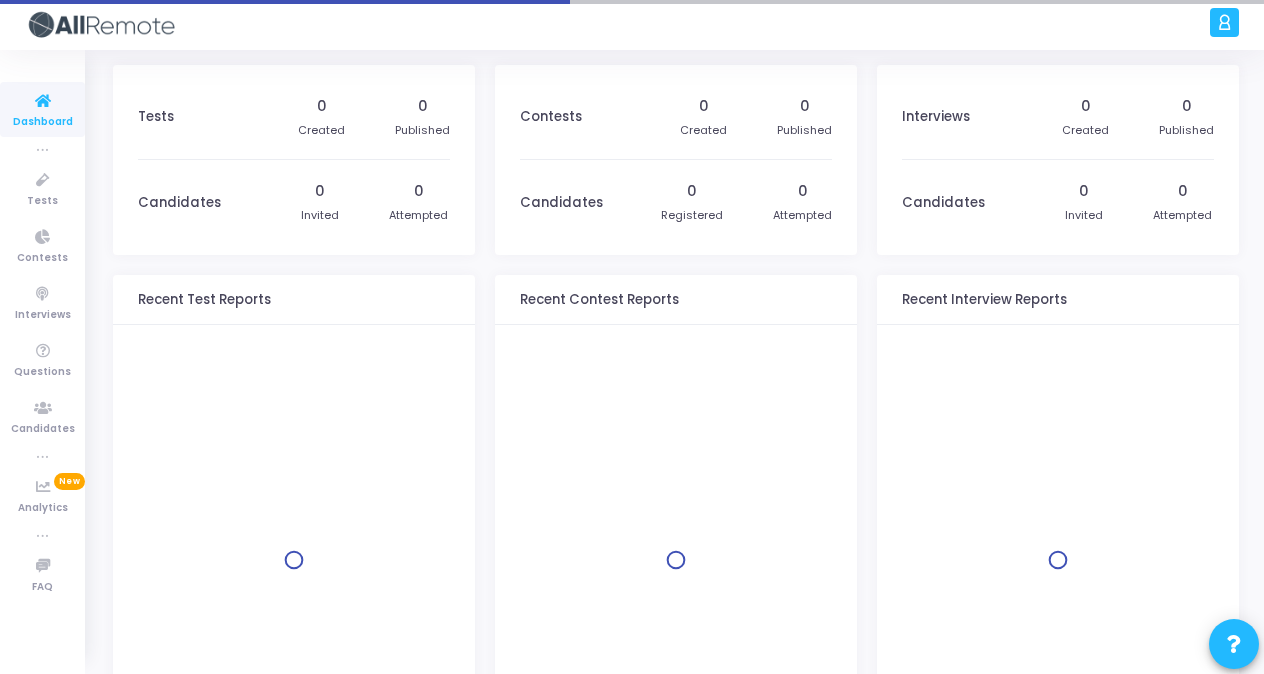 scroll, scrollTop: 0, scrollLeft: 0, axis: both 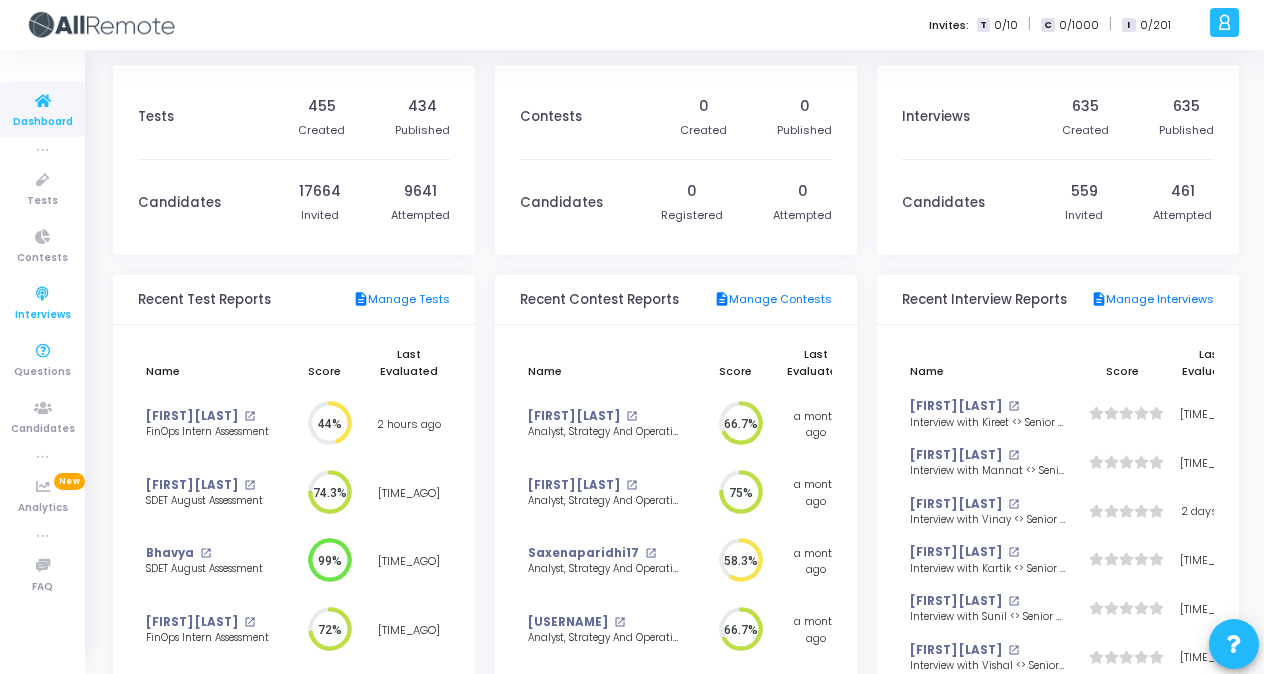 click on "Interviews" at bounding box center [43, 315] 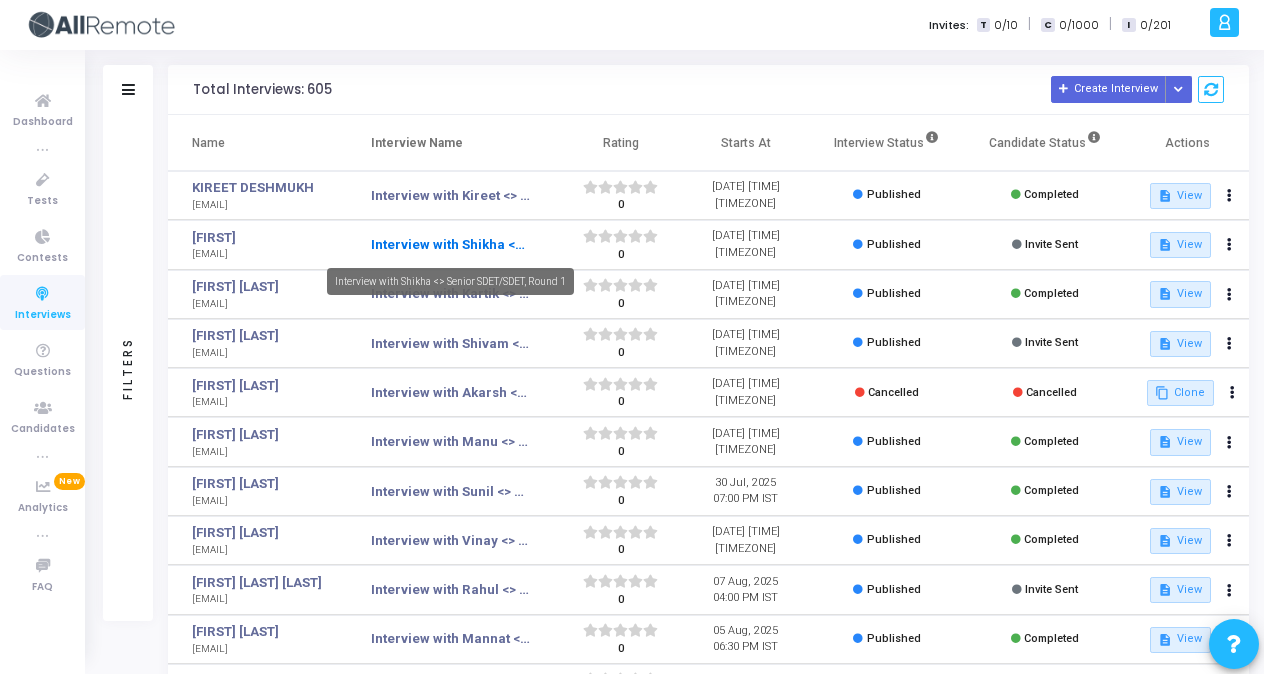 click on "Interview with Shikha <> Senior SDET/SDET, Round 1" 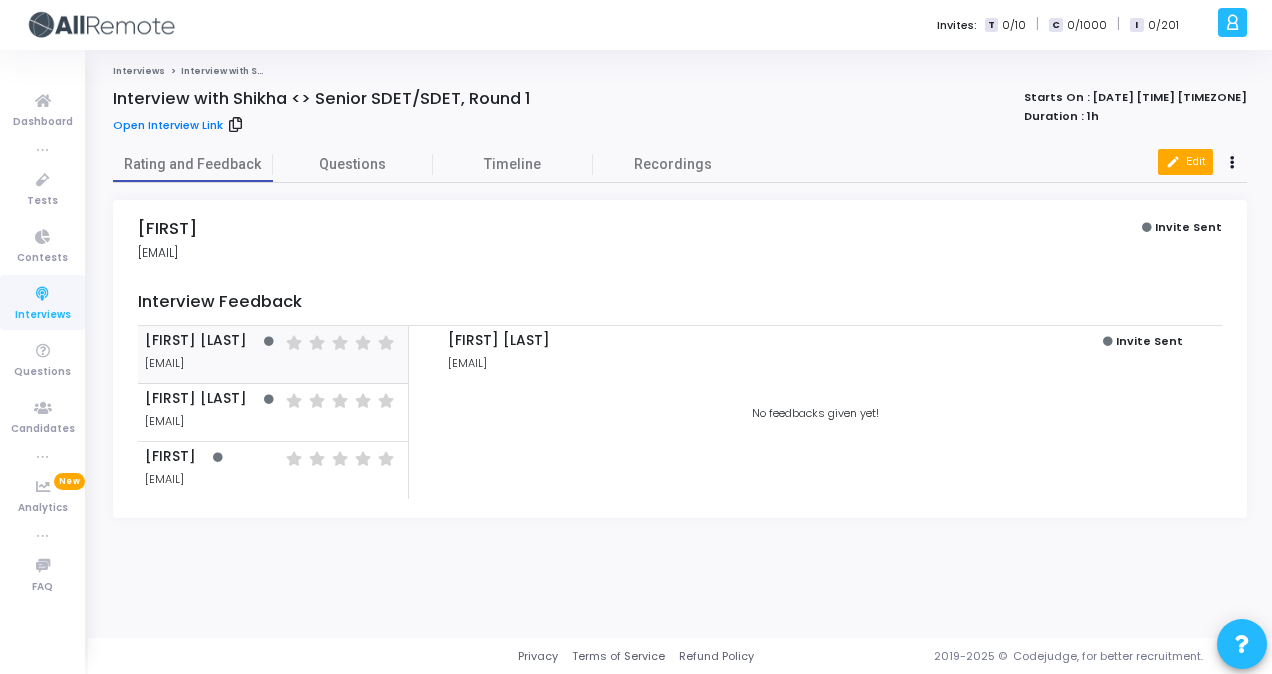 click on "edit  Edit" at bounding box center [1185, 162] 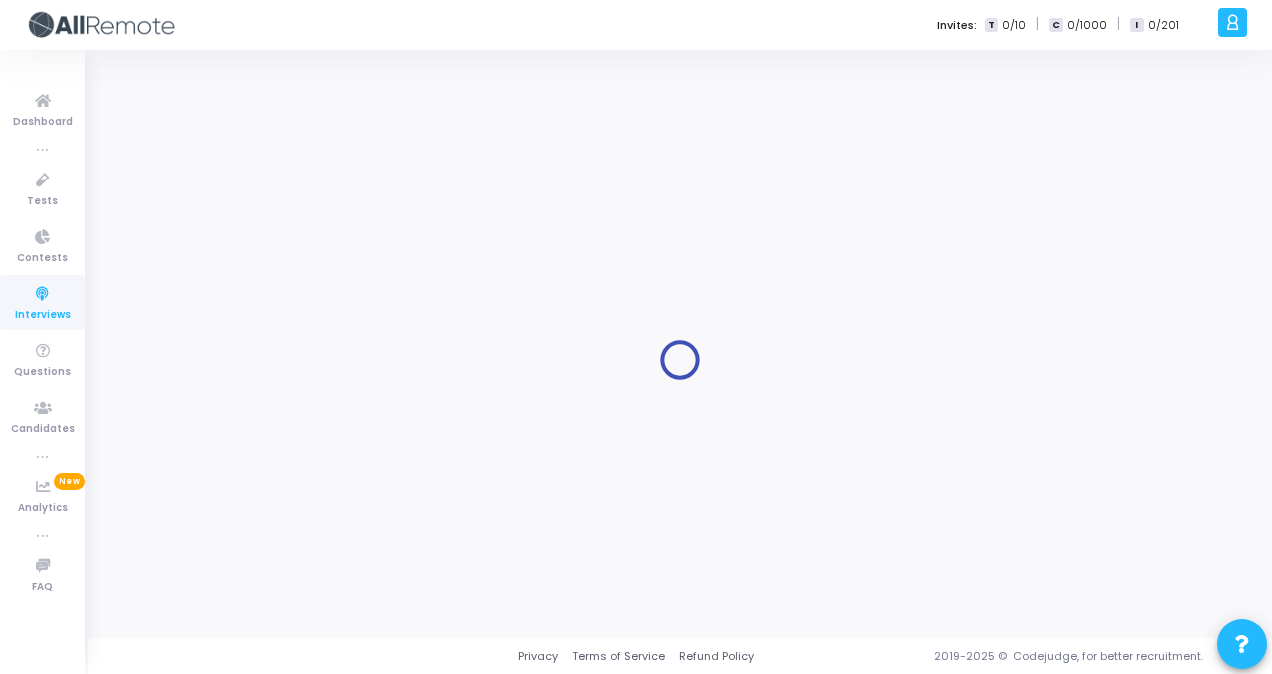 type on "Interview with Shikha <> Senior SDET/SDET, Round 1" 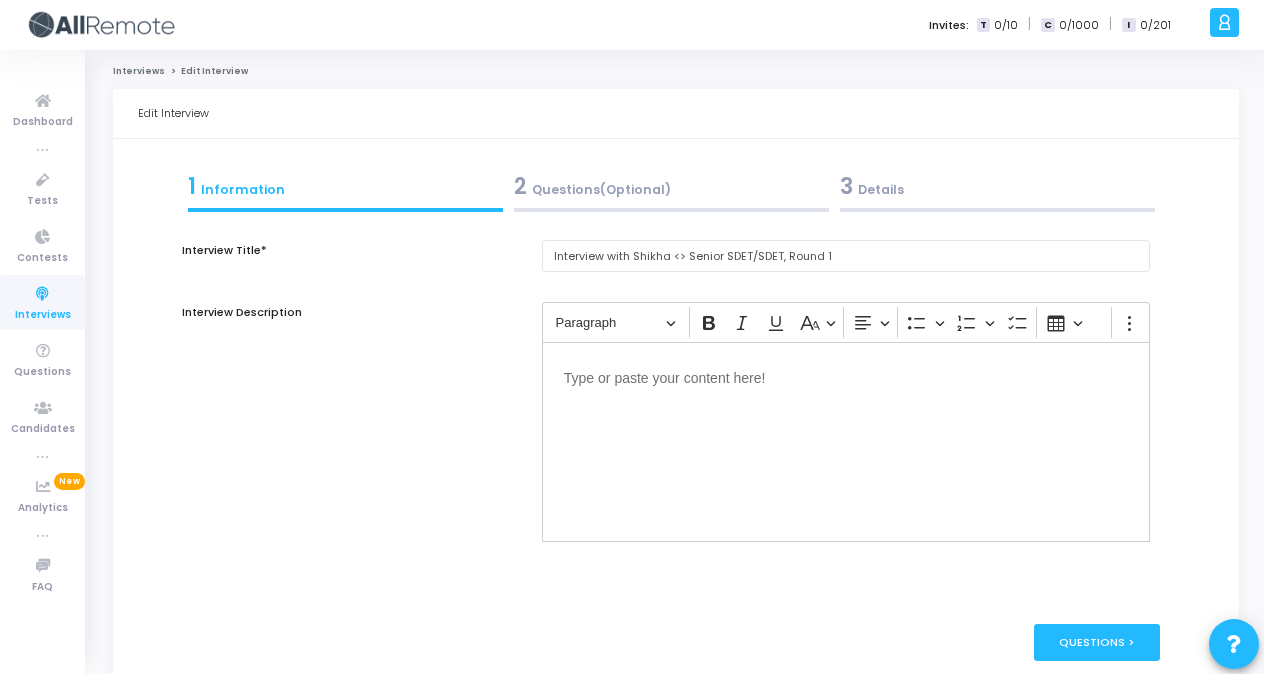 click on "3  Details" at bounding box center [997, 186] 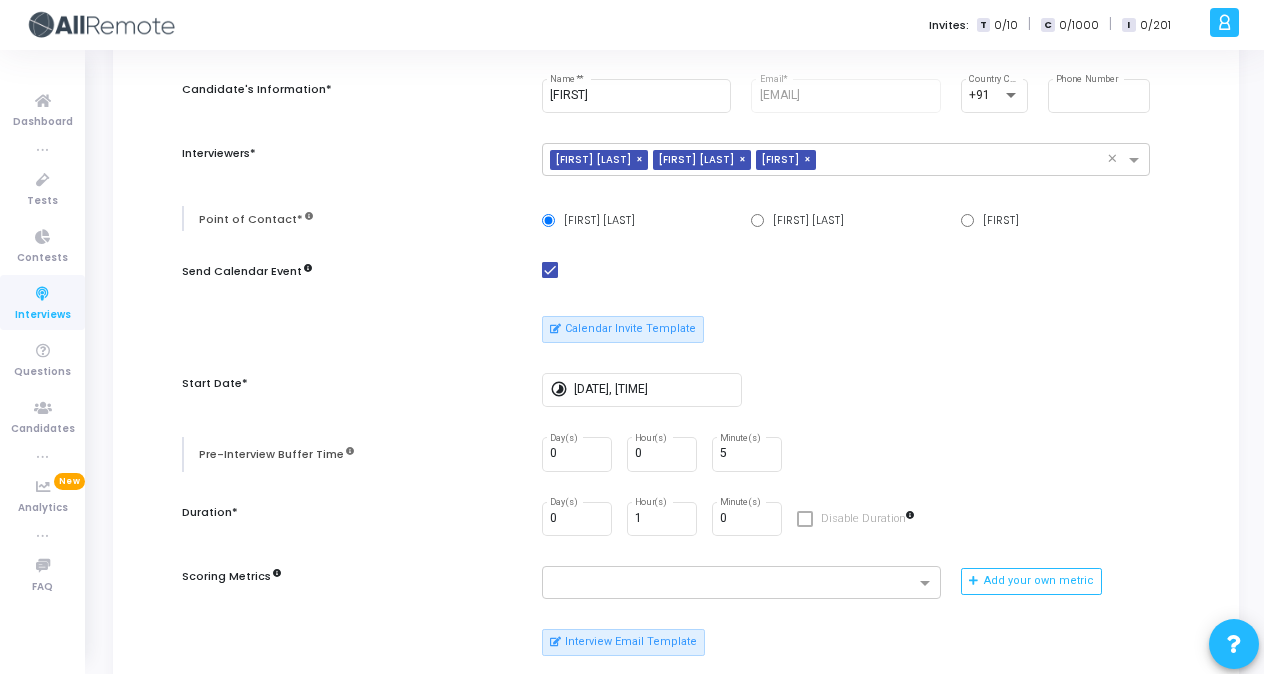 scroll, scrollTop: 225, scrollLeft: 0, axis: vertical 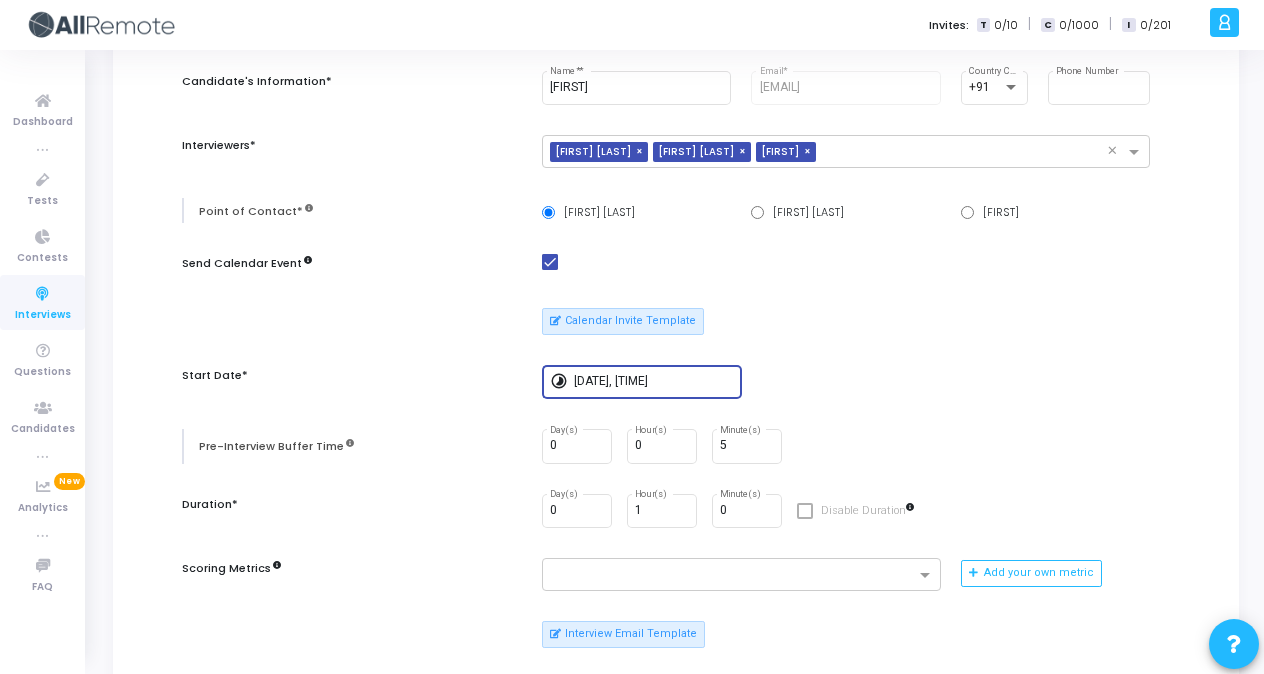 click on "8/7/2025, 12:30 PM" at bounding box center [654, 382] 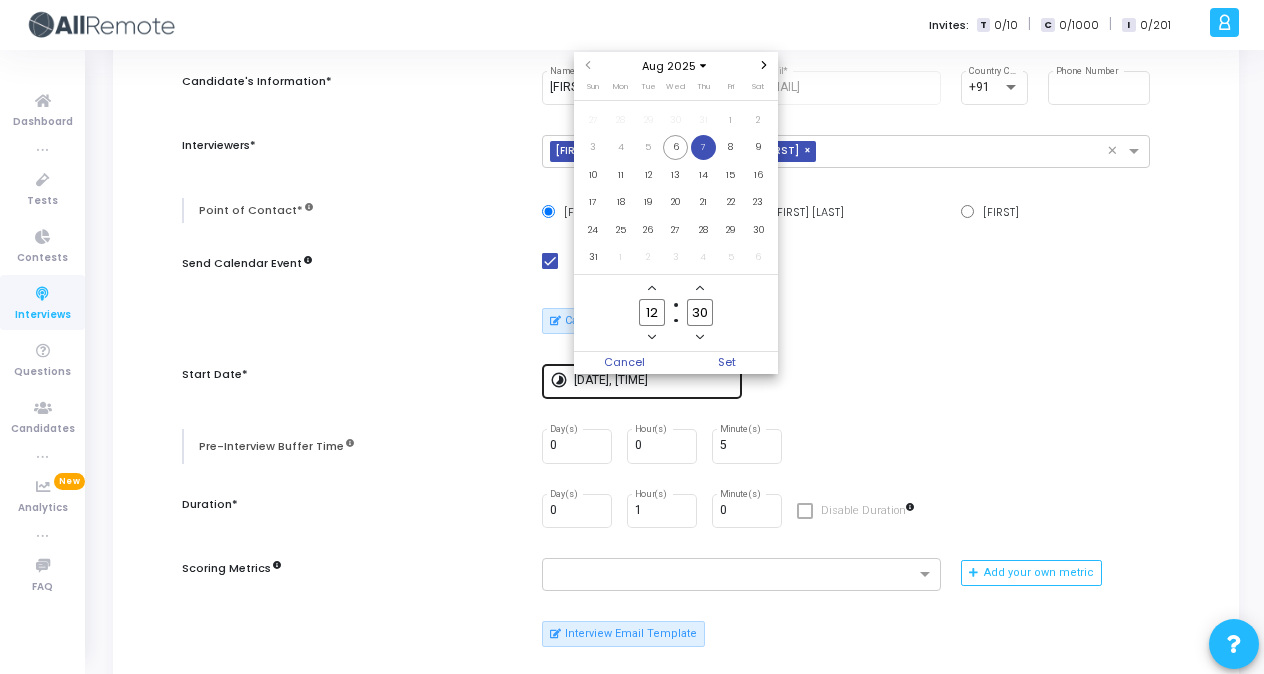 scroll, scrollTop: 0, scrollLeft: 0, axis: both 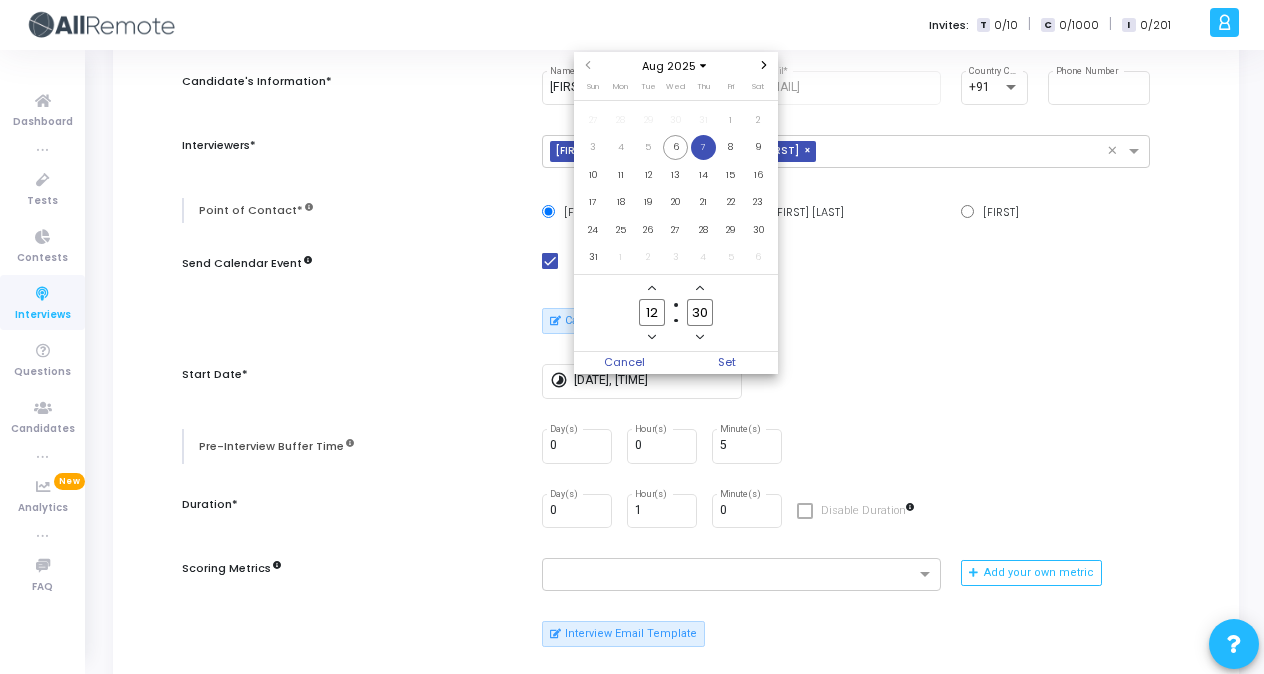 click 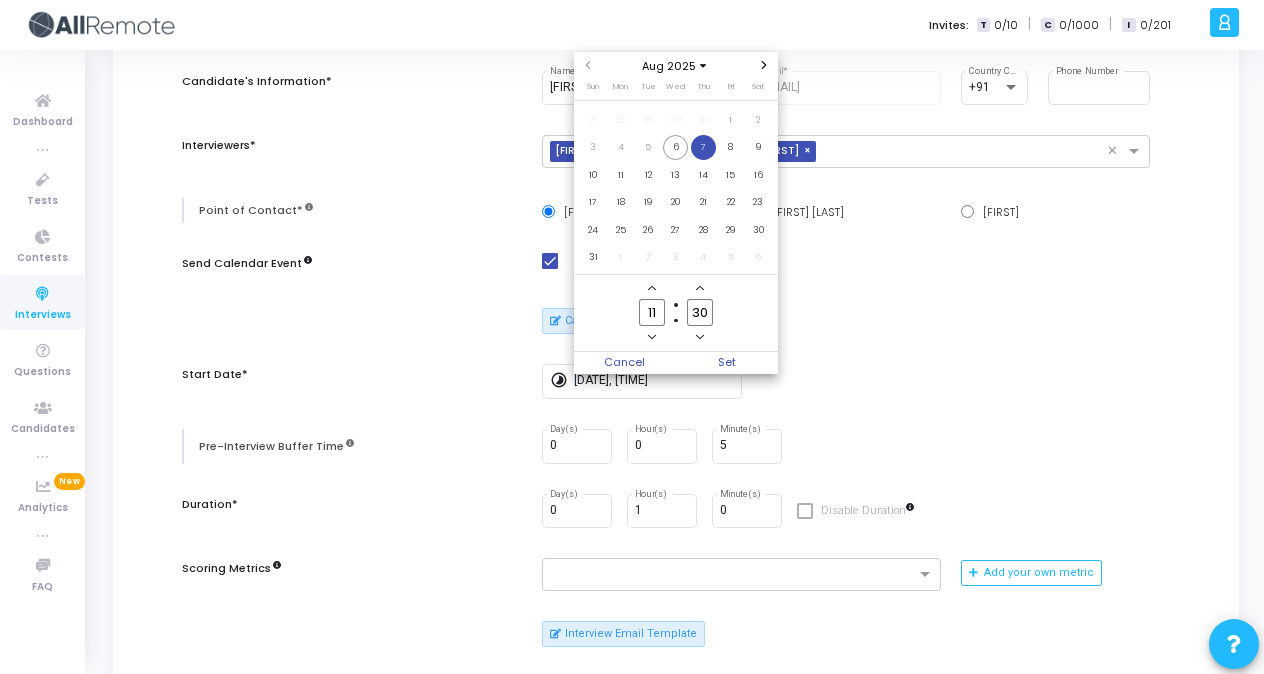 click 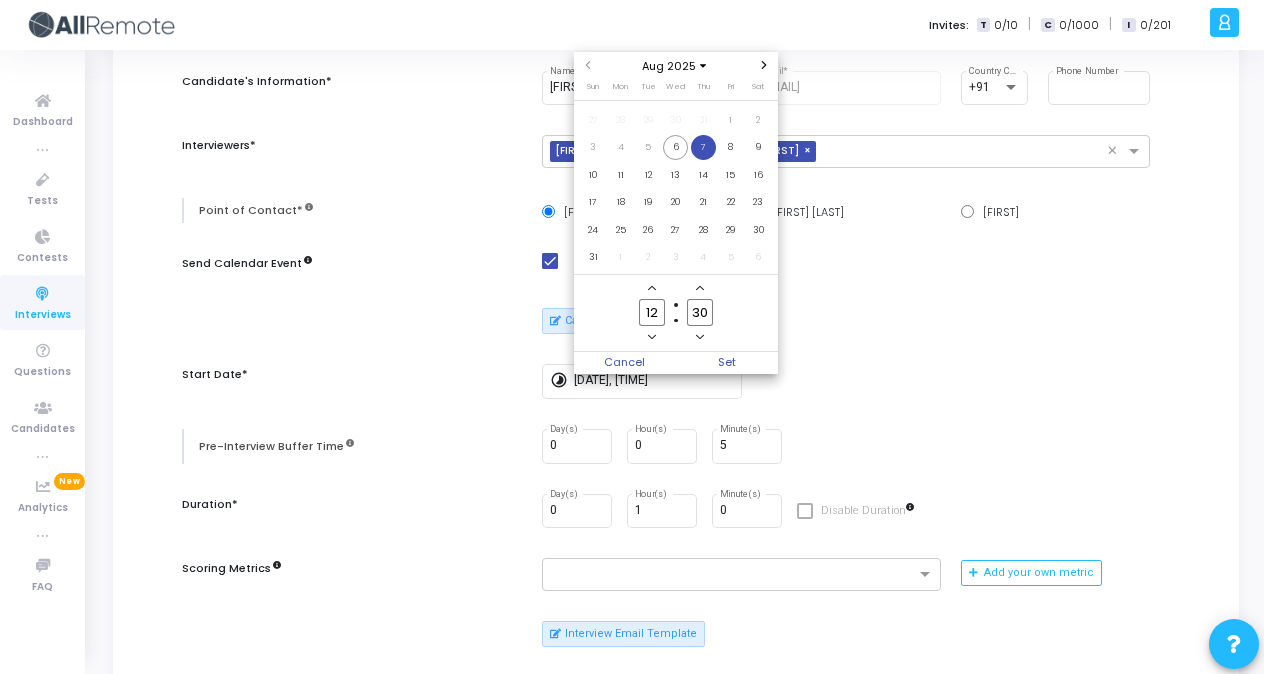 click 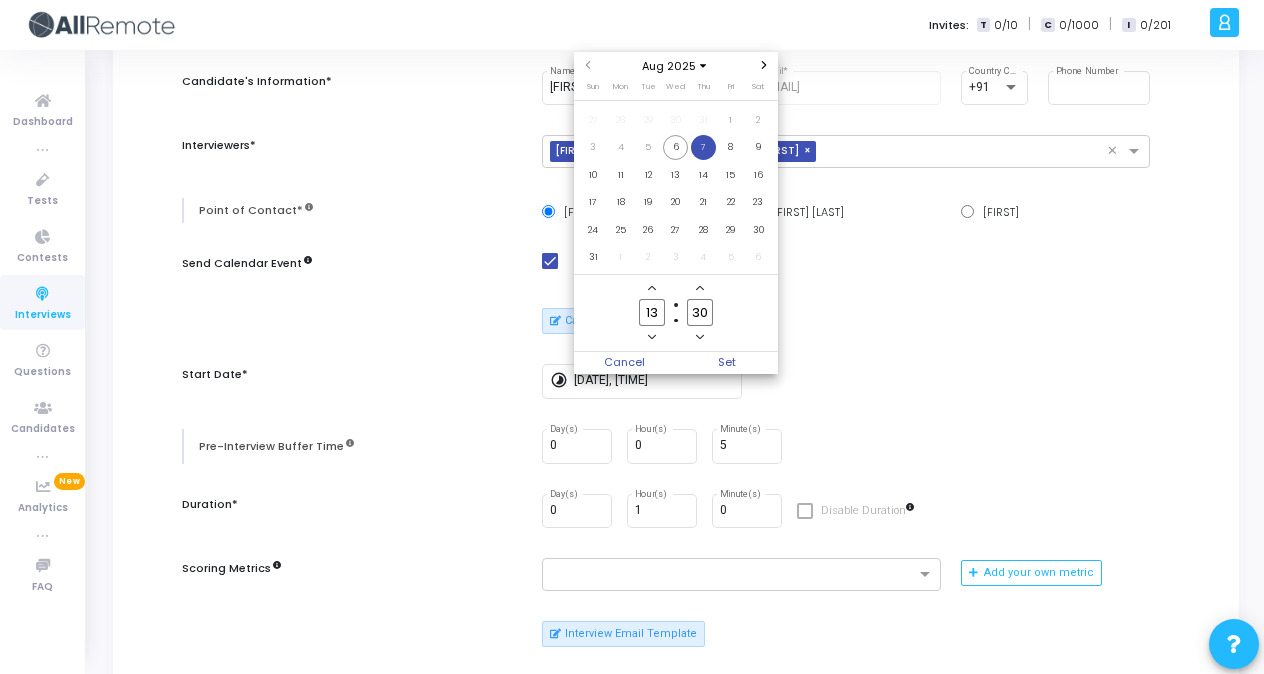 click 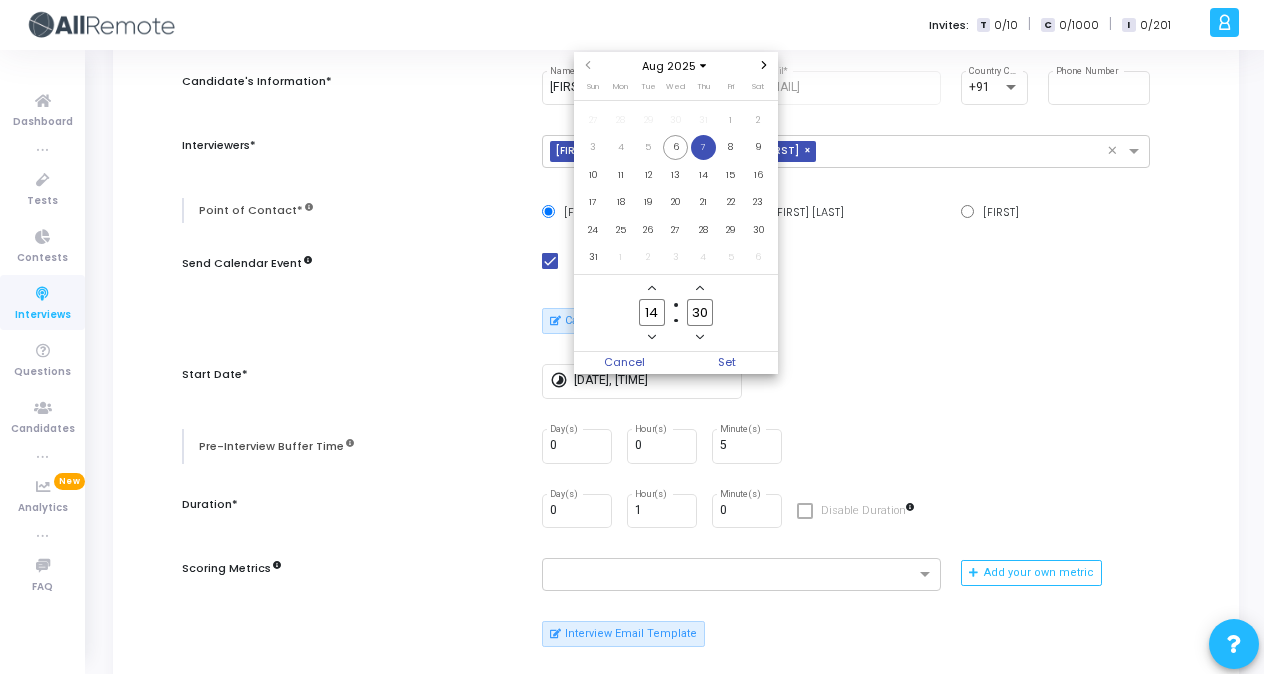 click 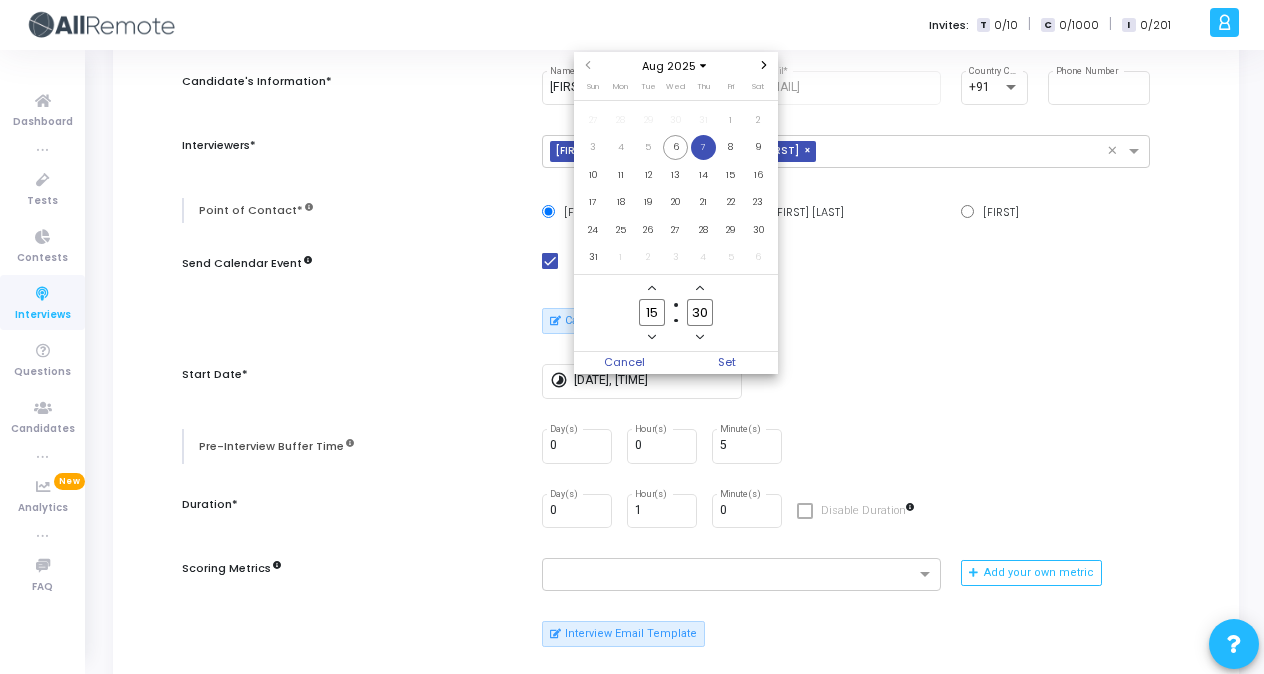 click 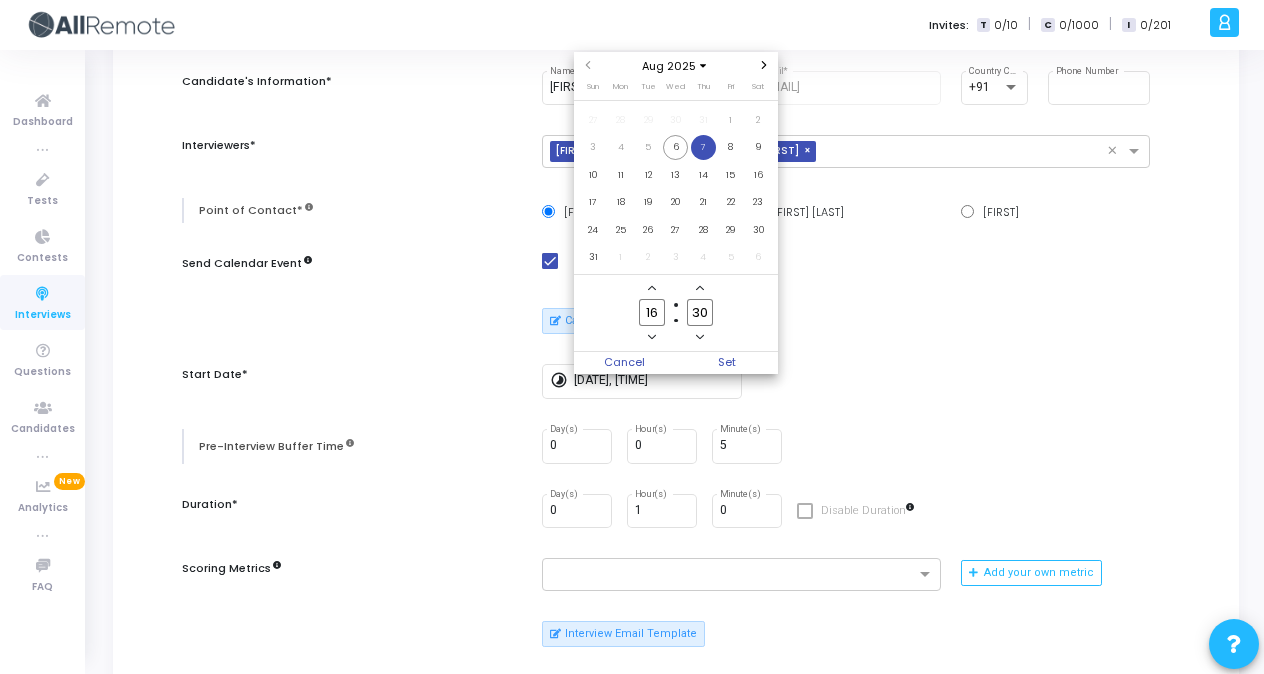 click 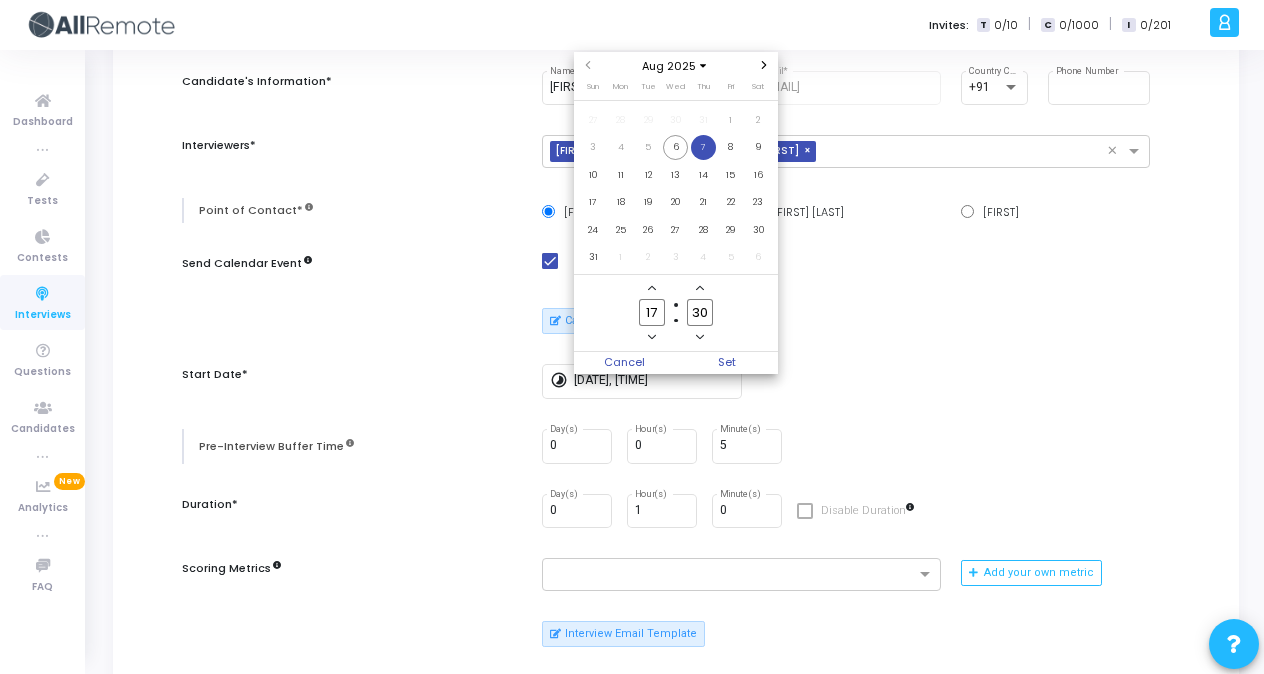 click 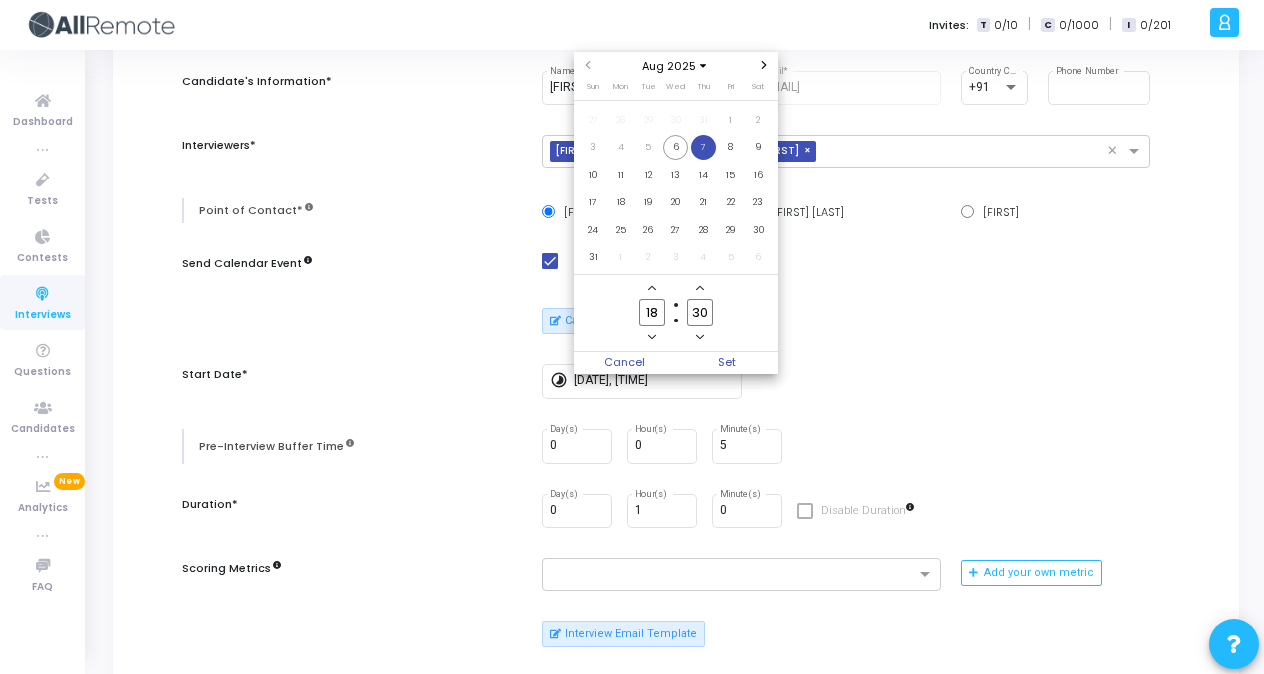 click 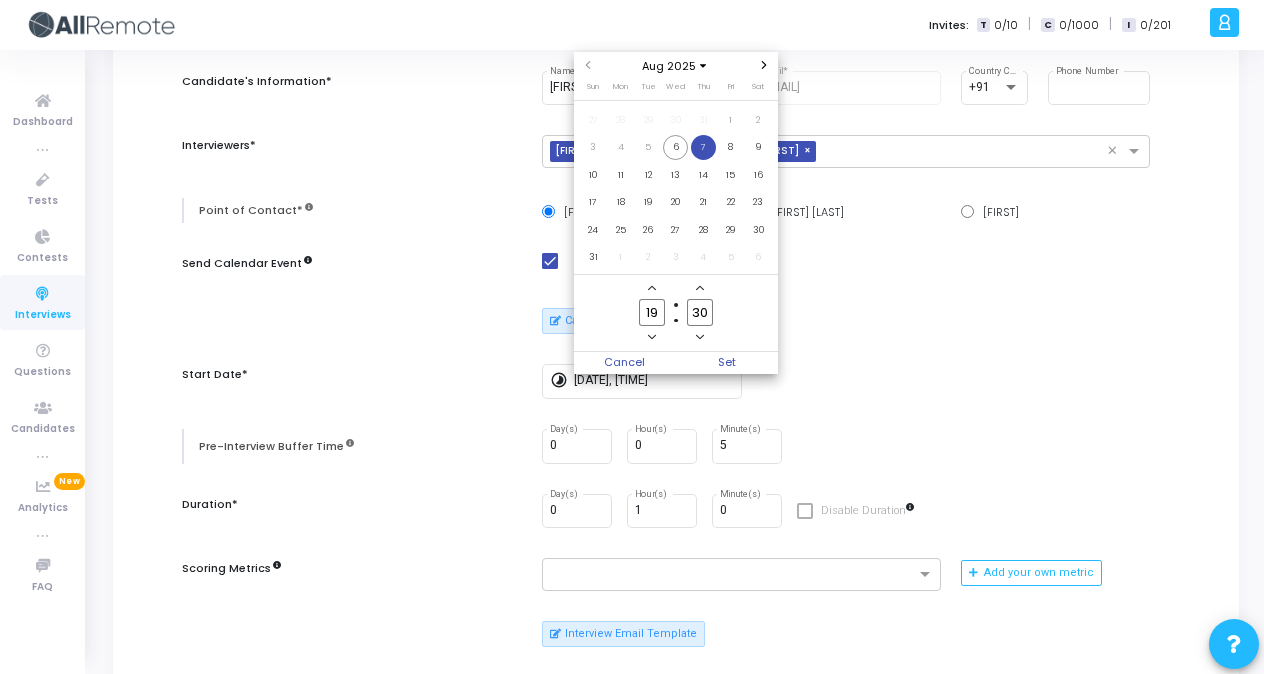 click 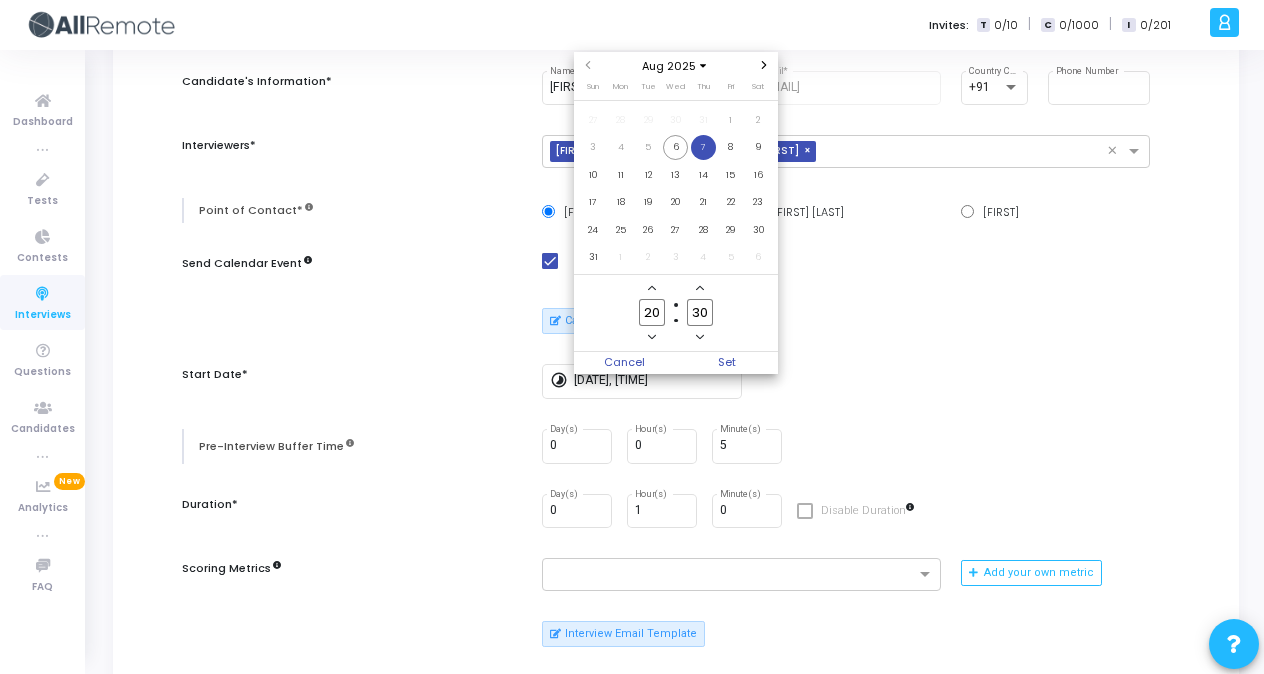click on "30" 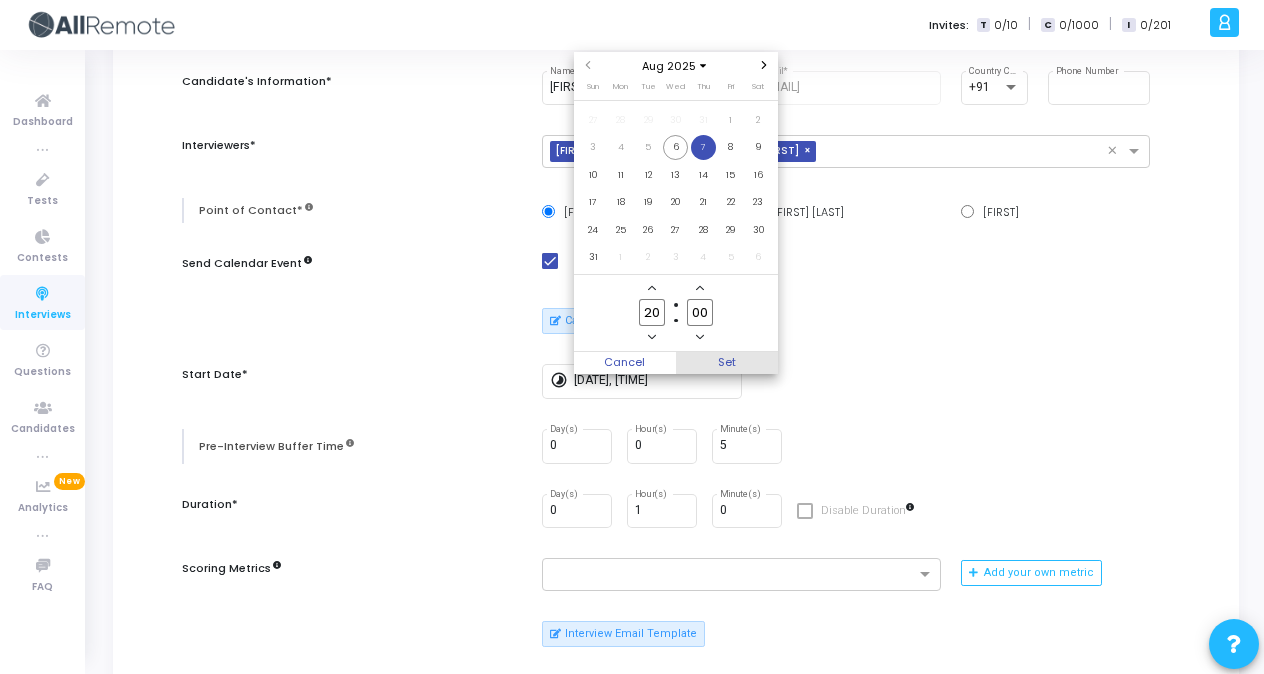 type on "00" 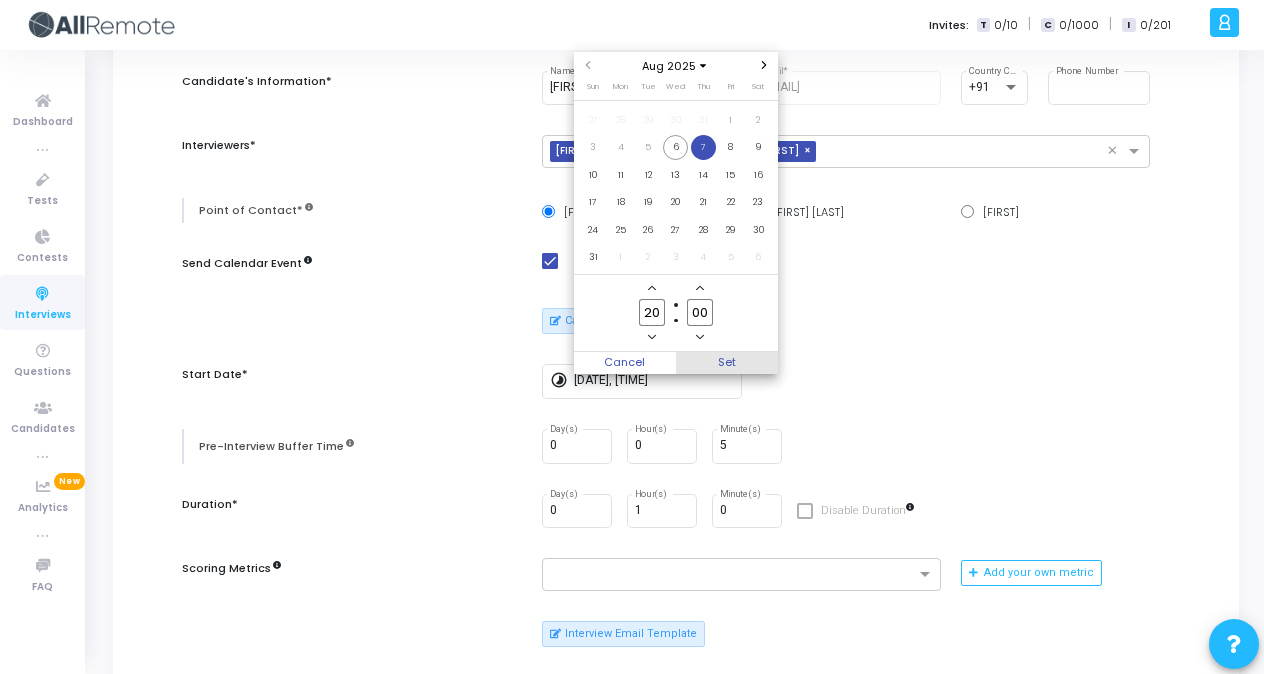 click on "Set" at bounding box center [727, 363] 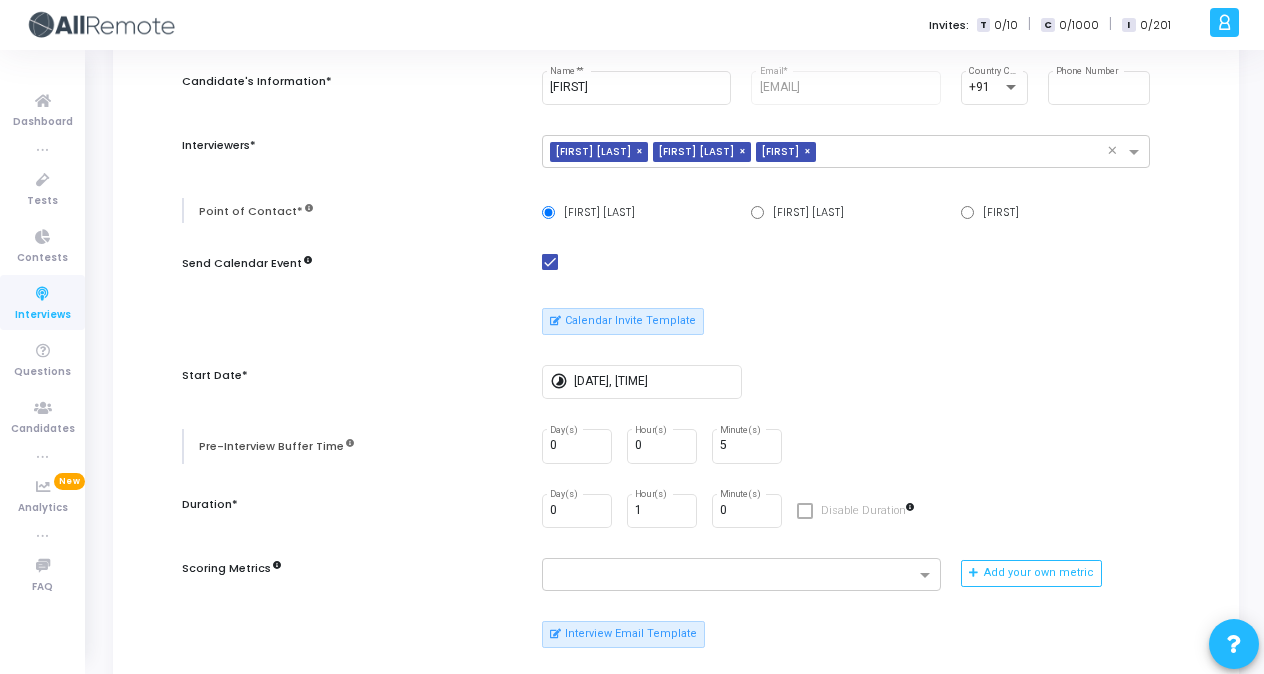 click on "timelapse 8/7/2025, 8:00 PM" at bounding box center (846, 382) 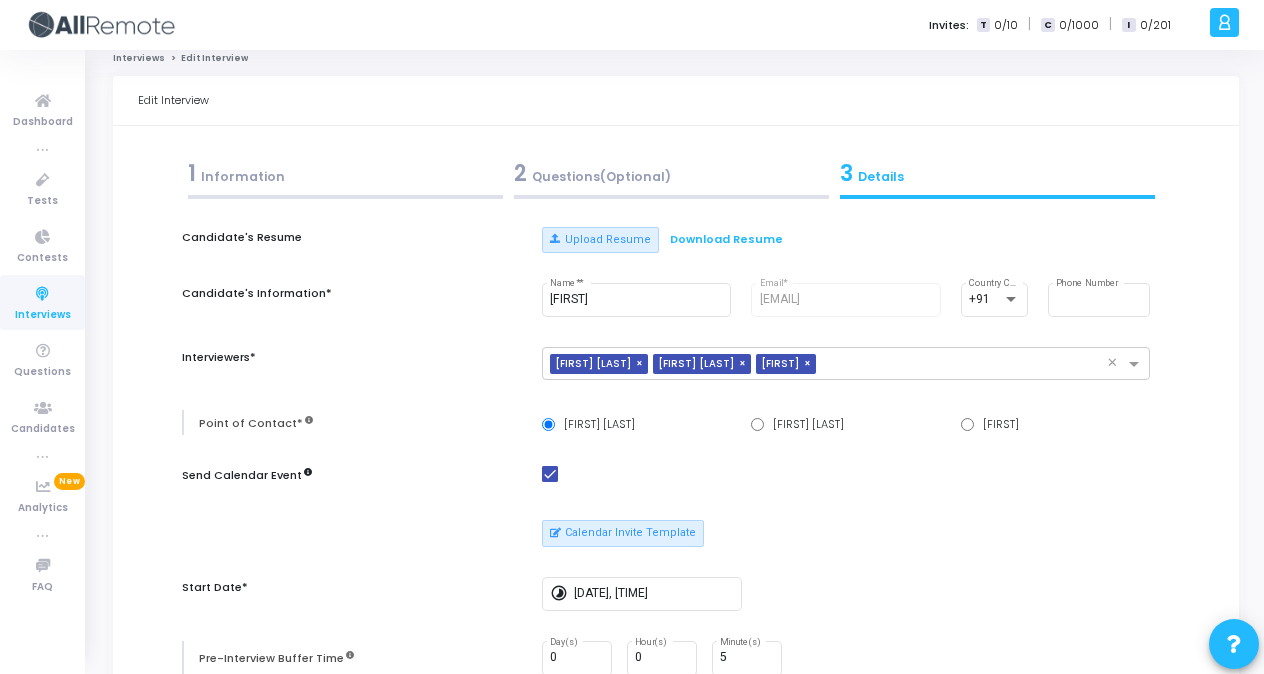 scroll, scrollTop: 0, scrollLeft: 0, axis: both 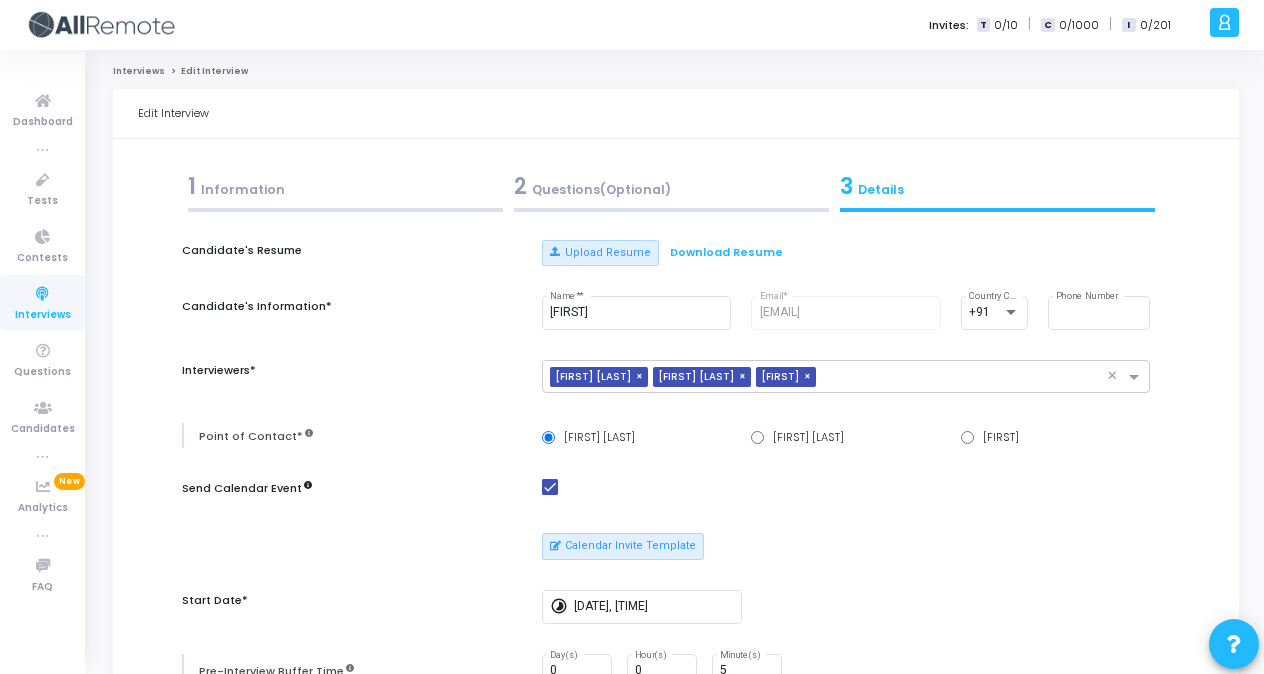 click on "2  Questions(Optional)" at bounding box center (671, 186) 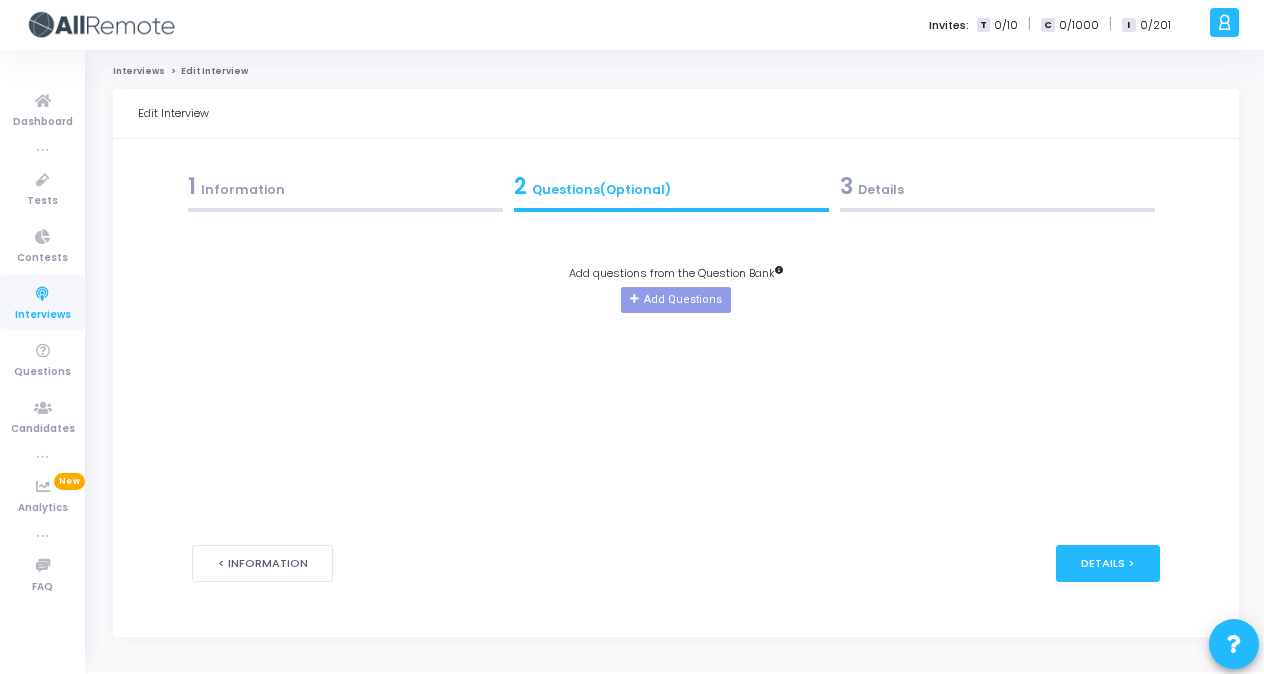 click on "1  Information" at bounding box center [345, 186] 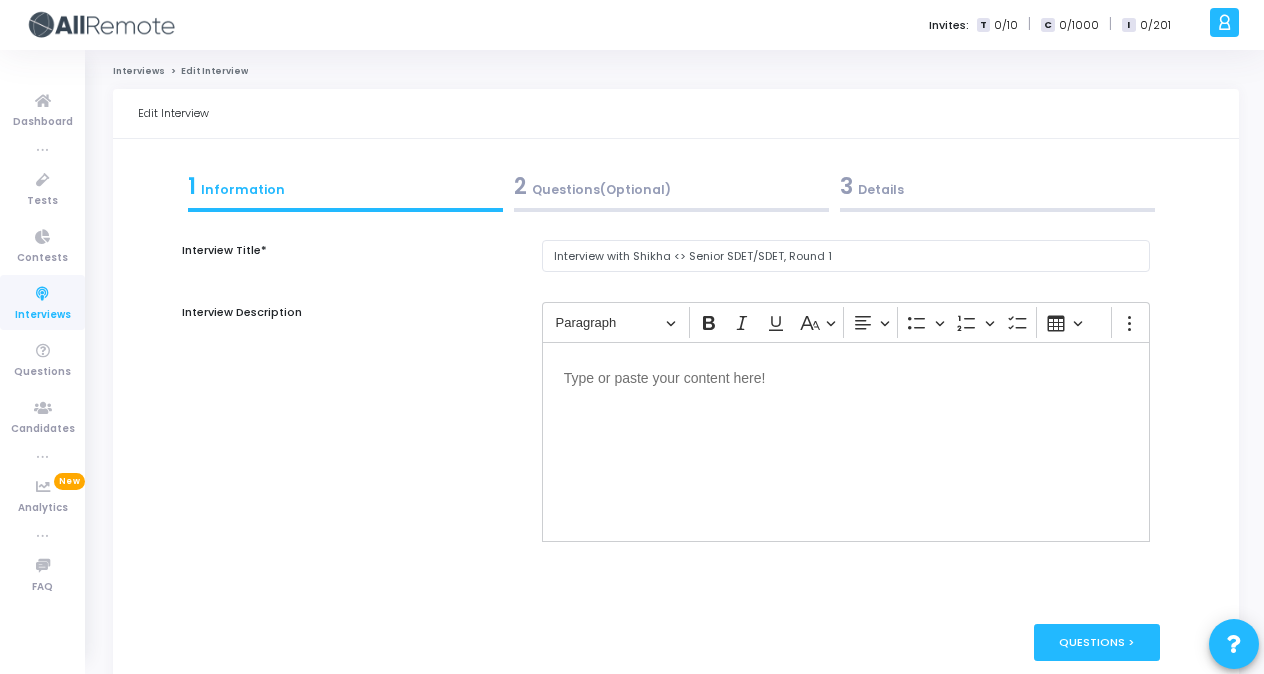 click on "2  Questions(Optional)" at bounding box center [671, 186] 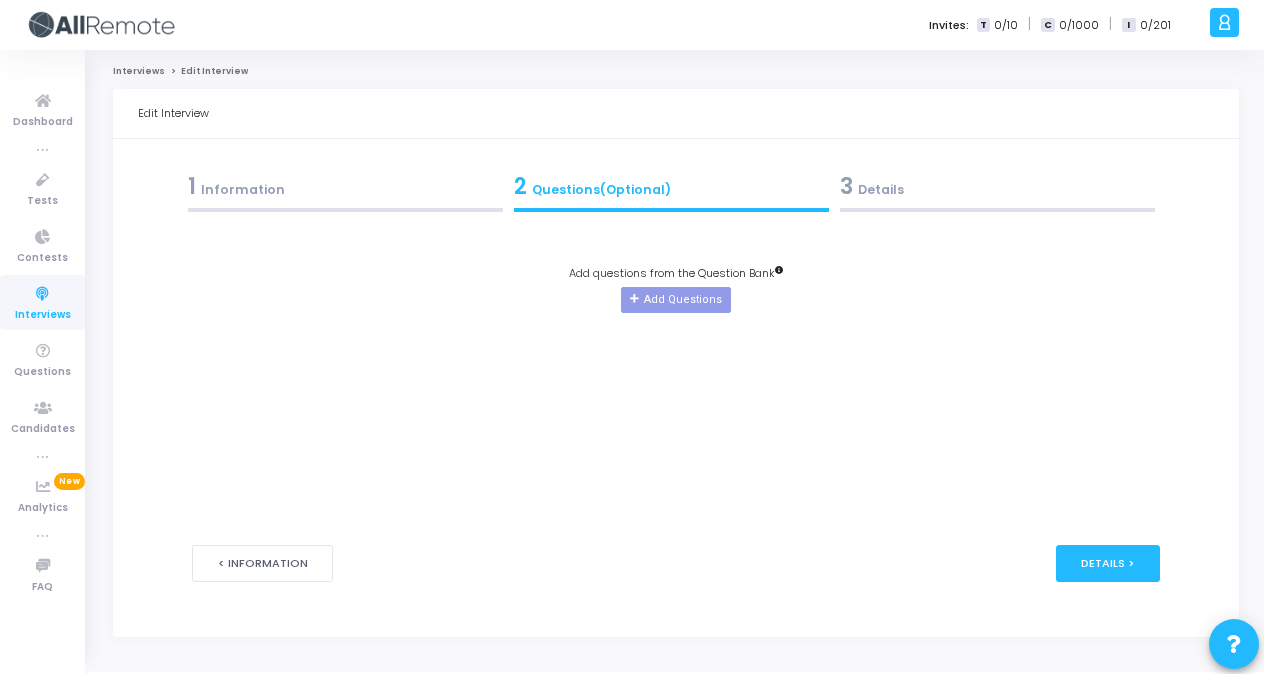 click on "3  Details" at bounding box center (997, 186) 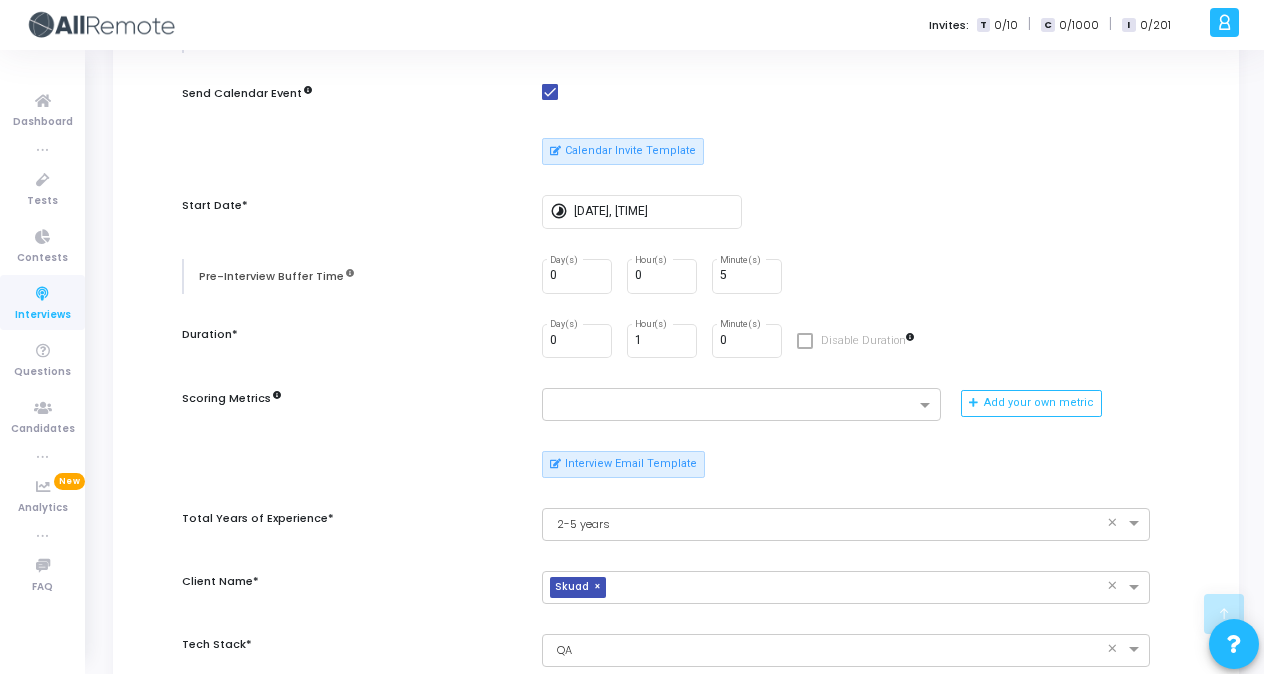 scroll, scrollTop: 396, scrollLeft: 0, axis: vertical 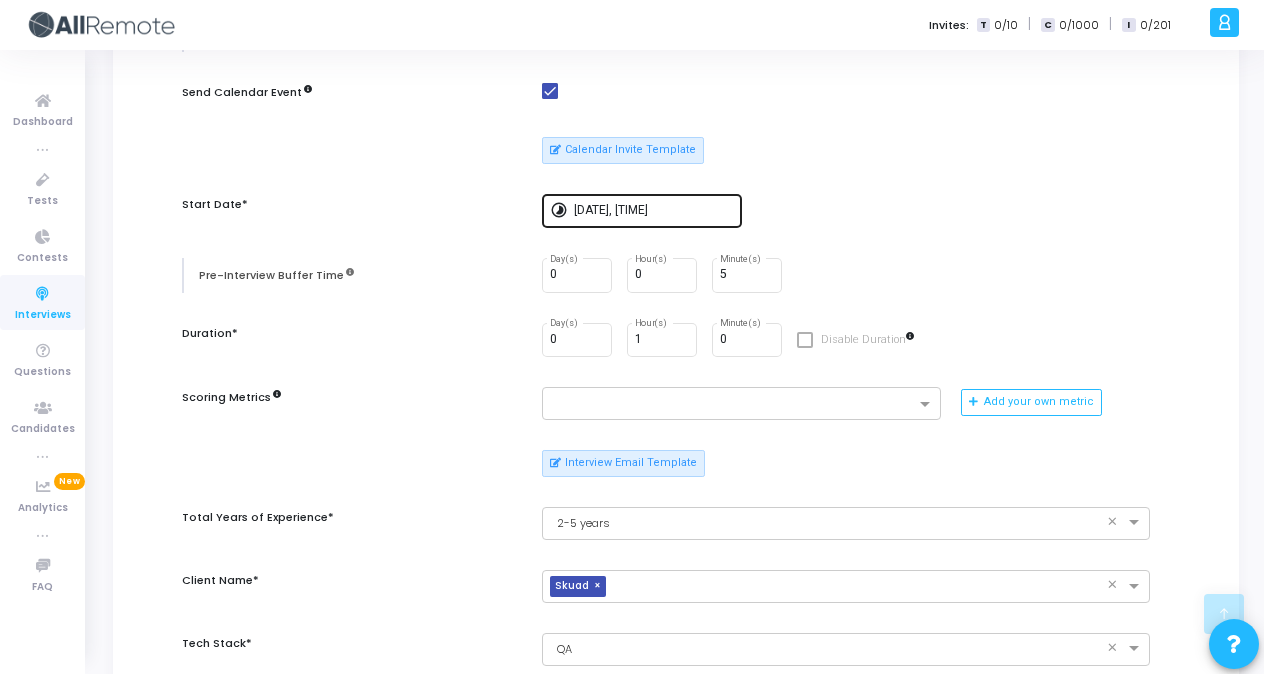 click on "8/7/2025, 8:00 PM" at bounding box center [654, 211] 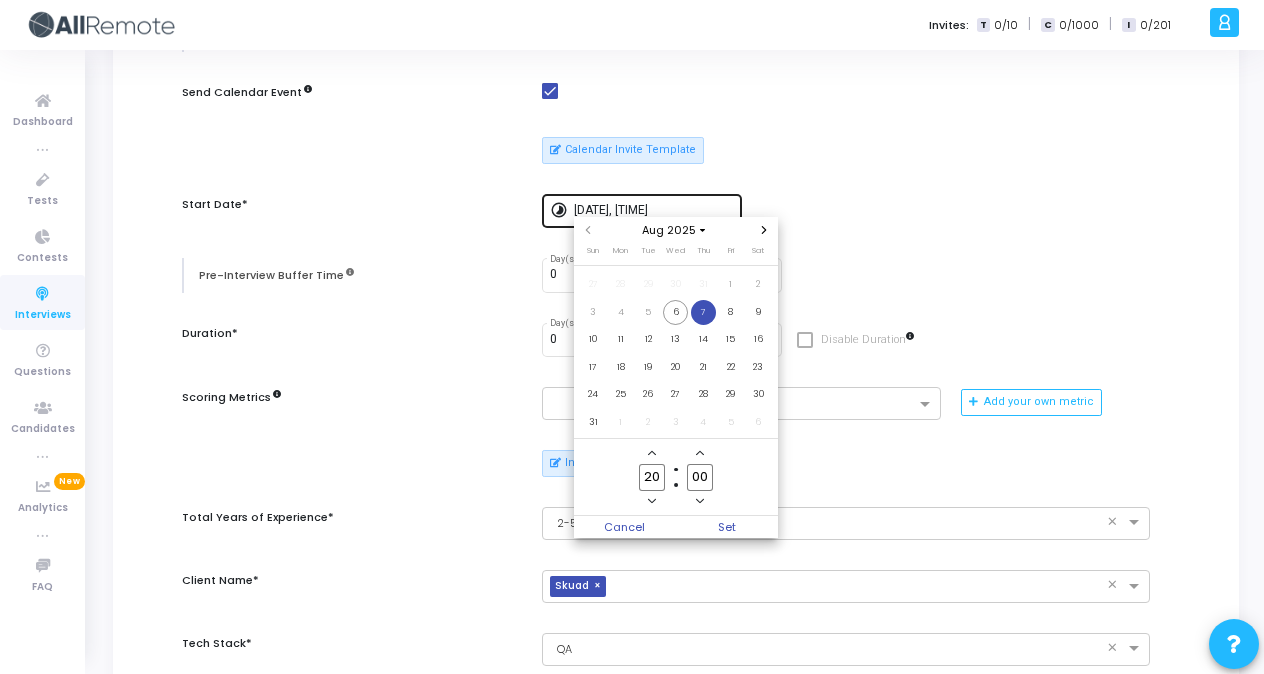 scroll, scrollTop: 0, scrollLeft: 0, axis: both 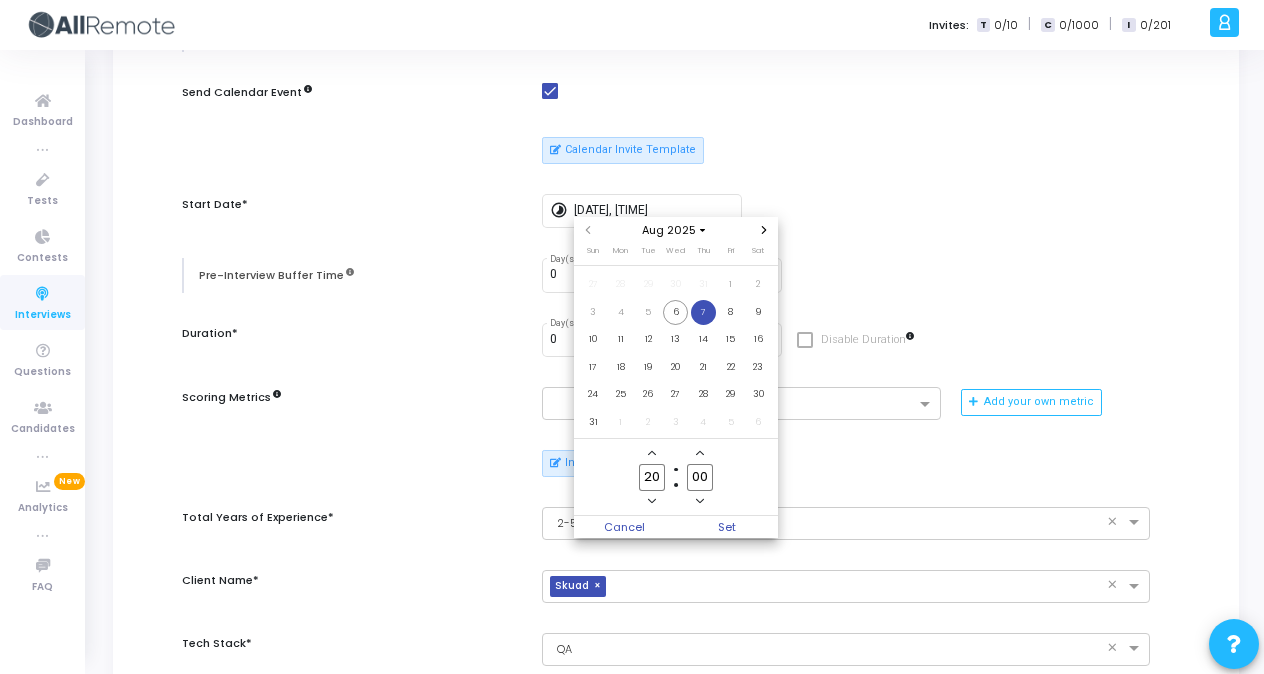 click 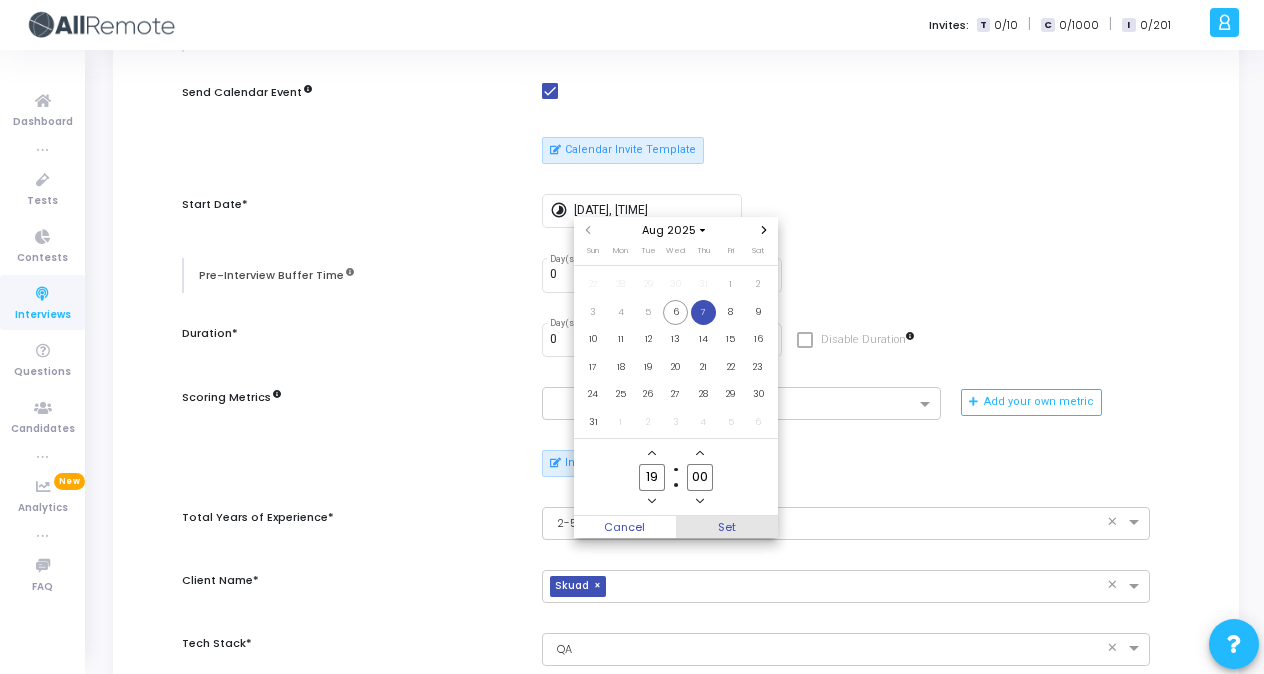 click on "Set" at bounding box center (727, 527) 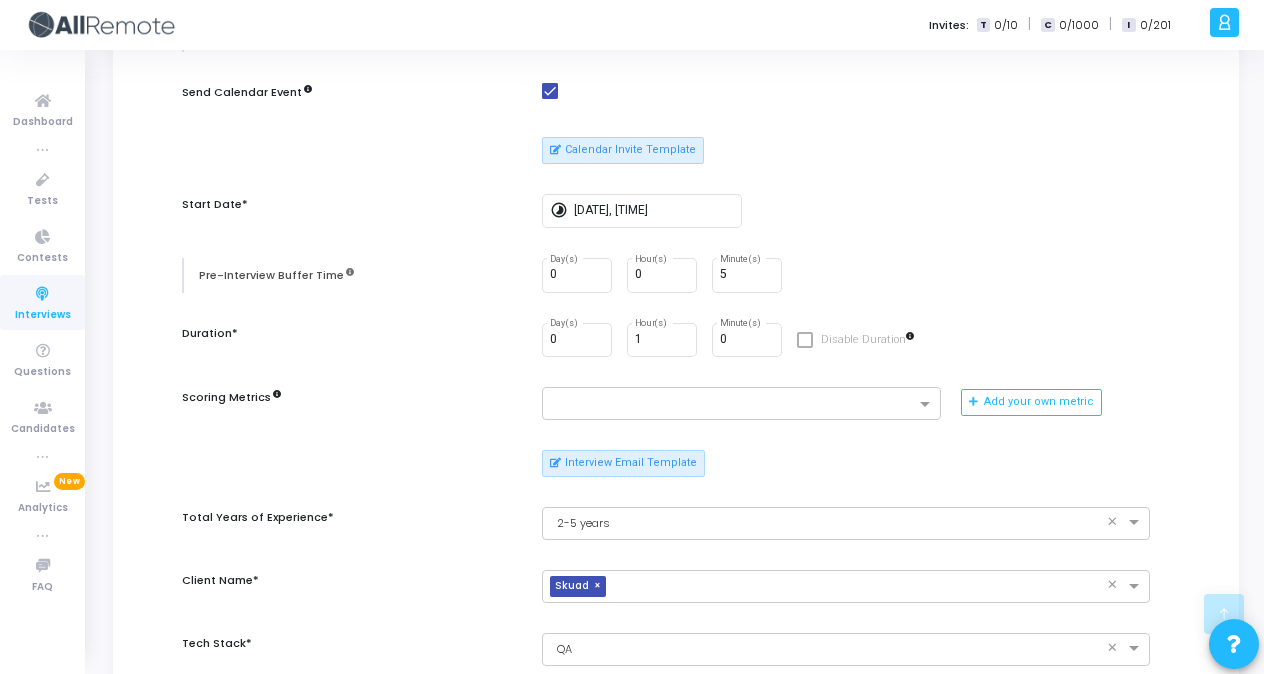 click on "timelapse 8/7/2025, 7:00 PM" at bounding box center [846, 211] 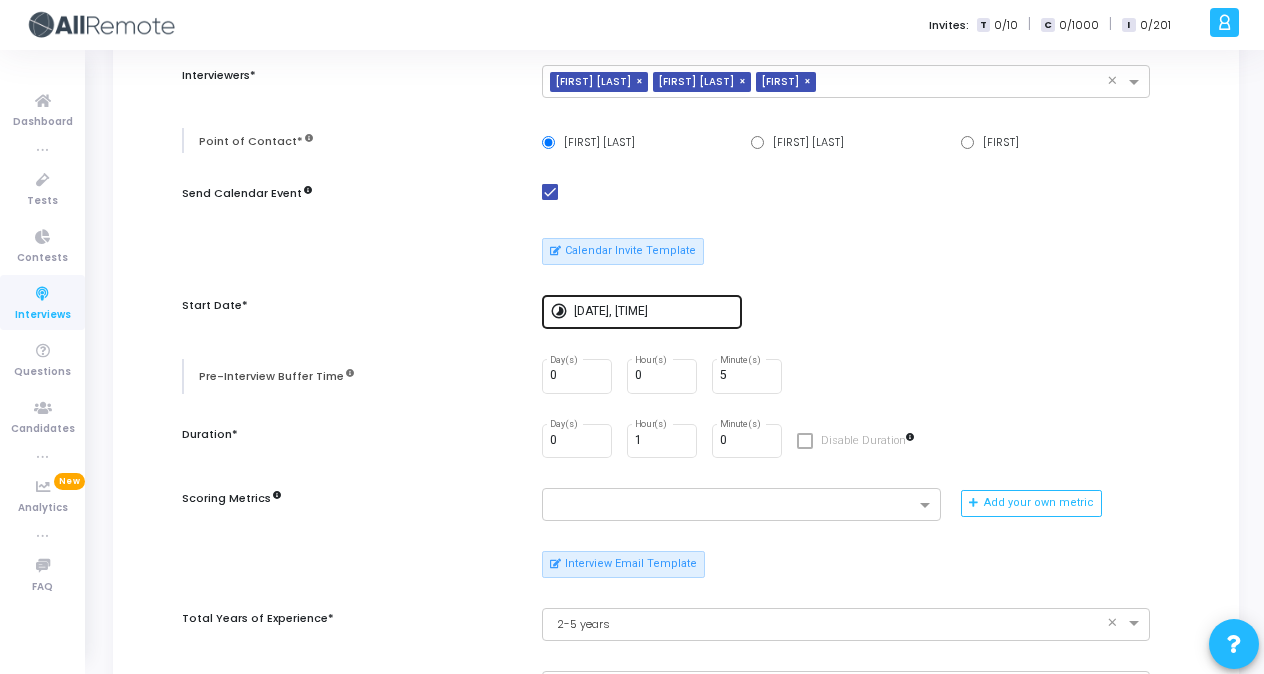 scroll, scrollTop: 296, scrollLeft: 0, axis: vertical 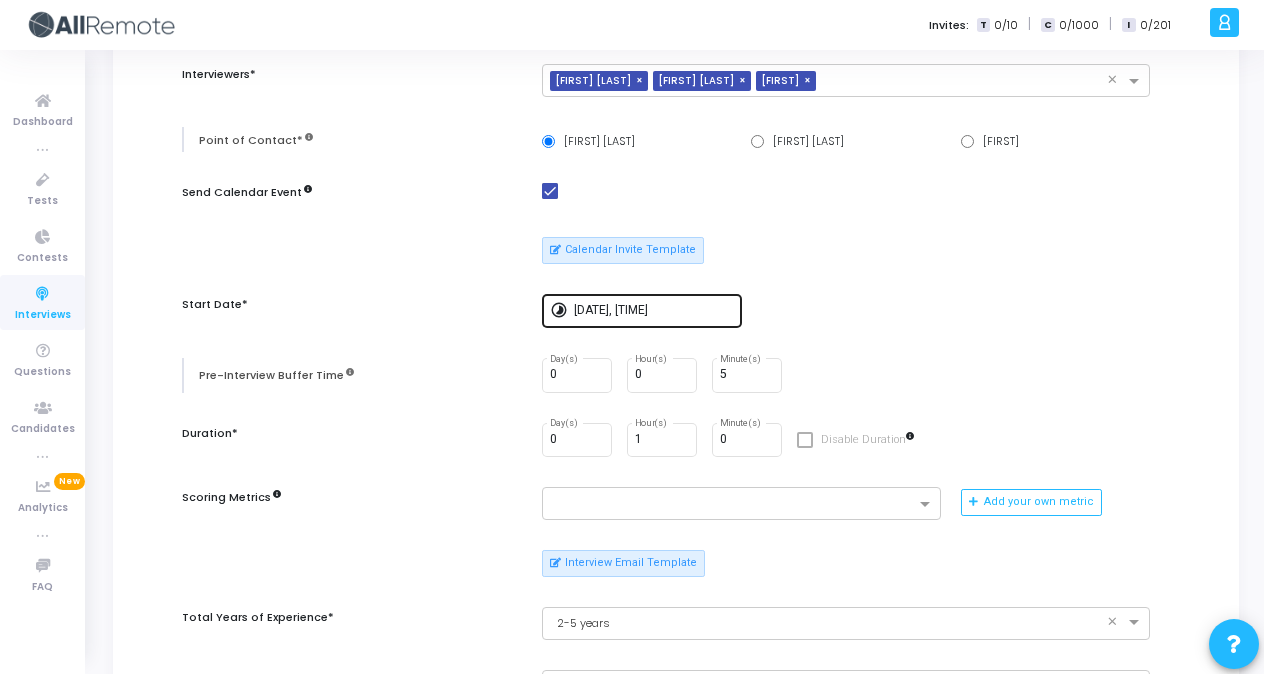 click on "8/7/2025, 7:00 PM" at bounding box center (654, 309) 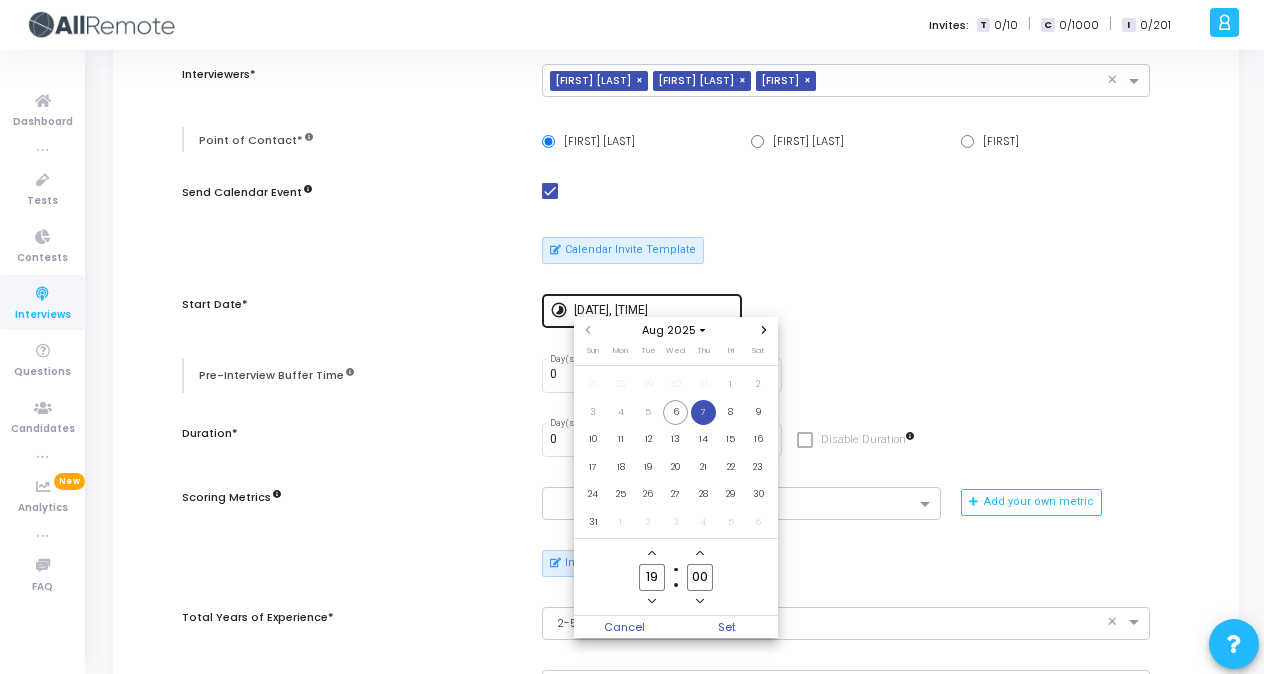 scroll, scrollTop: 0, scrollLeft: 0, axis: both 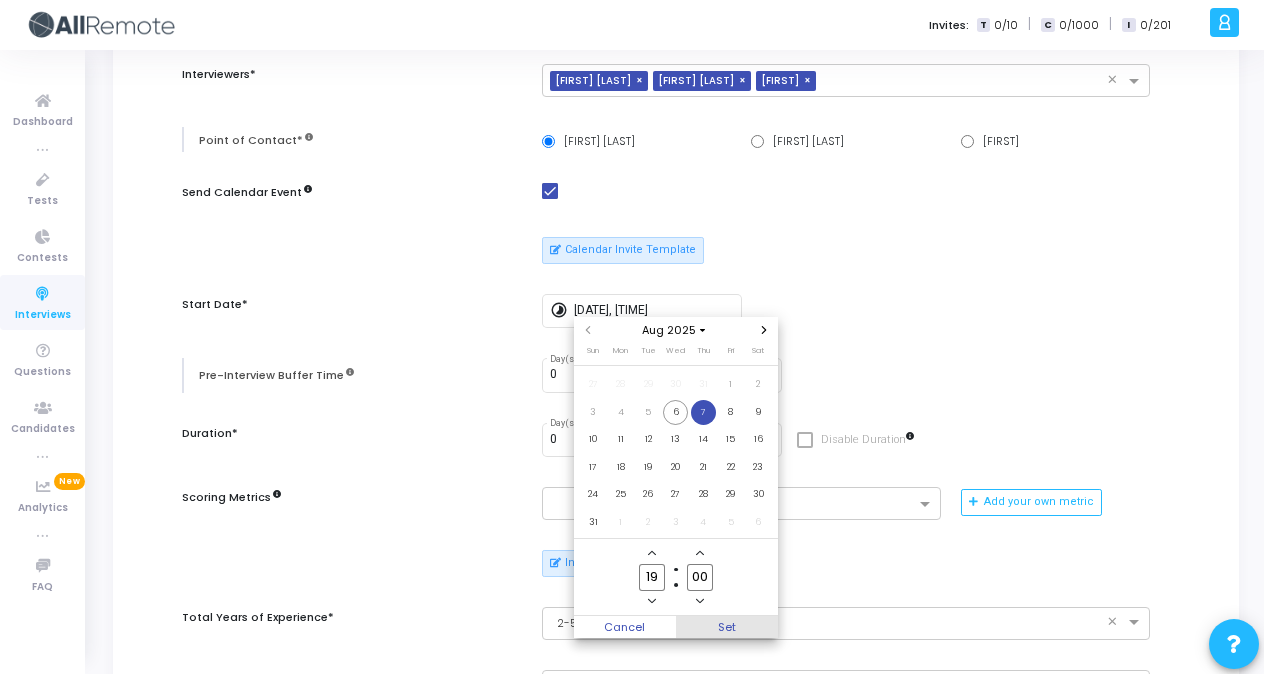 click on "Set" at bounding box center (727, 627) 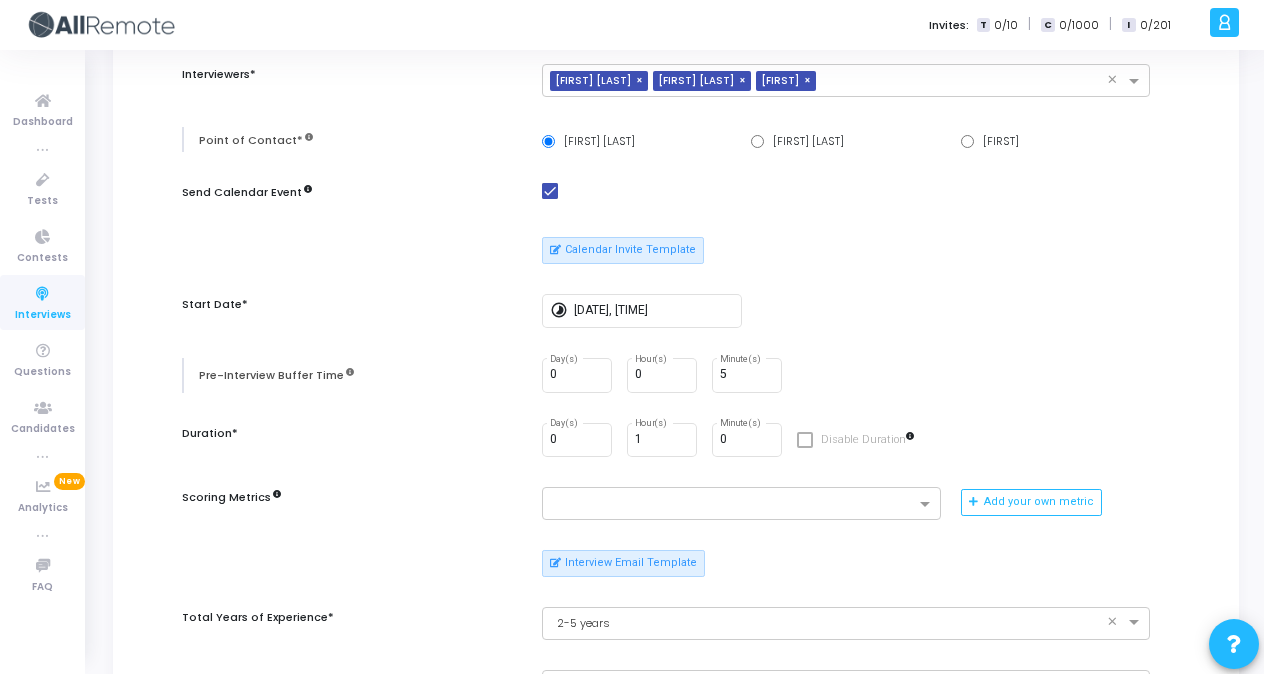 click on "0 Day(s) 0 Hour(s) 5 Minute(s)" at bounding box center [846, 375] 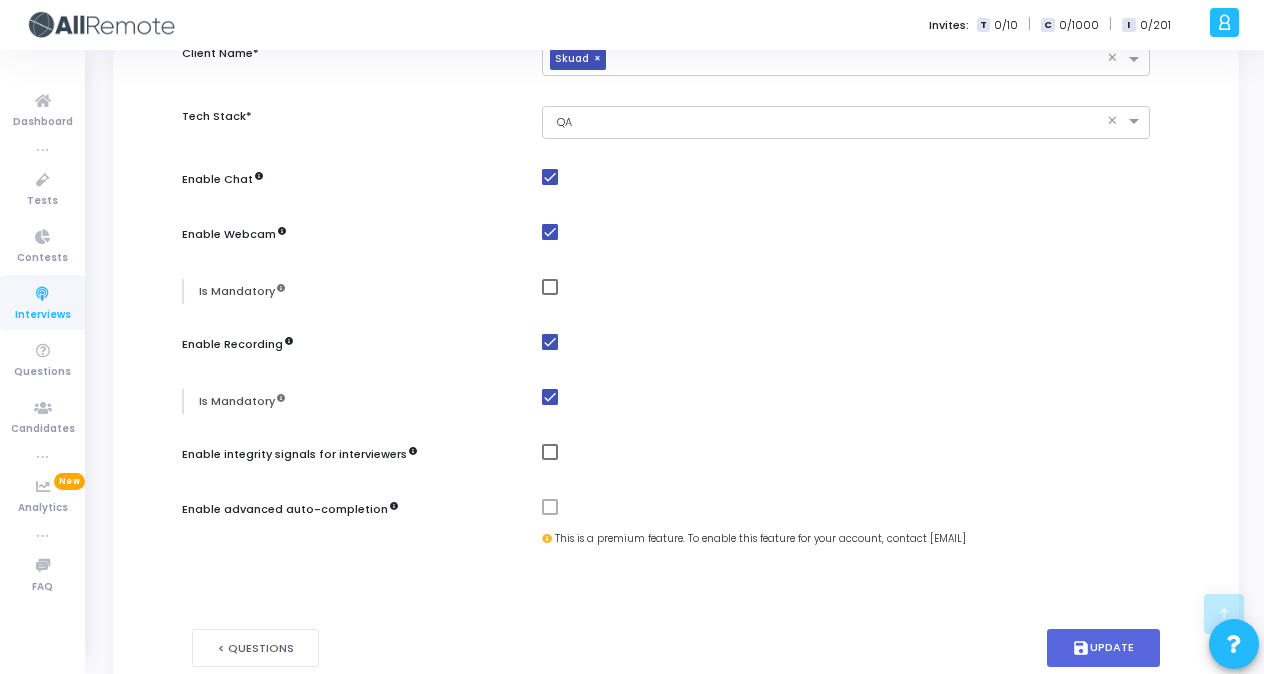 scroll, scrollTop: 1041, scrollLeft: 0, axis: vertical 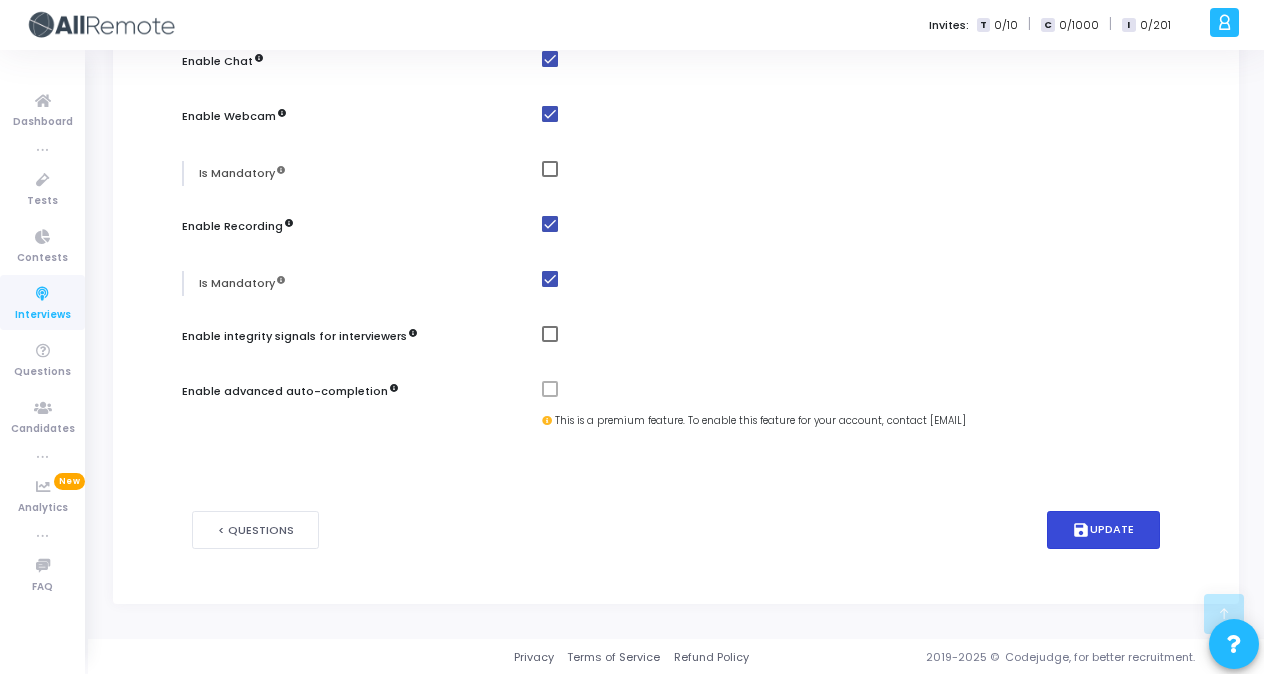 click on "save  Update" at bounding box center [1104, 530] 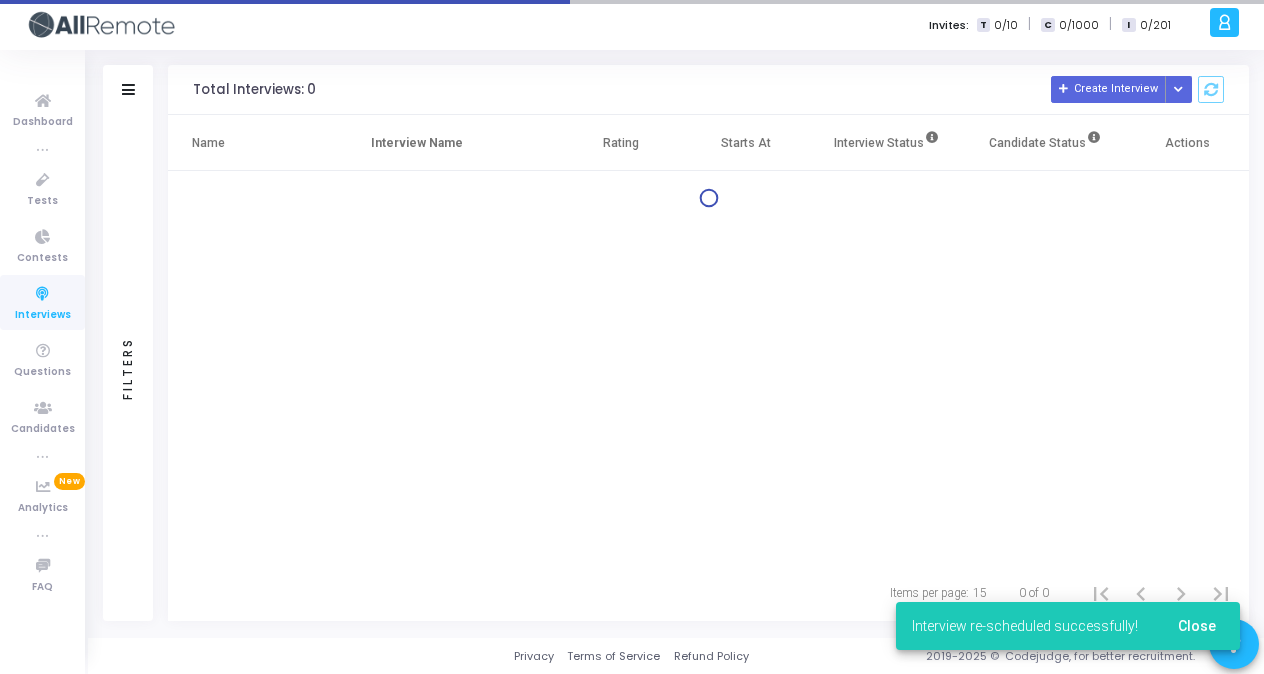 scroll, scrollTop: 0, scrollLeft: 0, axis: both 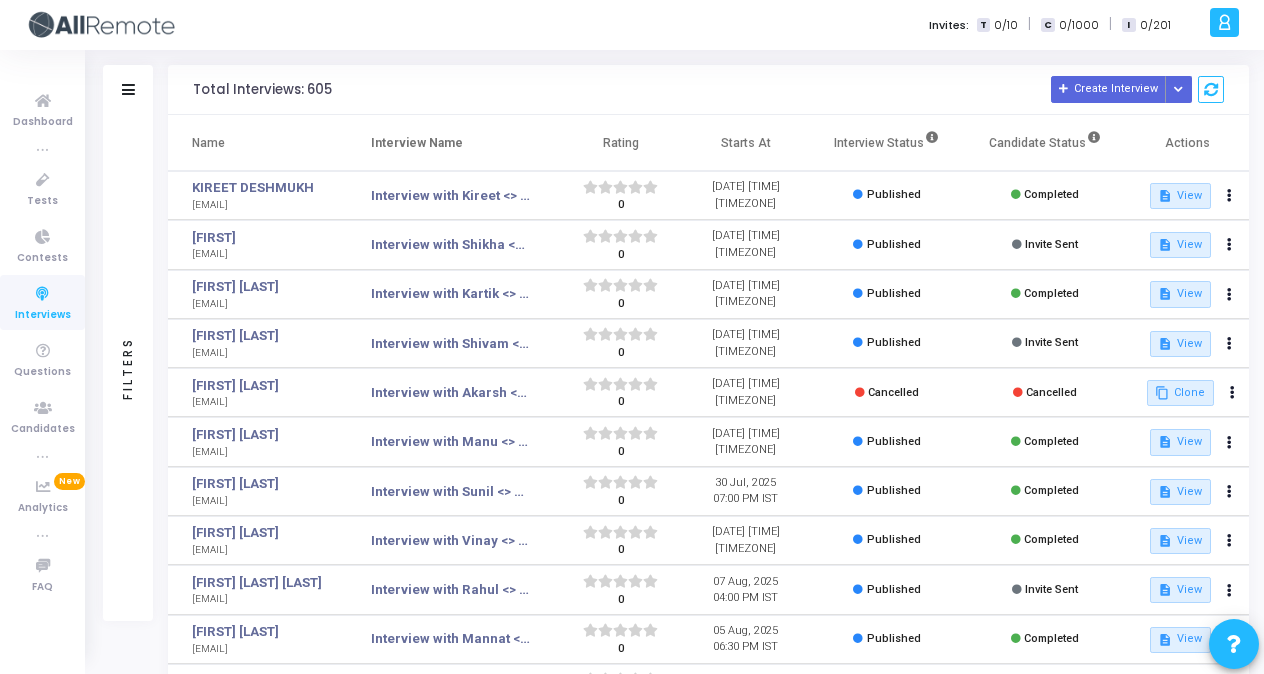 click on "Interview with Shikha <> Senior SDET/SDET, Round 1" 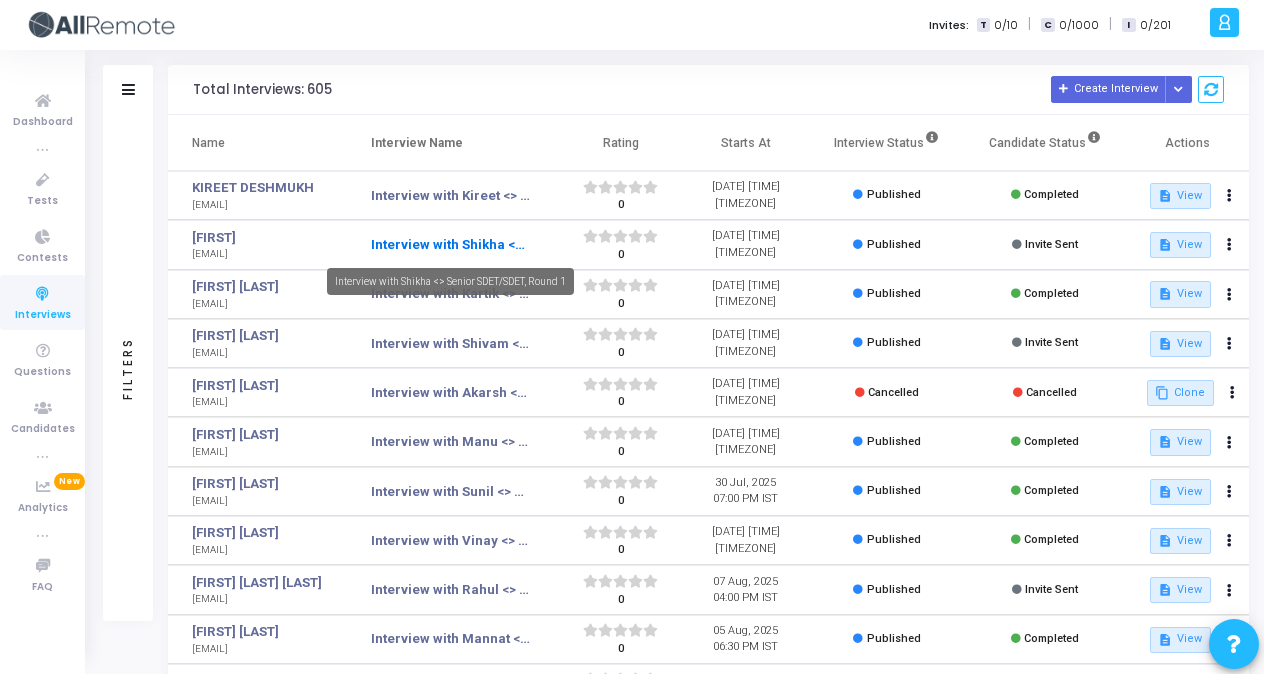 click on "Interview with Shikha <> Senior SDET/SDET, Round 1" 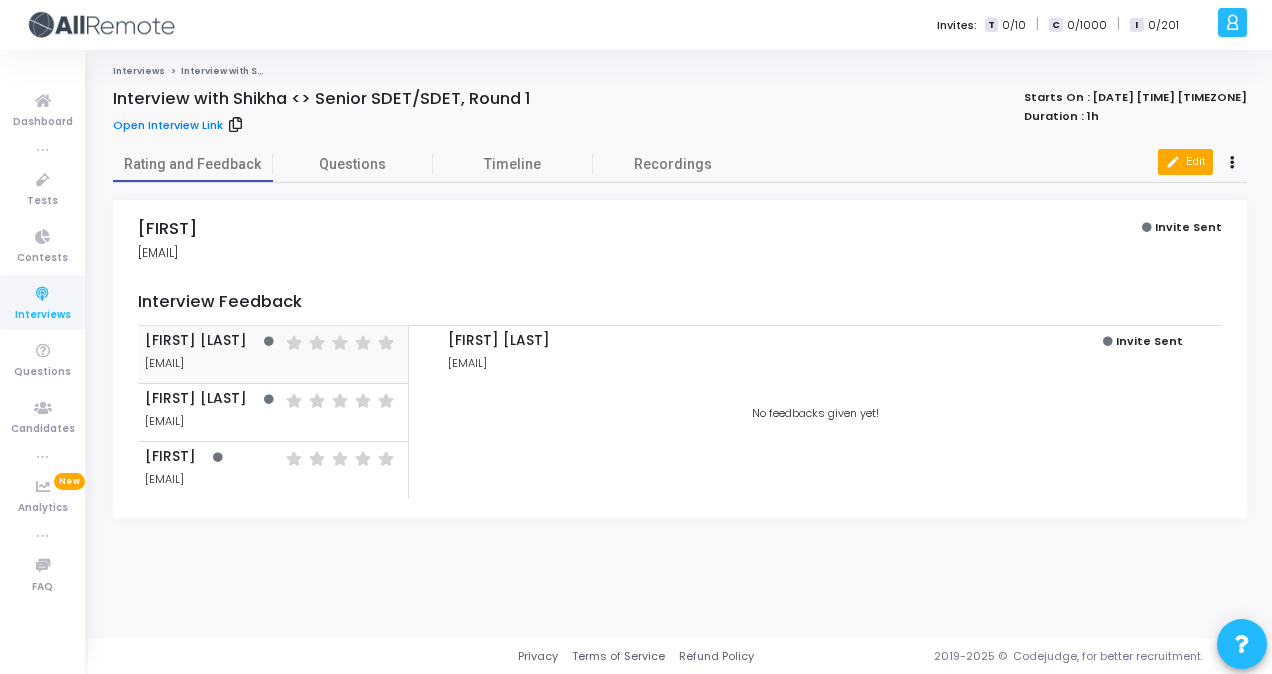 click on "edit" at bounding box center (1173, 162) 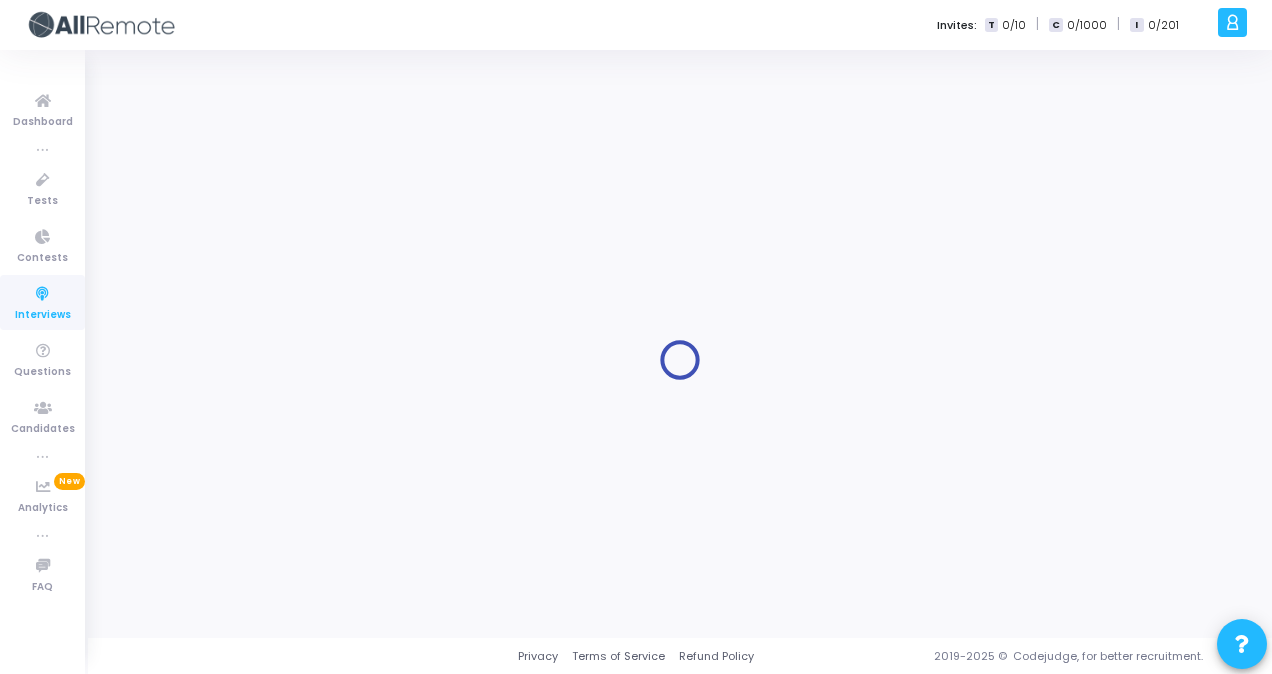 type on "Interview with Shikha <> Senior SDET/SDET, Round 1" 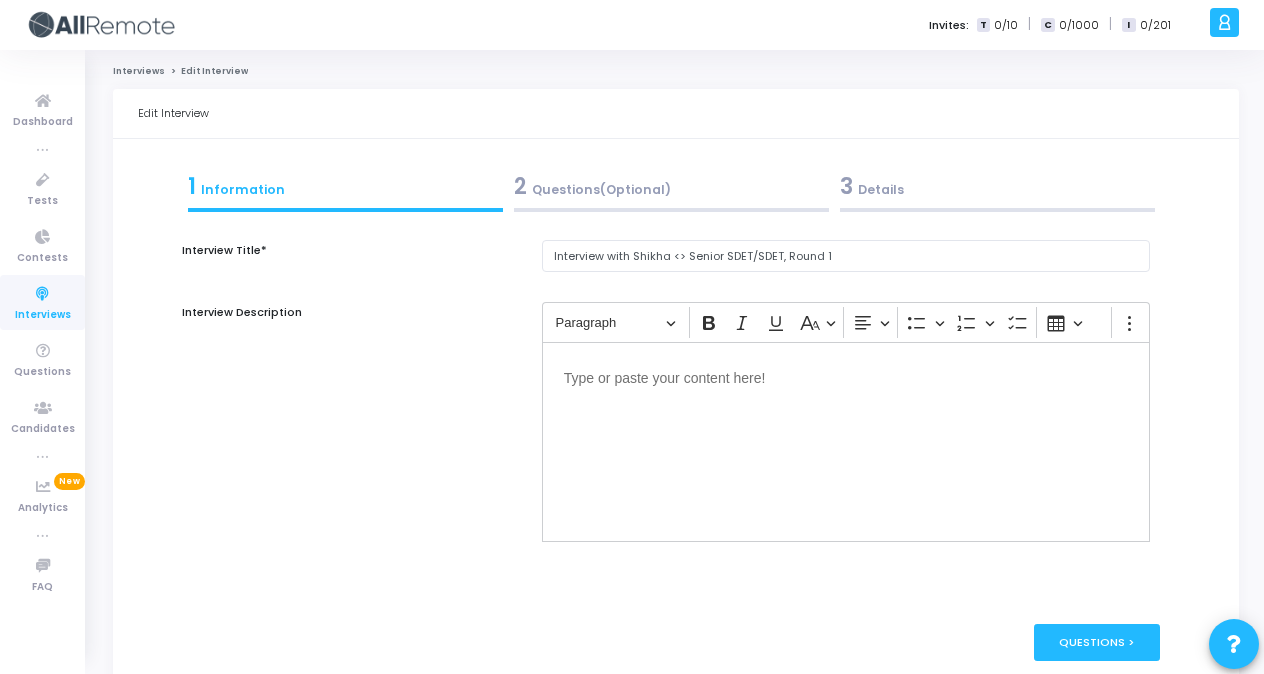 click on "3  Details" at bounding box center [997, 186] 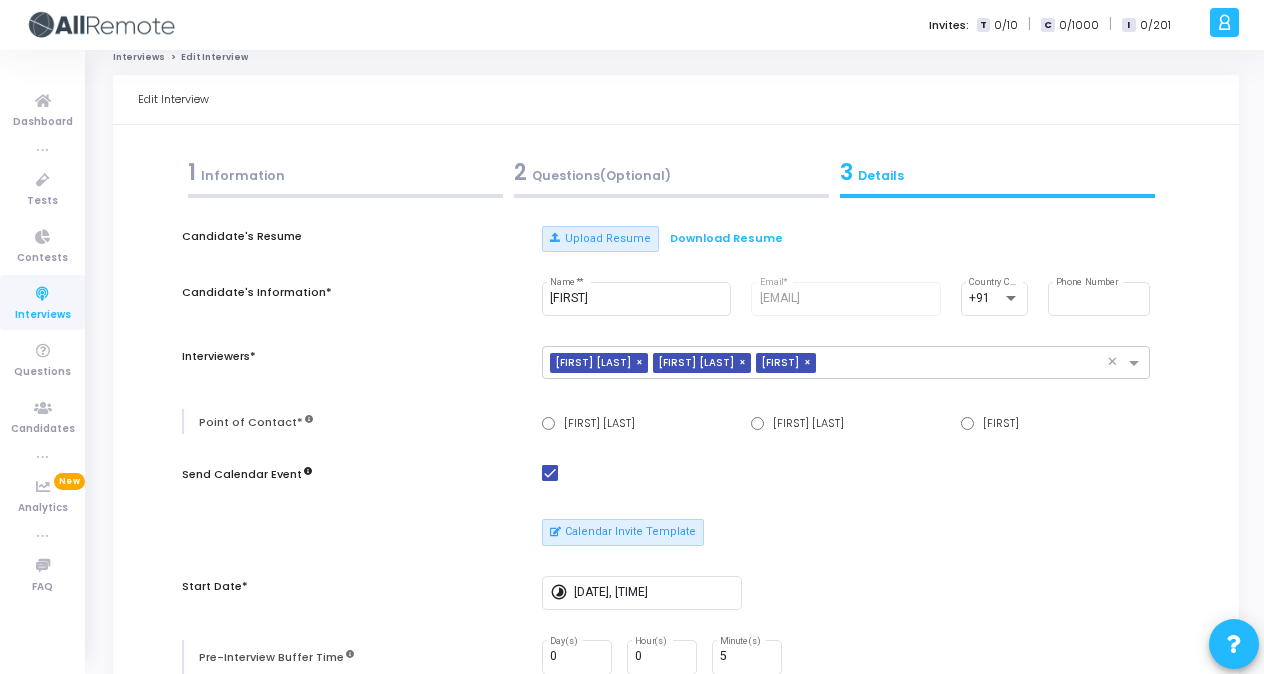 scroll, scrollTop: 15, scrollLeft: 0, axis: vertical 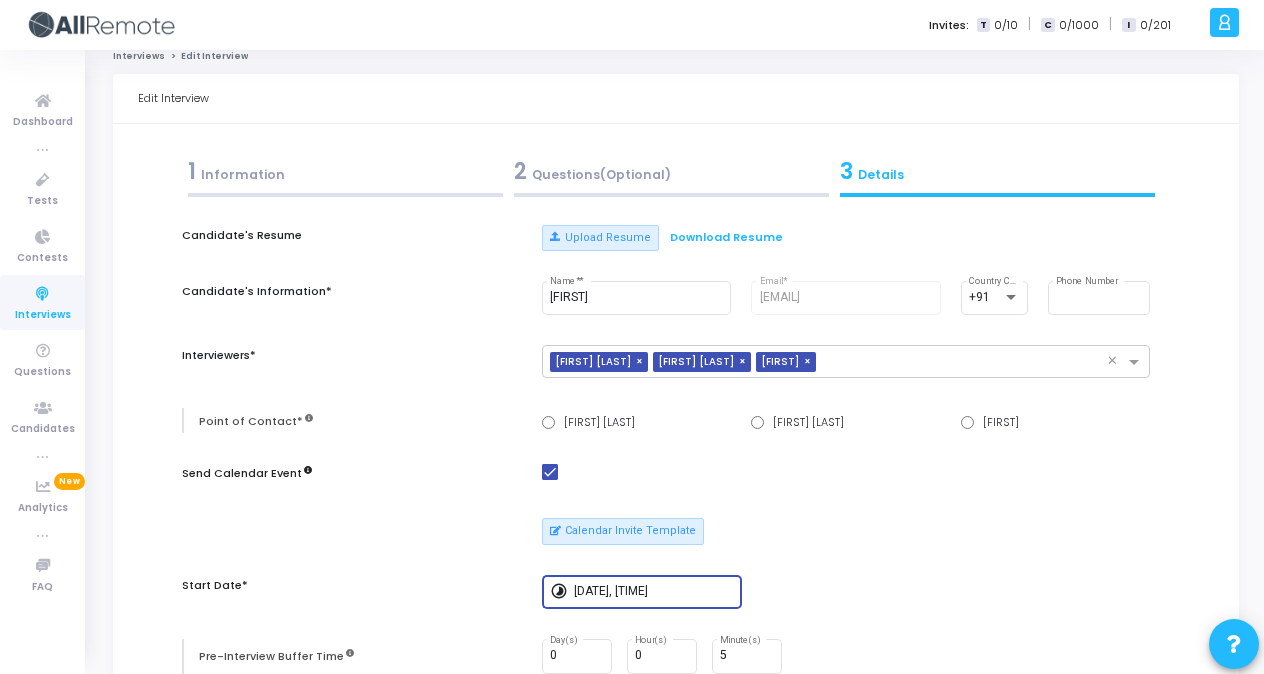 click on "8/7/2025, 7:00 PM" at bounding box center (654, 592) 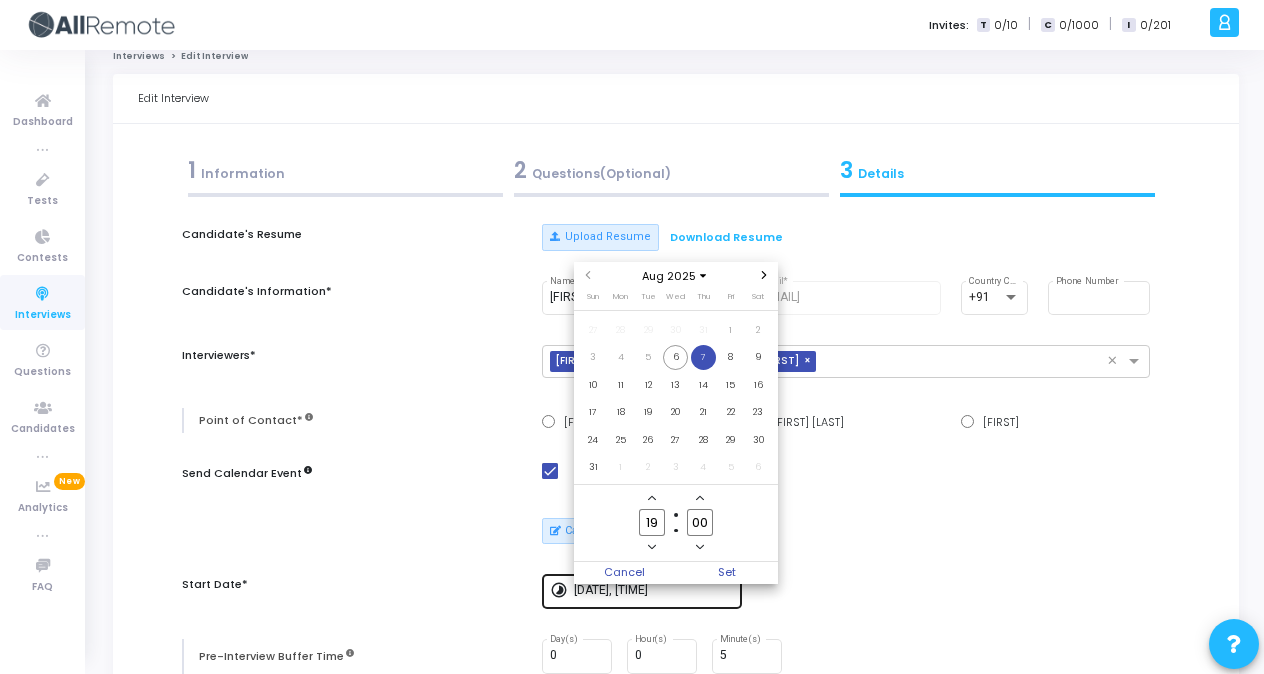 scroll, scrollTop: 0, scrollLeft: 0, axis: both 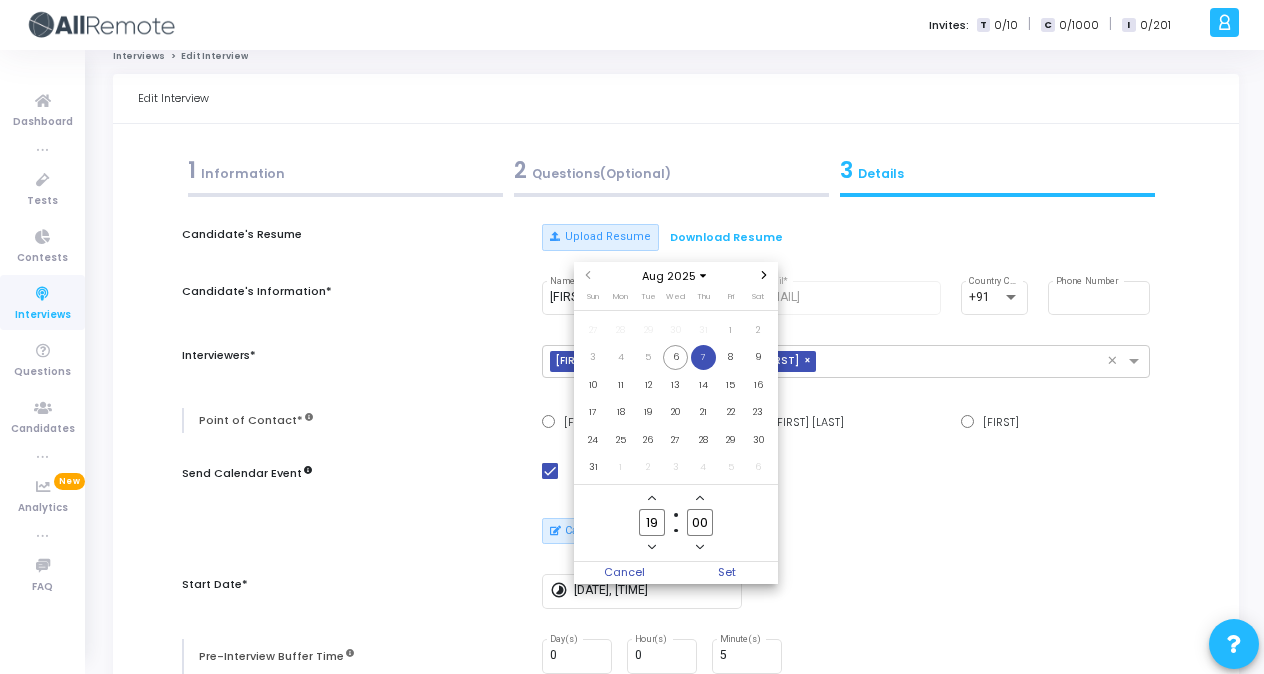 click 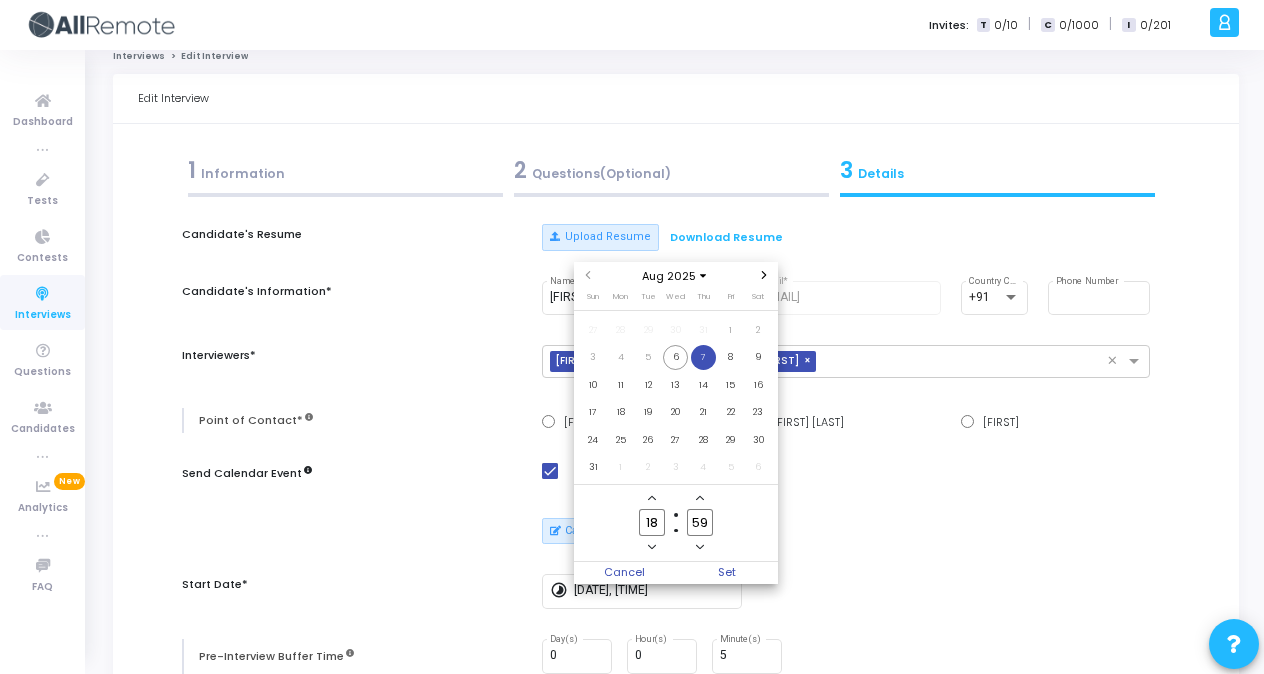 click 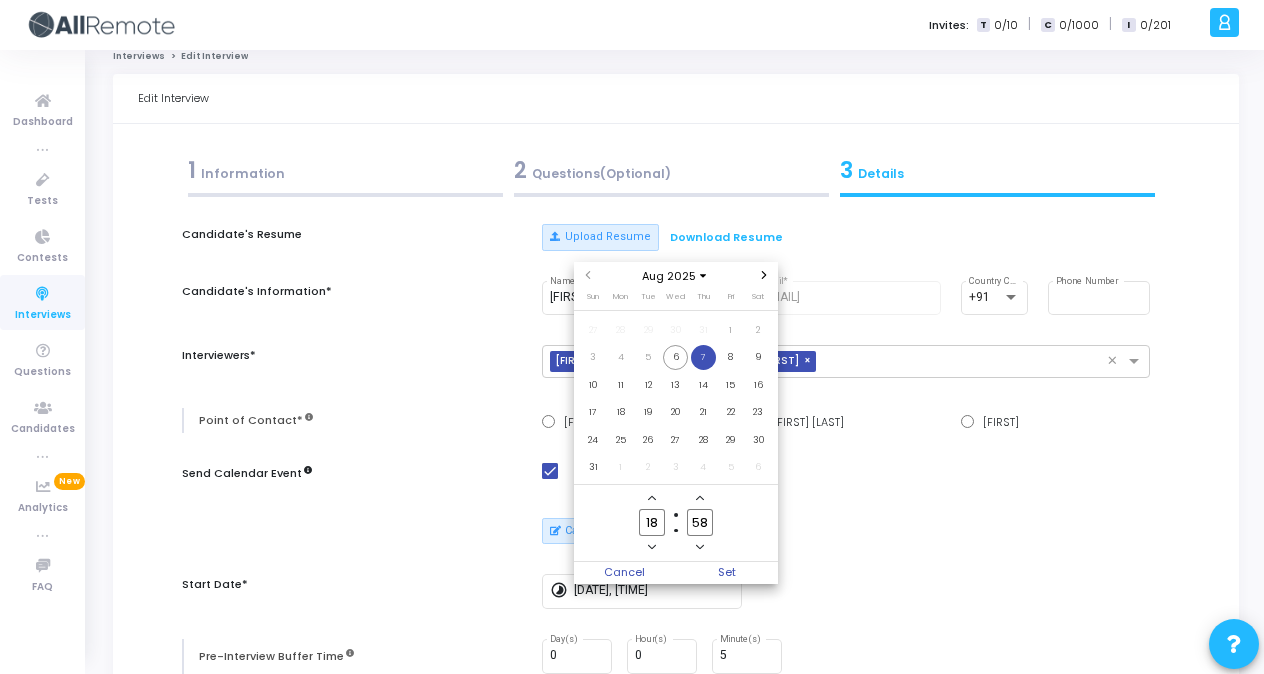 click 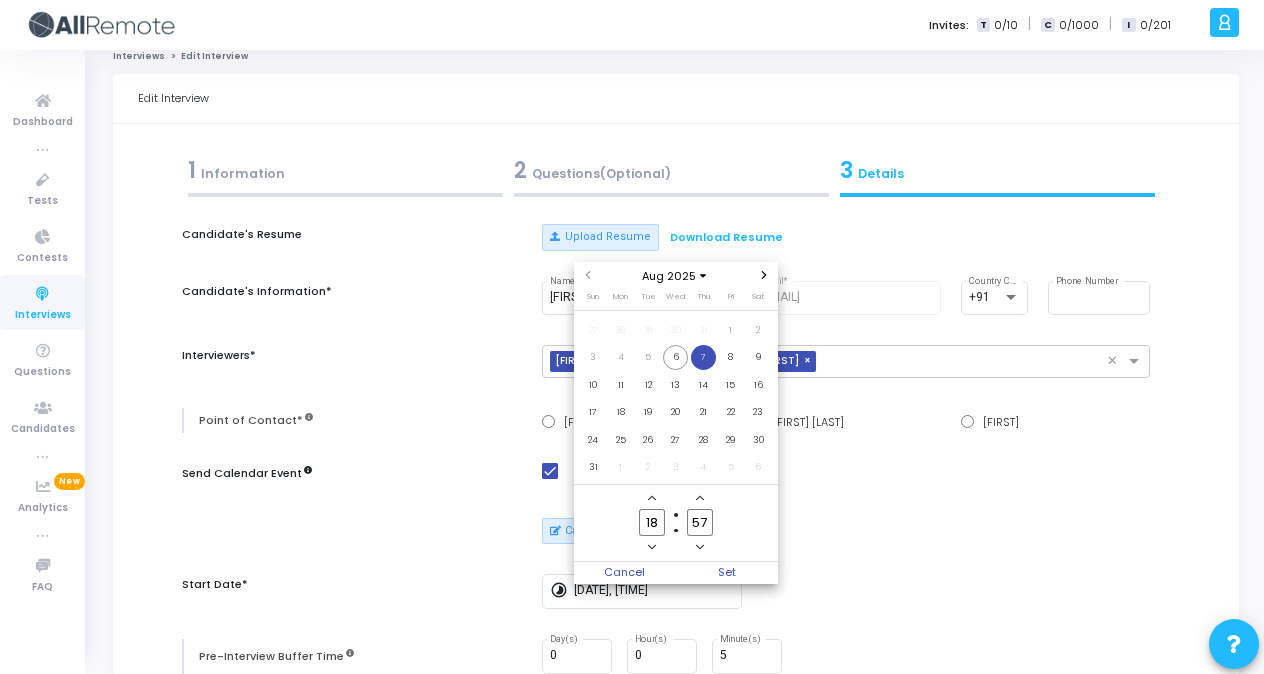 click on "57" 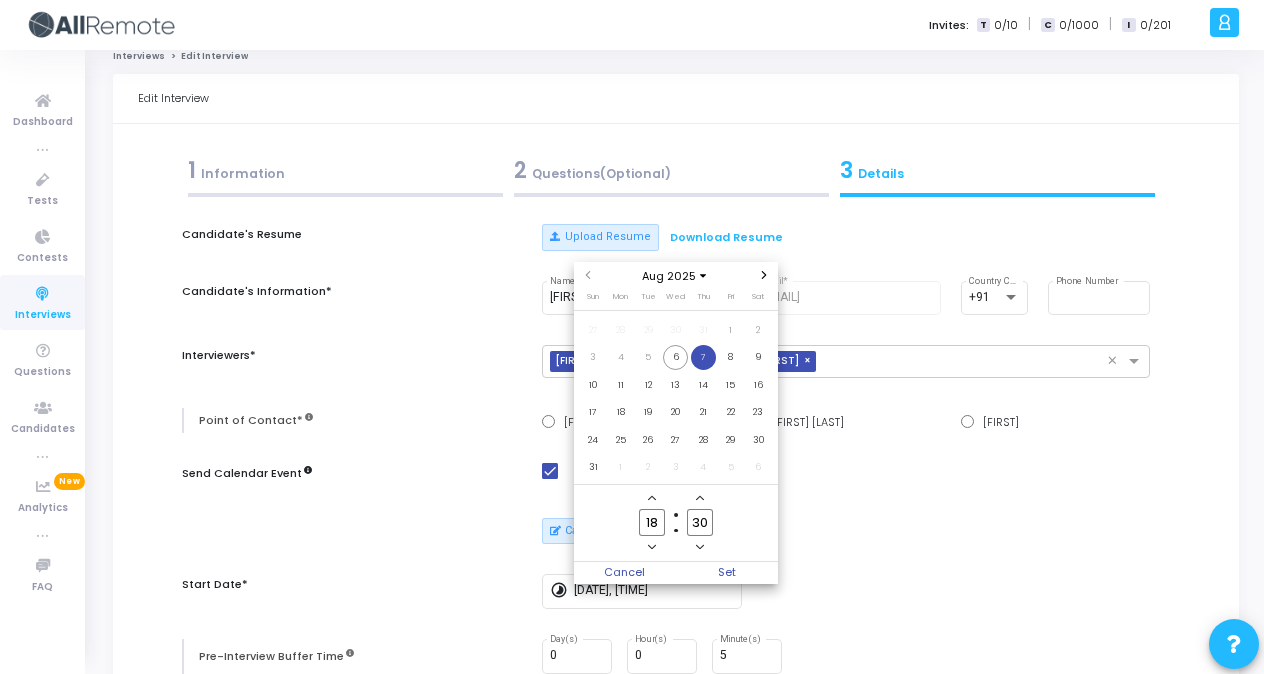 type on "30" 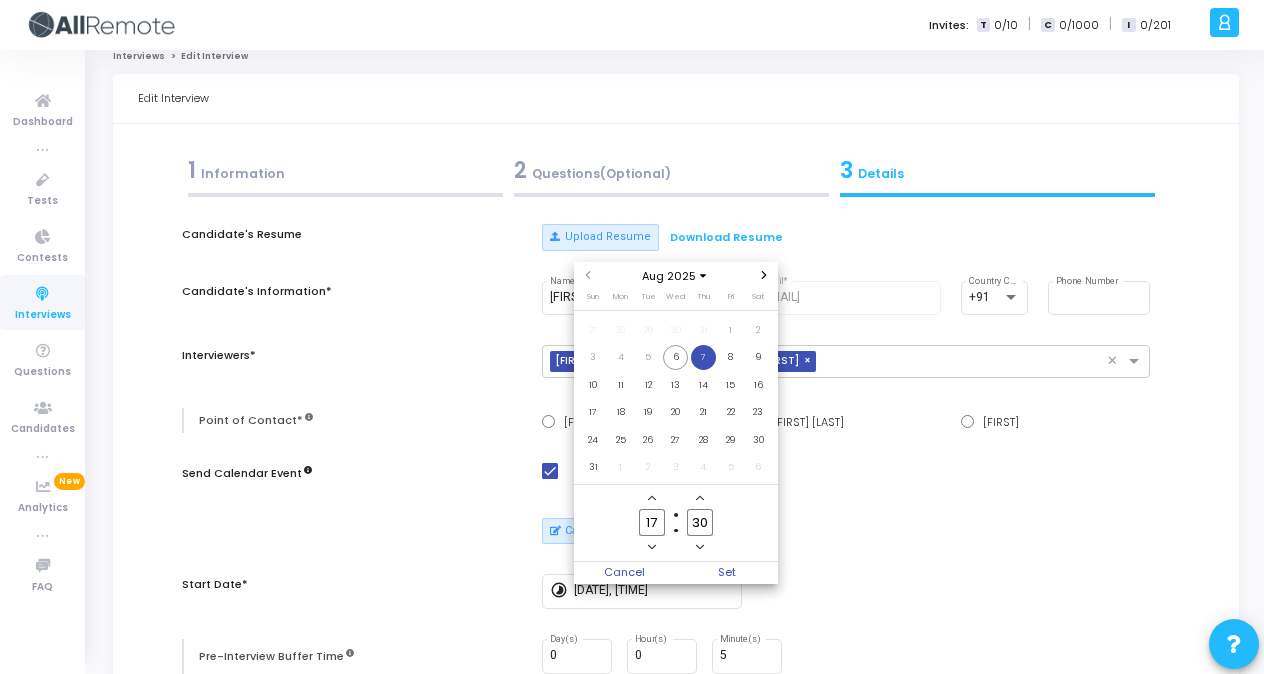 click 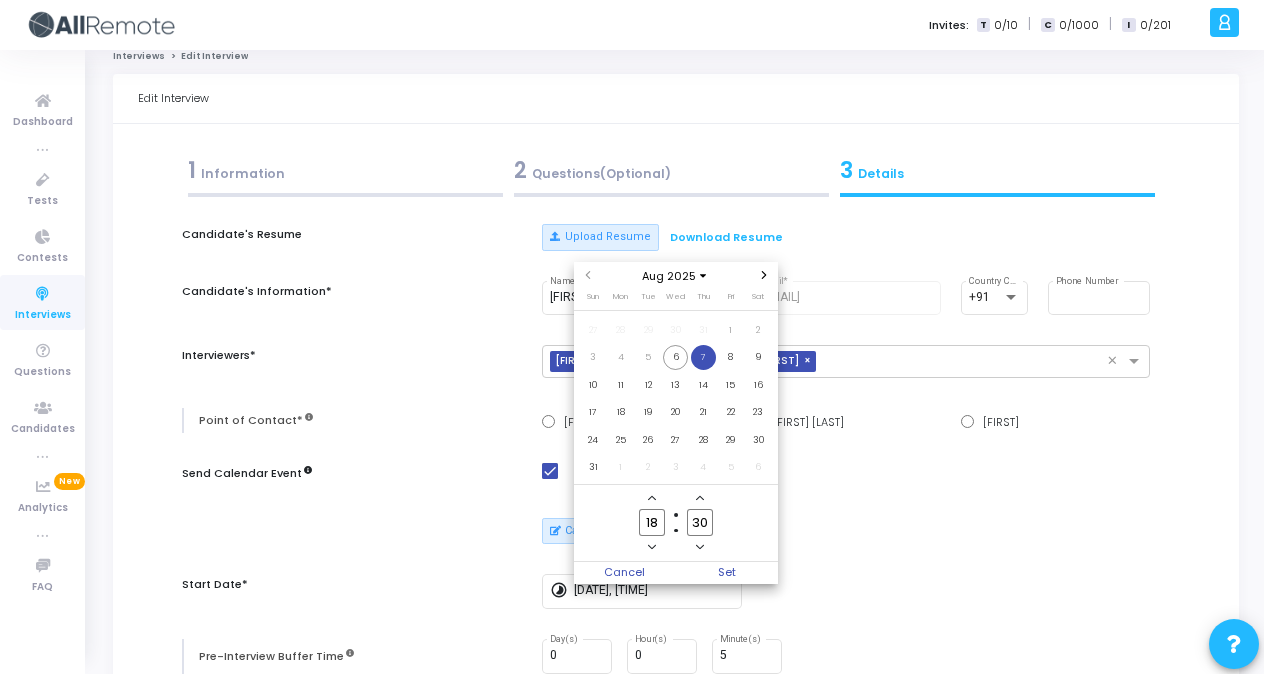 click 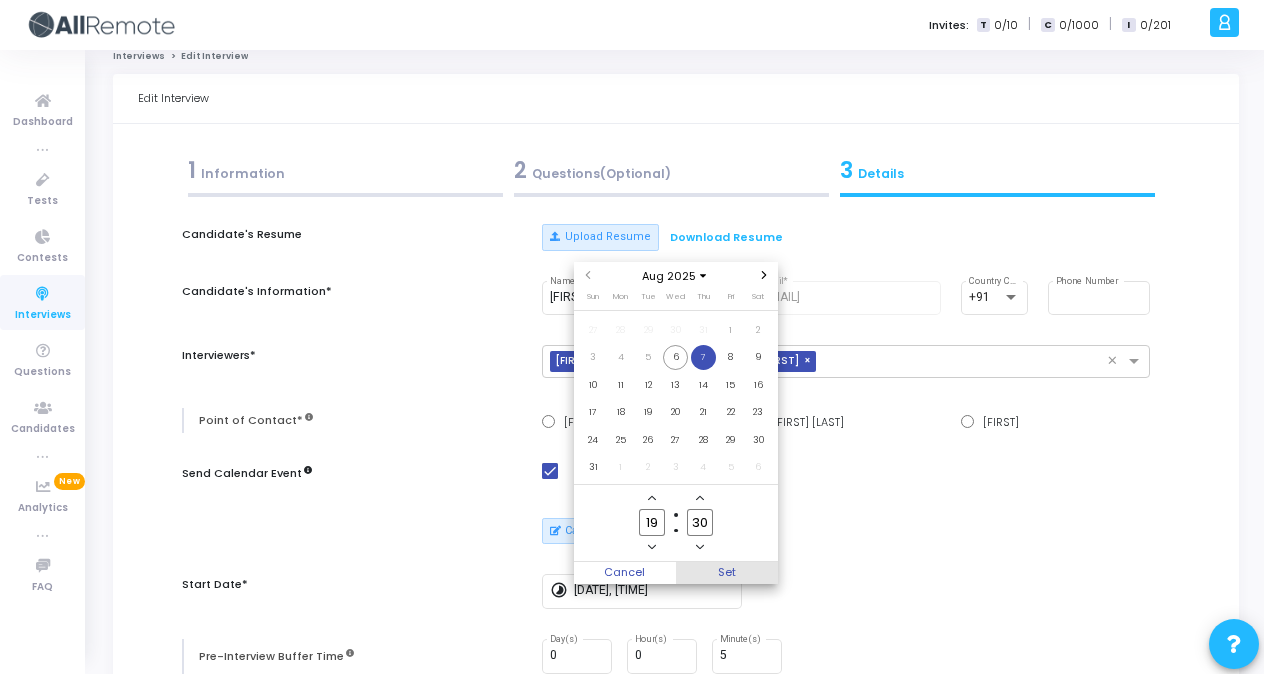 click on "Set" at bounding box center [727, 573] 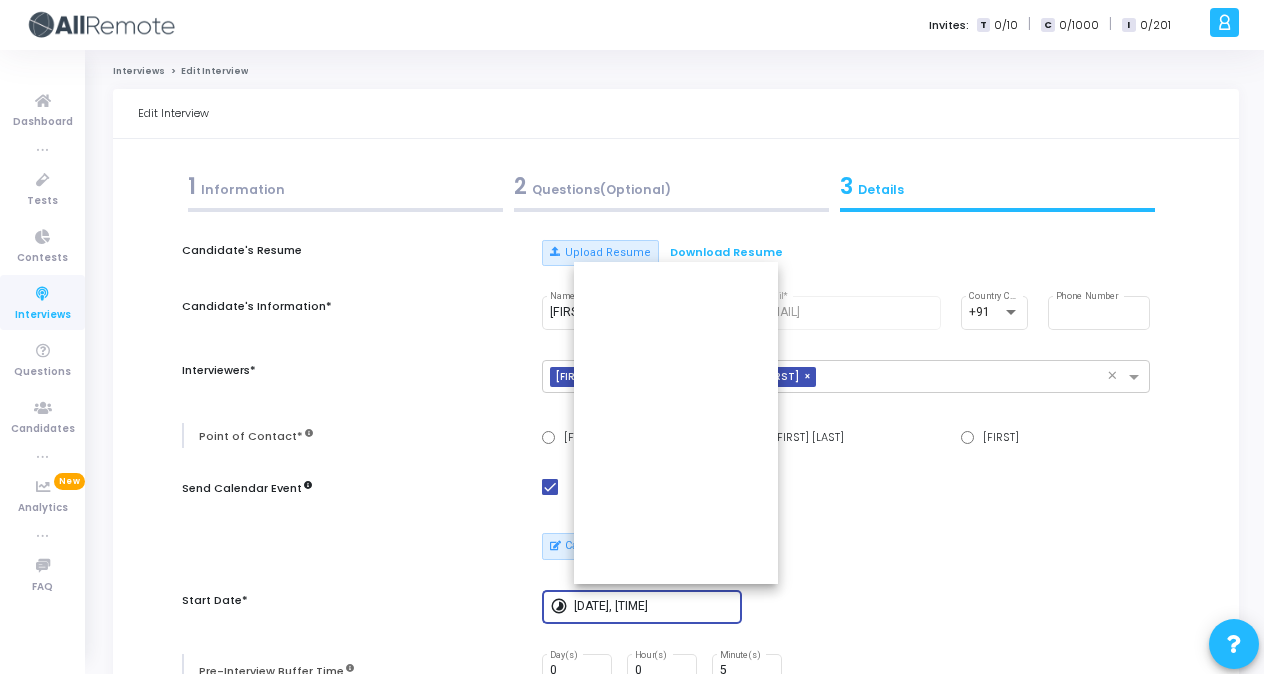 scroll, scrollTop: 15, scrollLeft: 0, axis: vertical 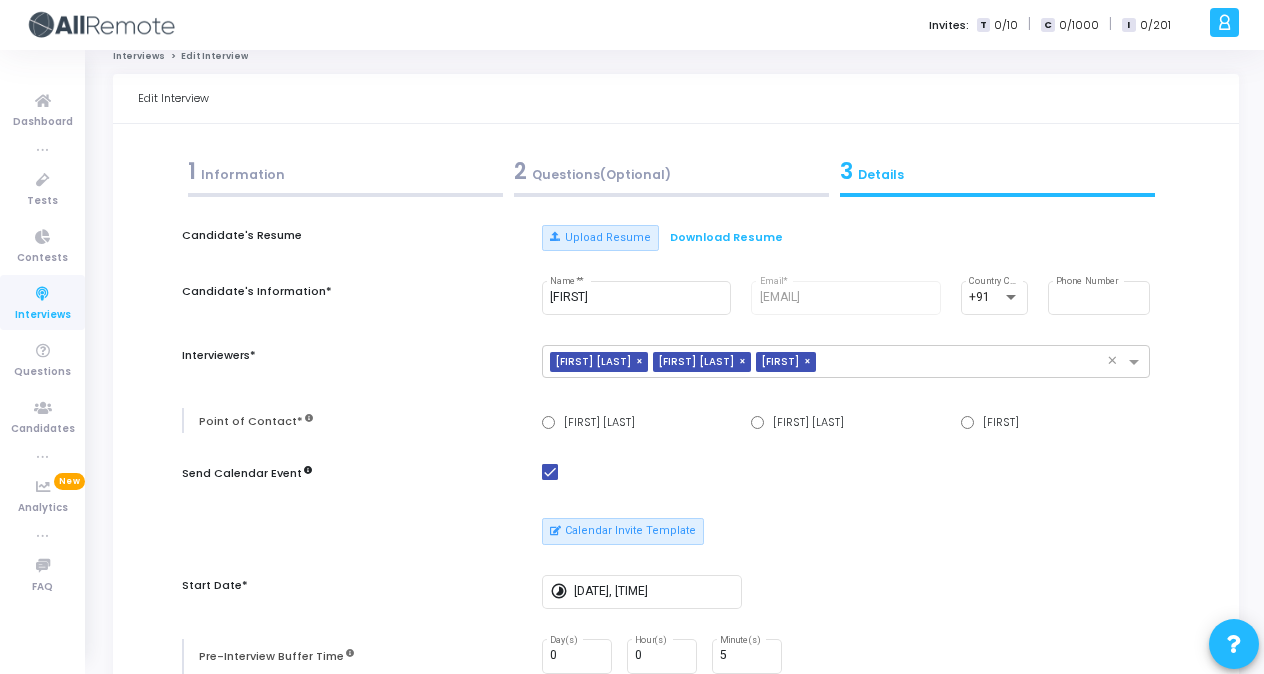 click on "Calendar Invite Template" at bounding box center [846, 531] 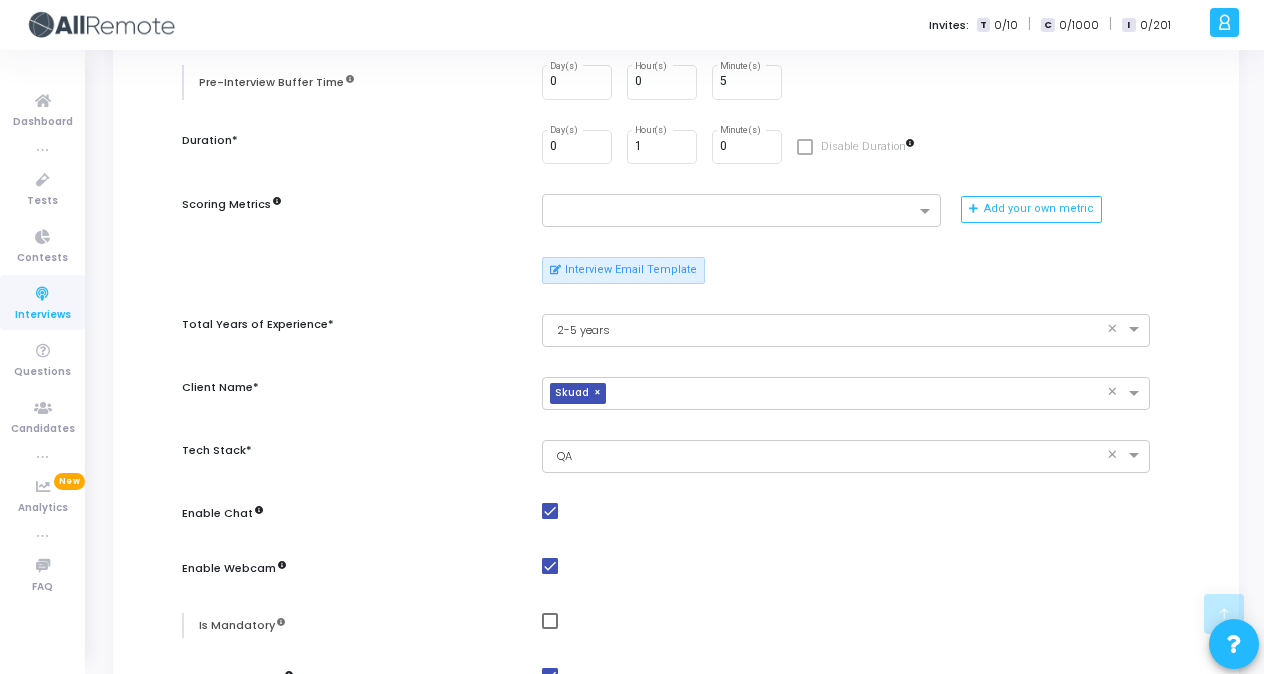 scroll, scrollTop: 1041, scrollLeft: 0, axis: vertical 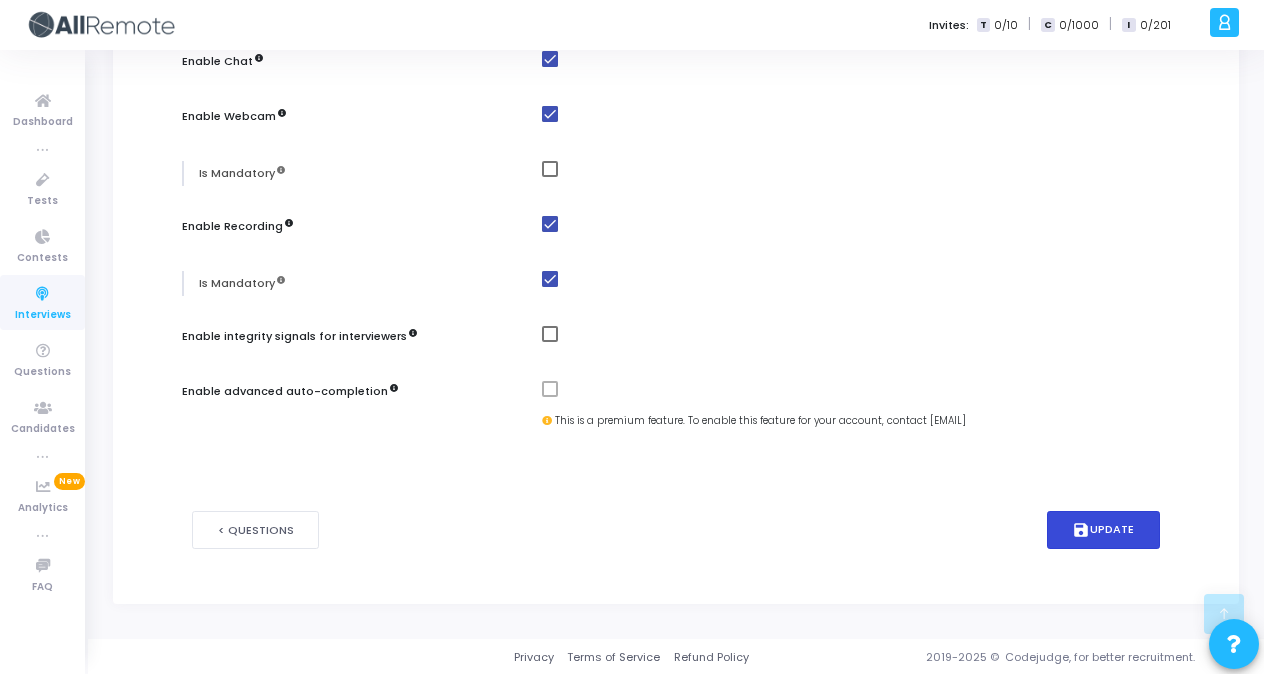 click on "save" at bounding box center [1081, 530] 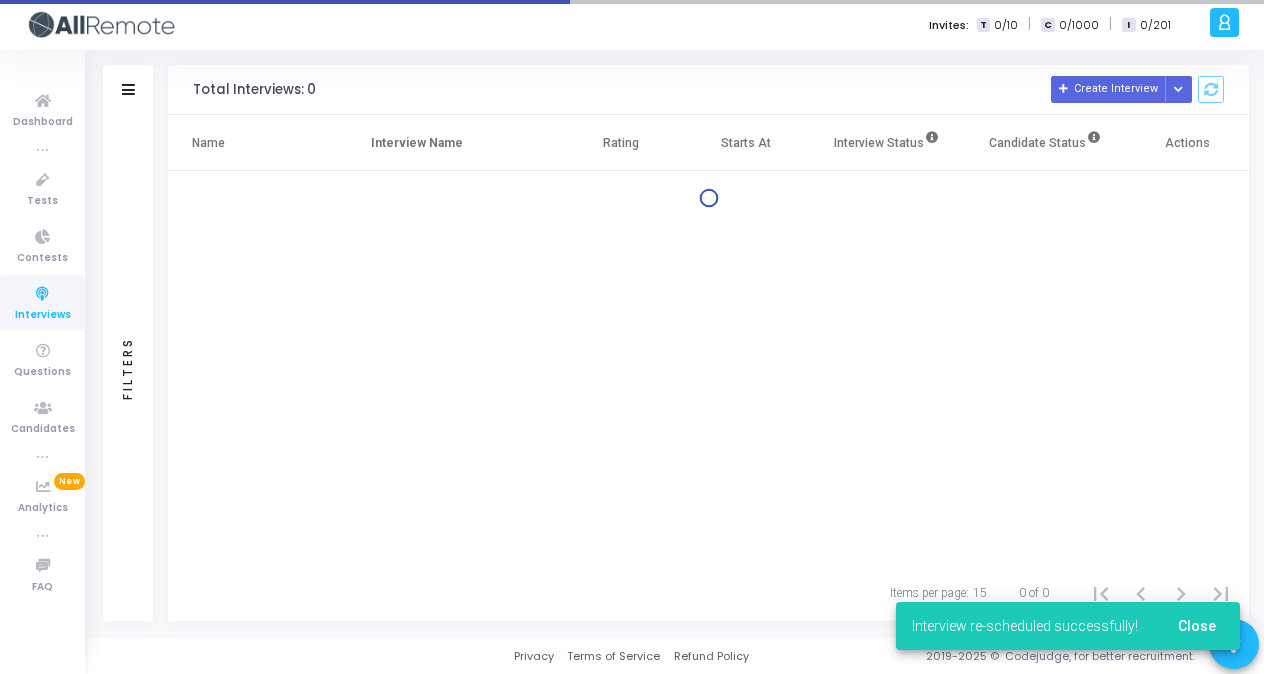 scroll, scrollTop: 0, scrollLeft: 0, axis: both 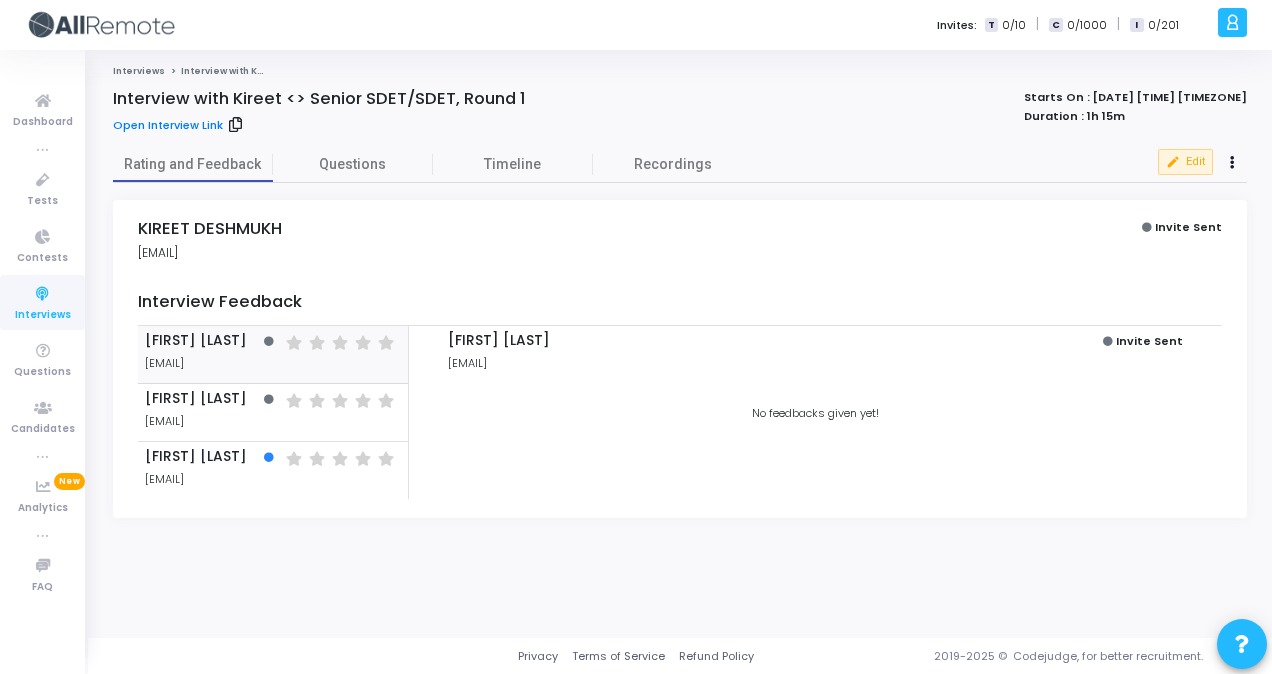 click at bounding box center [43, 294] 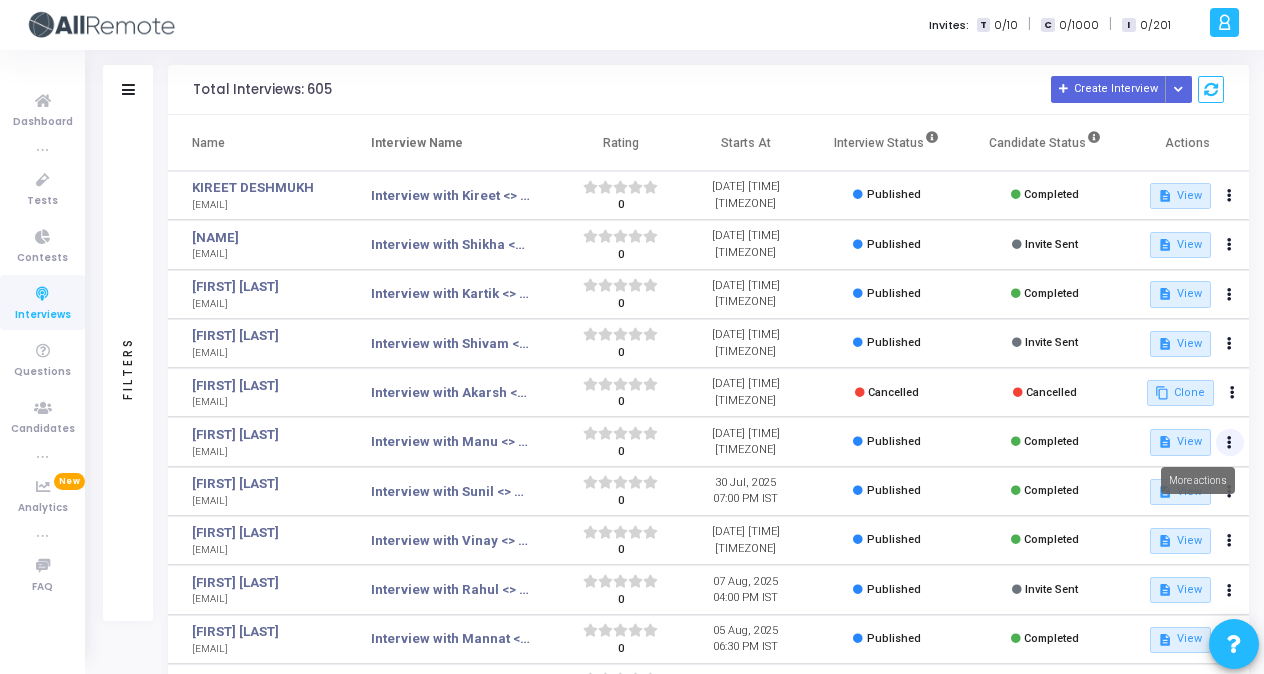 click 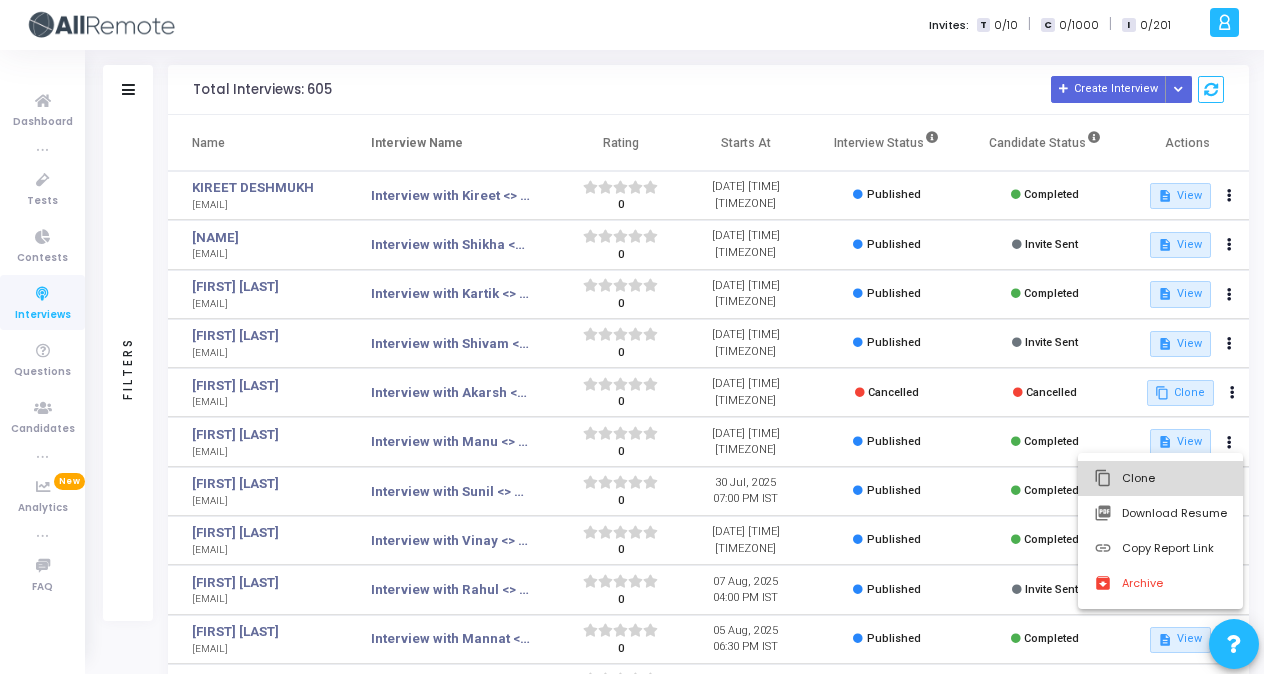 click on "content_copy  Clone" at bounding box center (1160, 478) 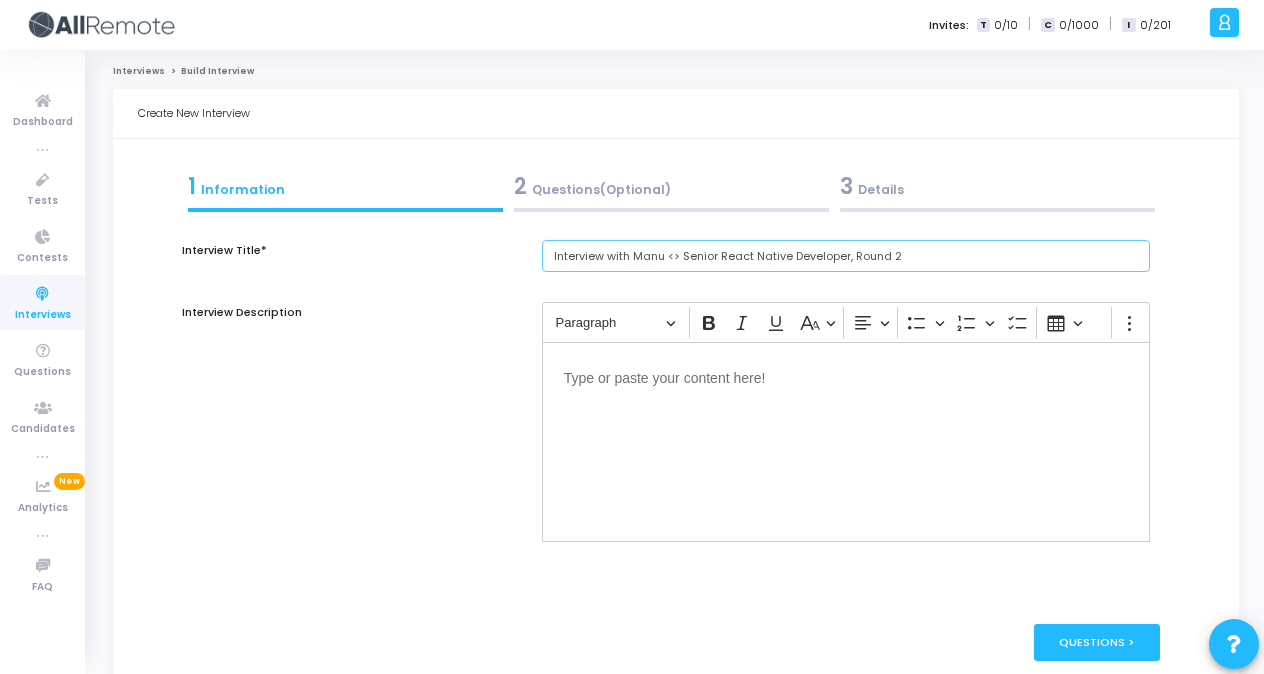 click on "Interview with Manu <> Senior React Native Developer, Round 2" at bounding box center (846, 256) 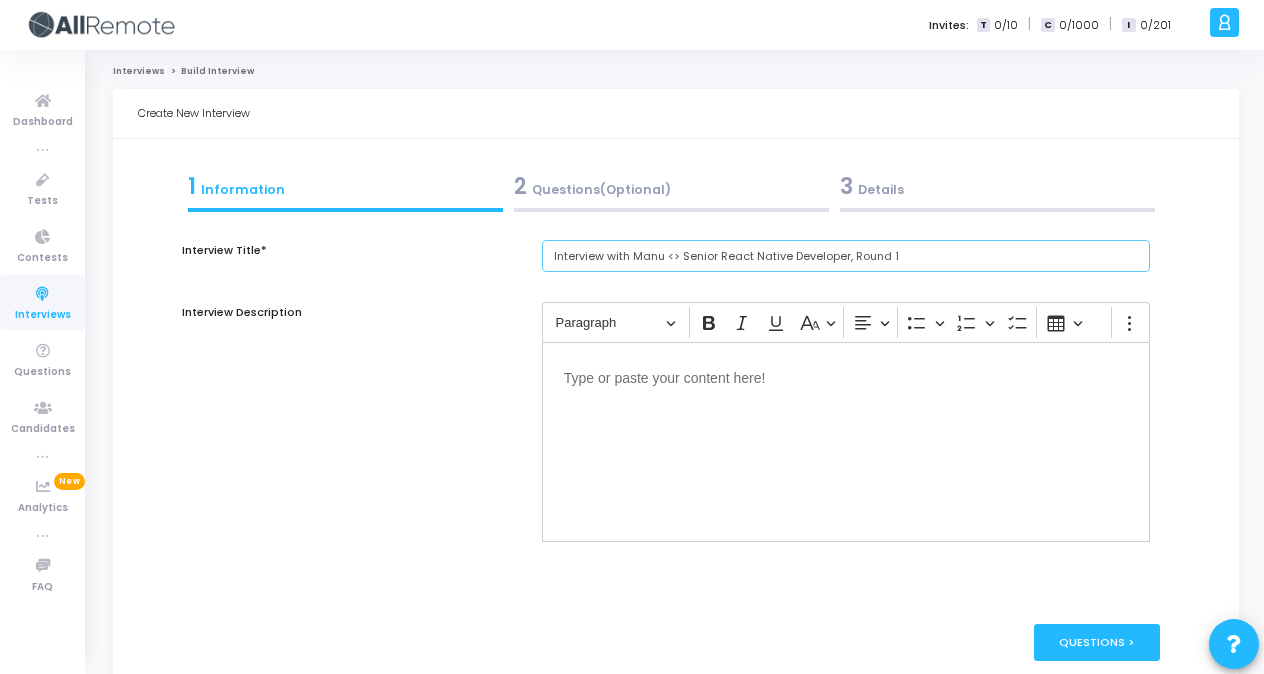 click on "Interview with Manu <> Senior React Native Developer, Round 1" at bounding box center (846, 256) 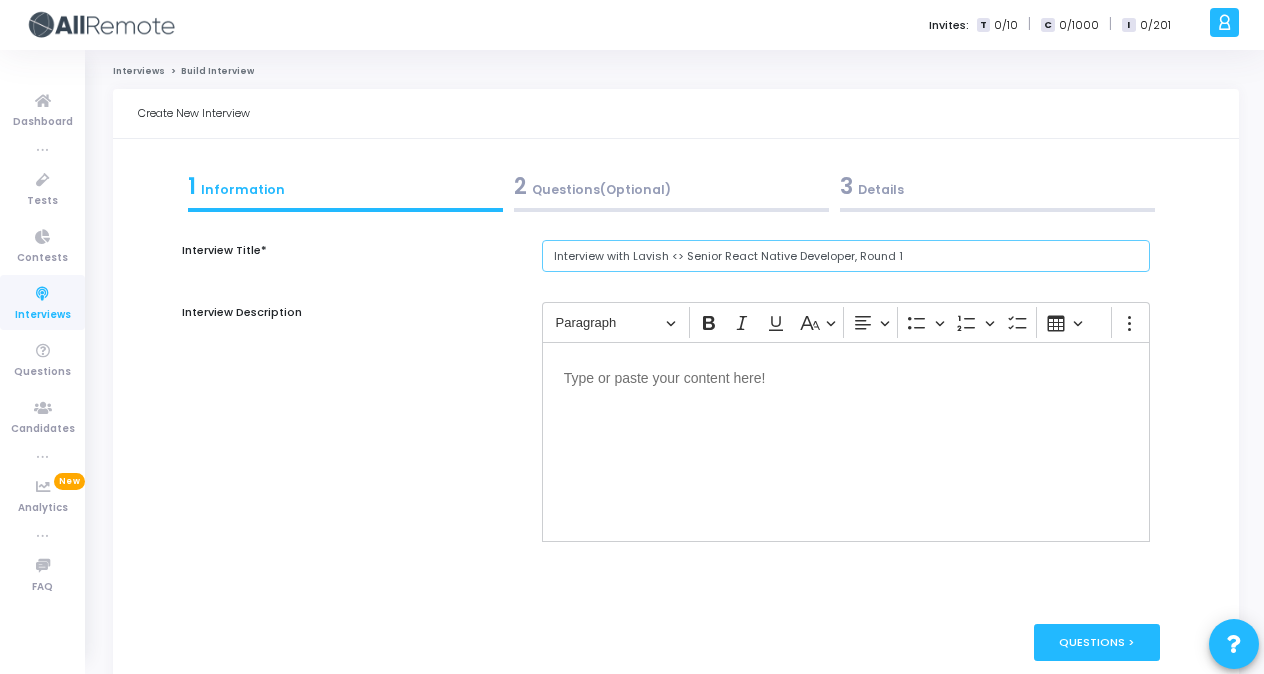 type on "Interview with Lavish <> Senior React Native Developer, Round 1" 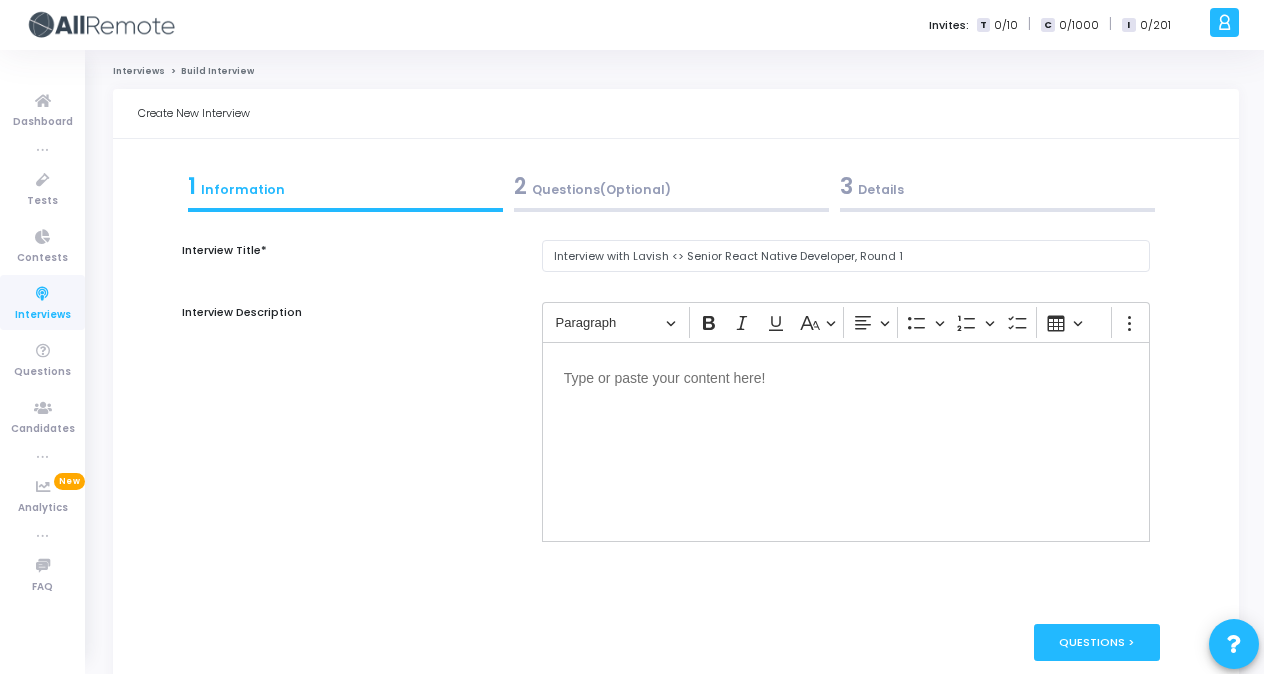 click on "3  Details" at bounding box center [997, 186] 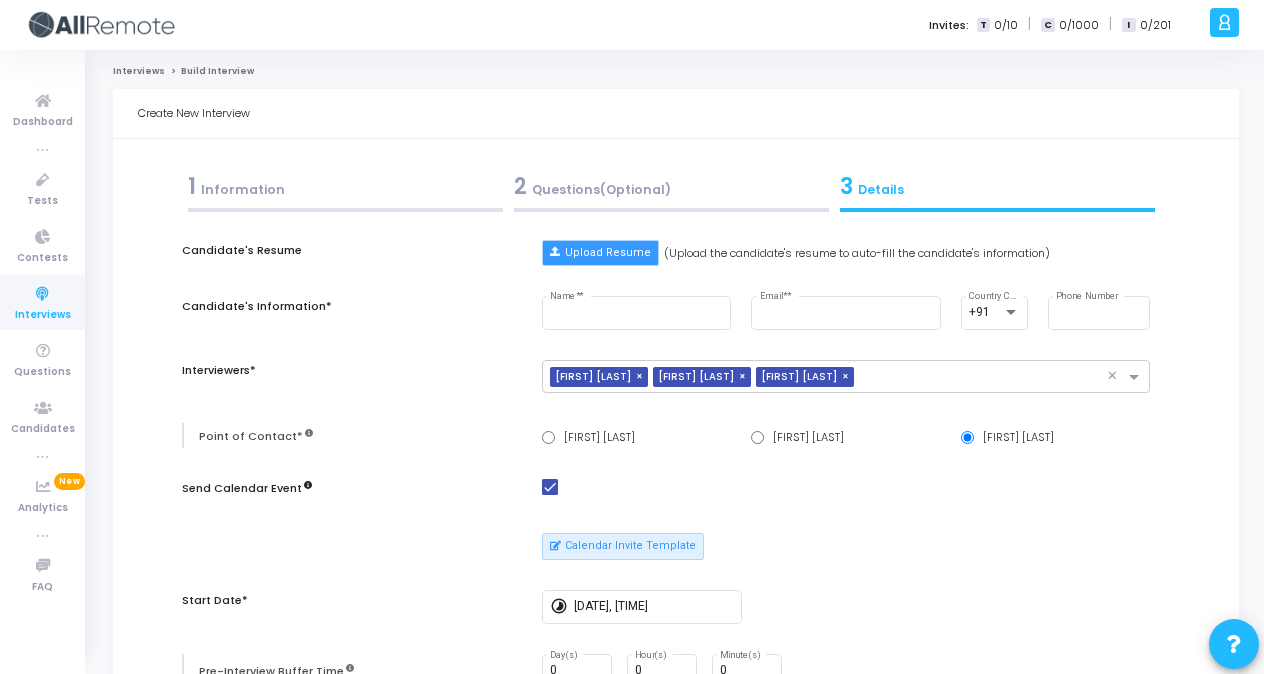 click on "Upload Resume" at bounding box center (600, 253) 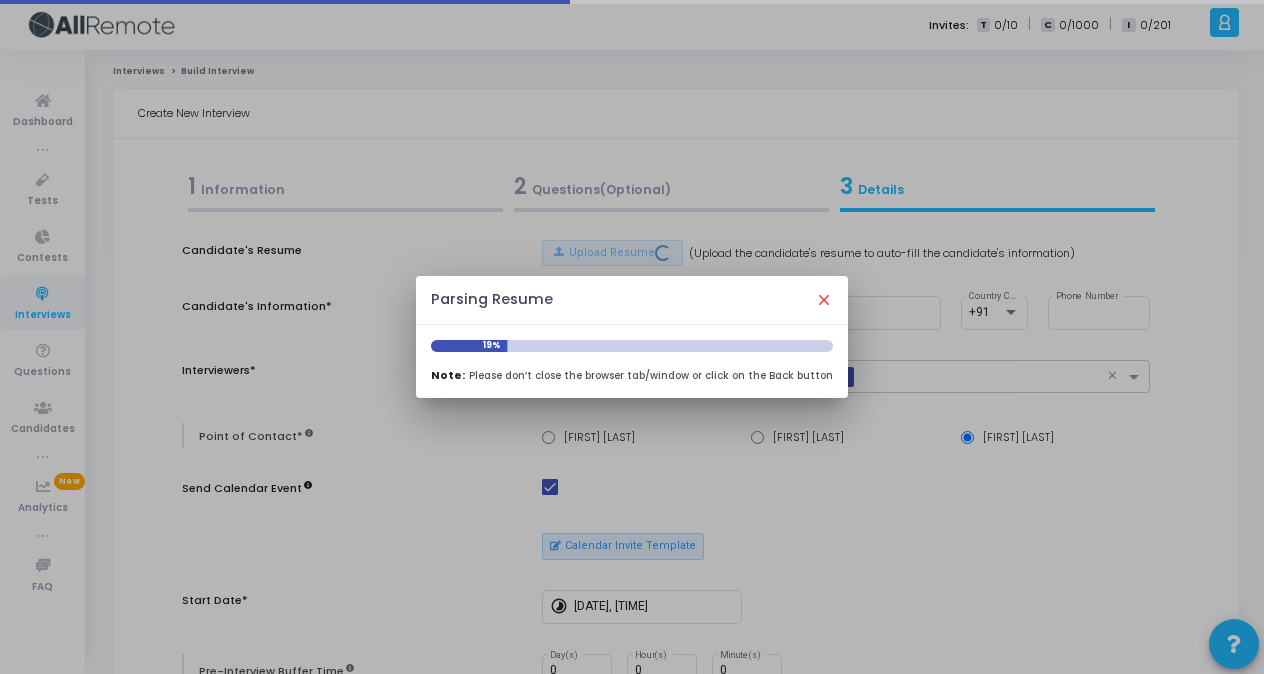 type on "[FIRST] [LAST]" 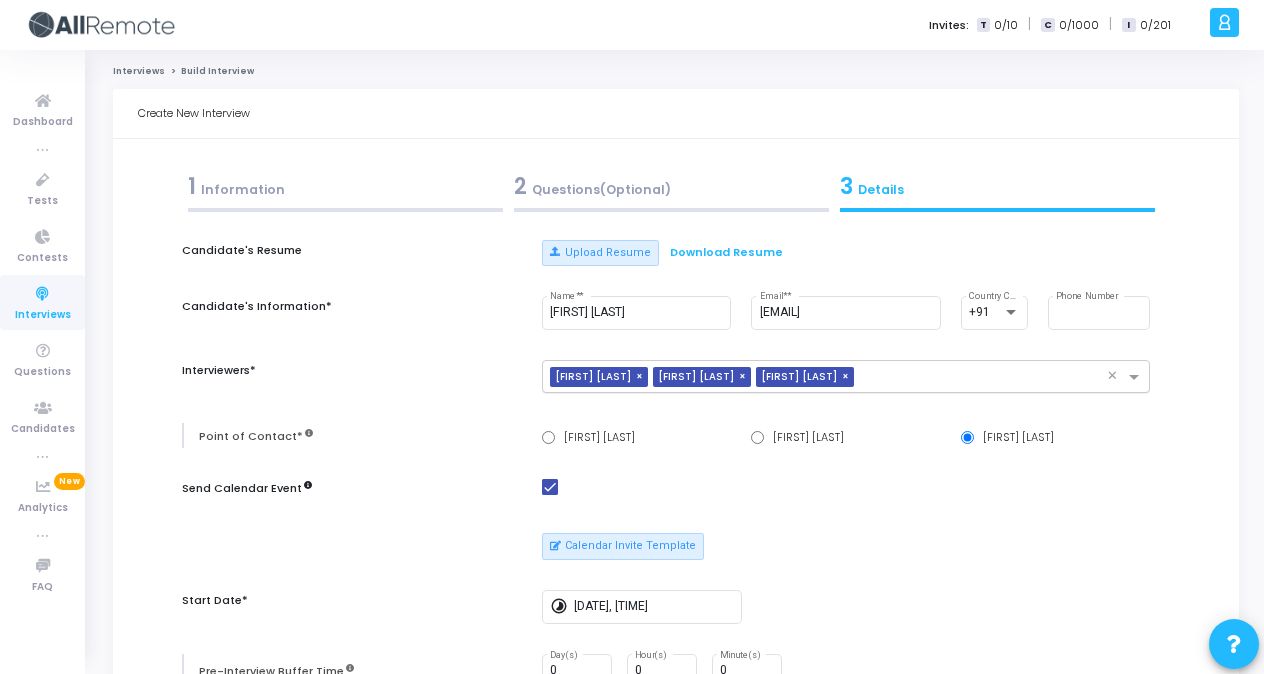 click on "×" at bounding box center (642, 377) 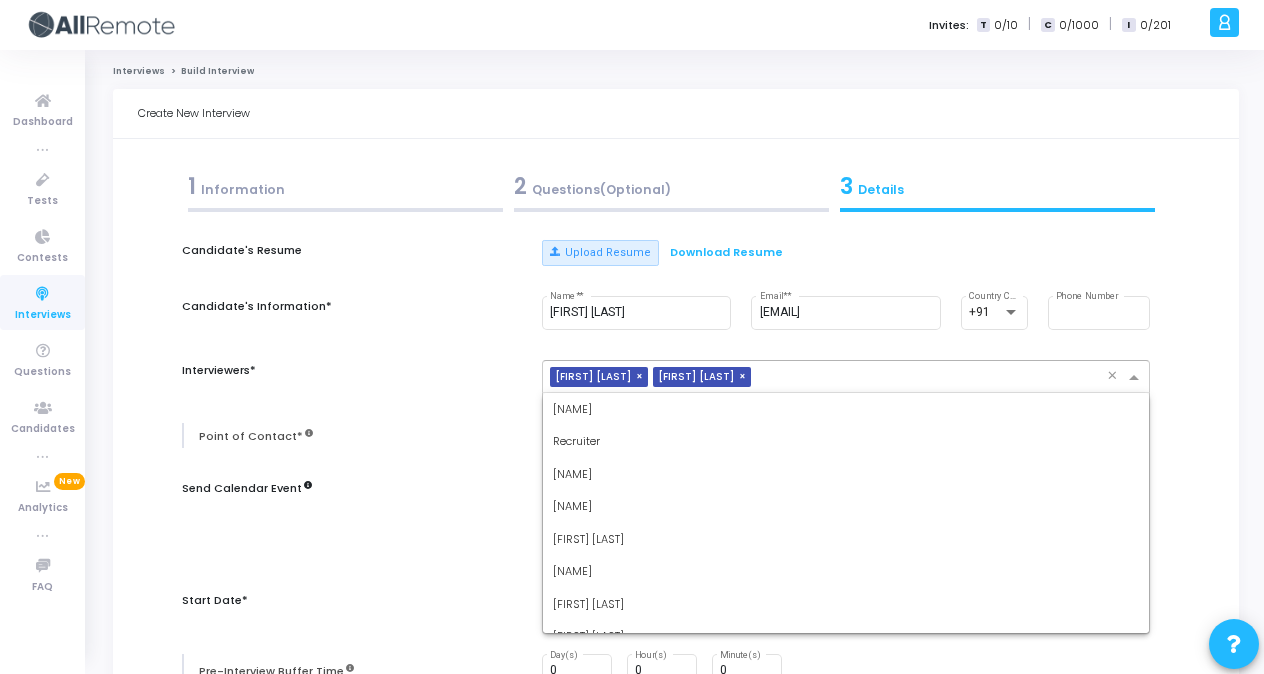 scroll, scrollTop: 2048, scrollLeft: 0, axis: vertical 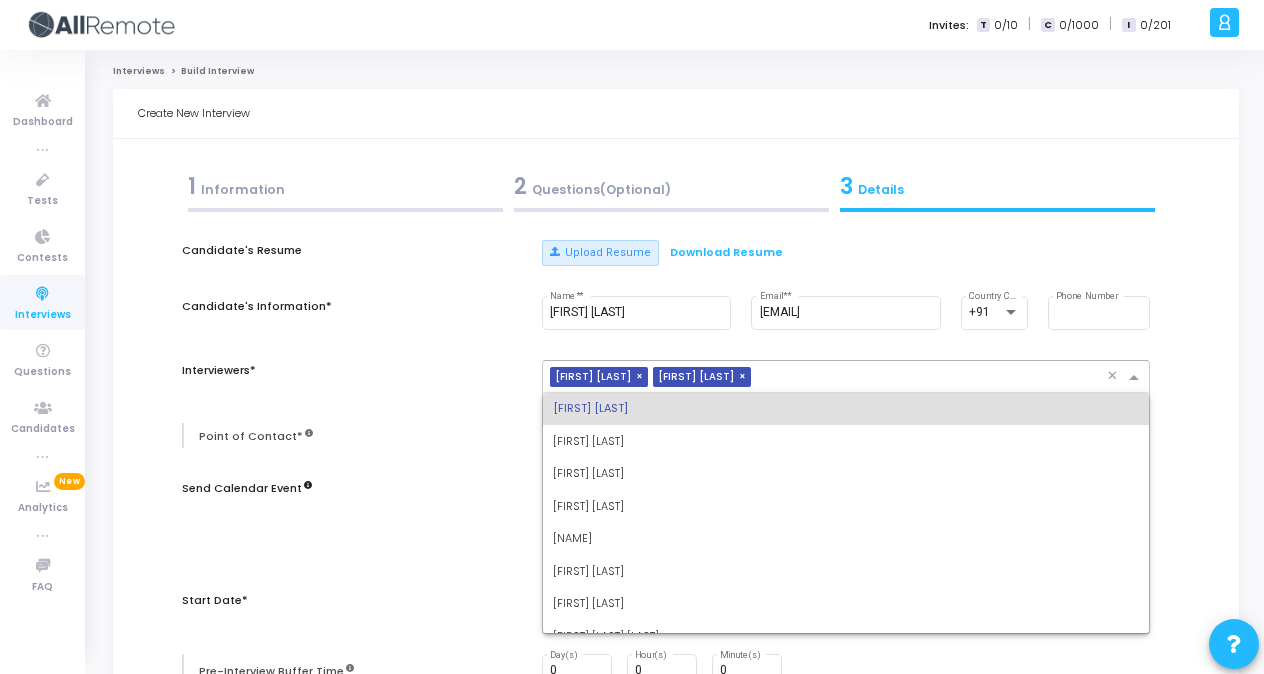click at bounding box center [933, 378] 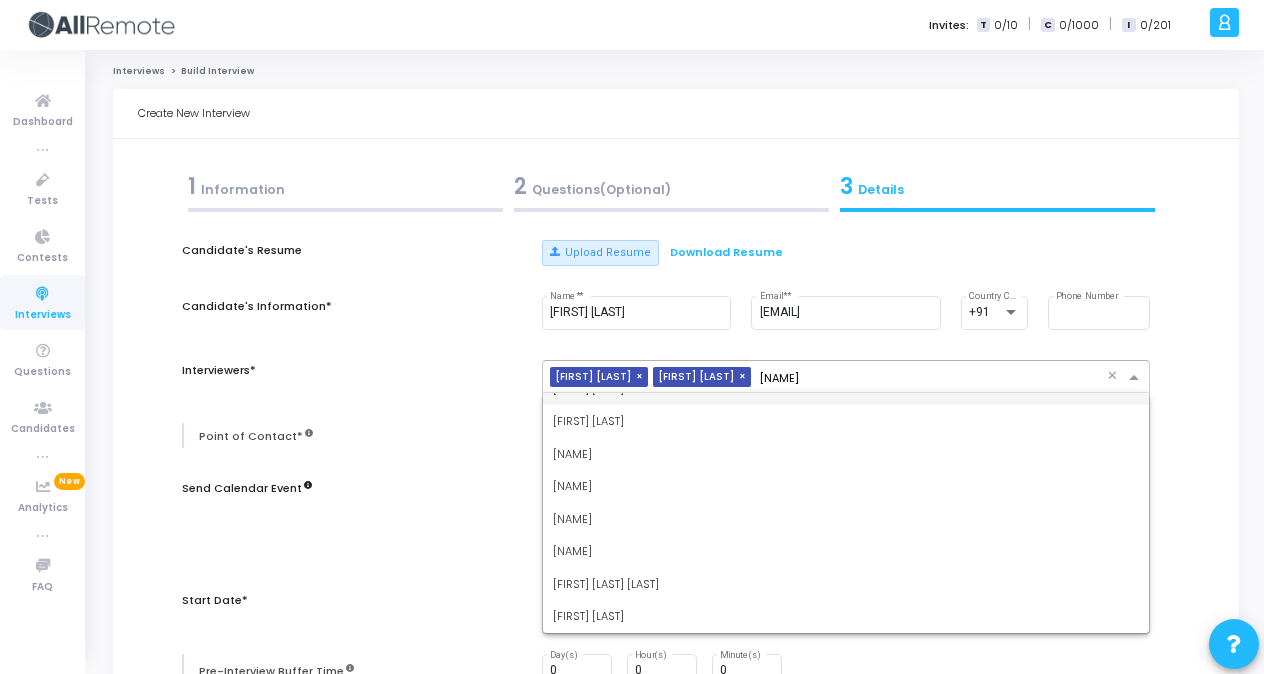 scroll, scrollTop: 0, scrollLeft: 0, axis: both 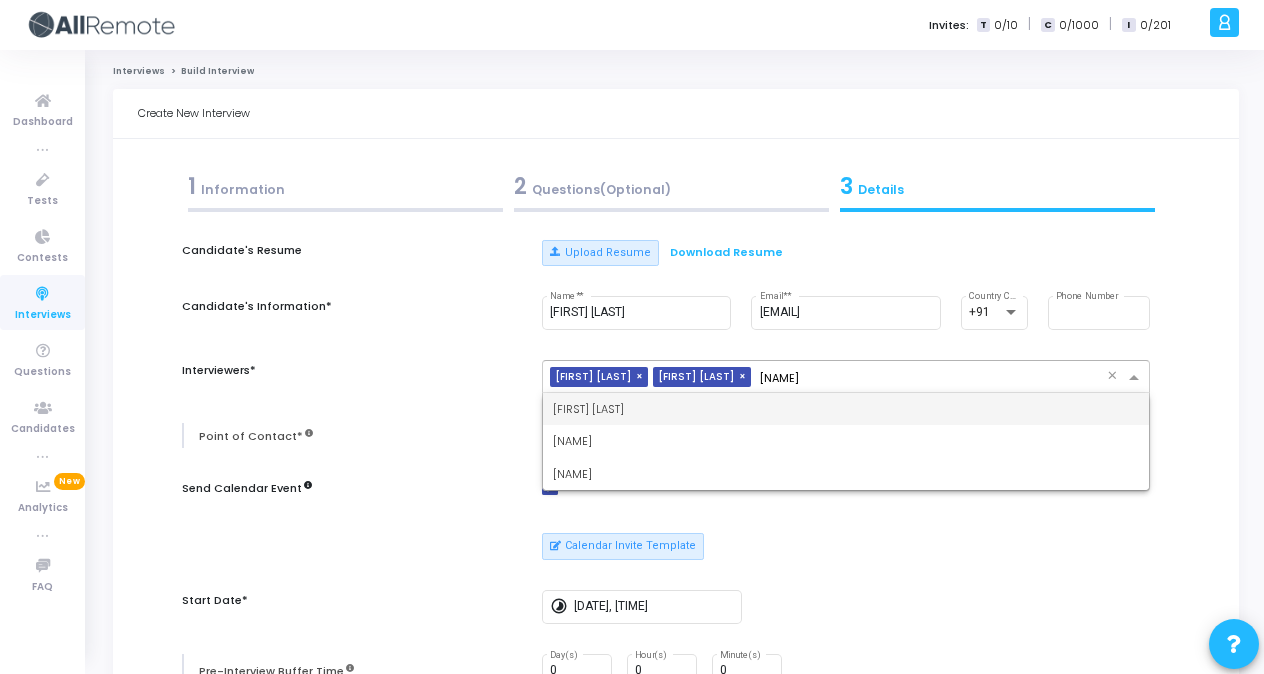 type on "[NAME]" 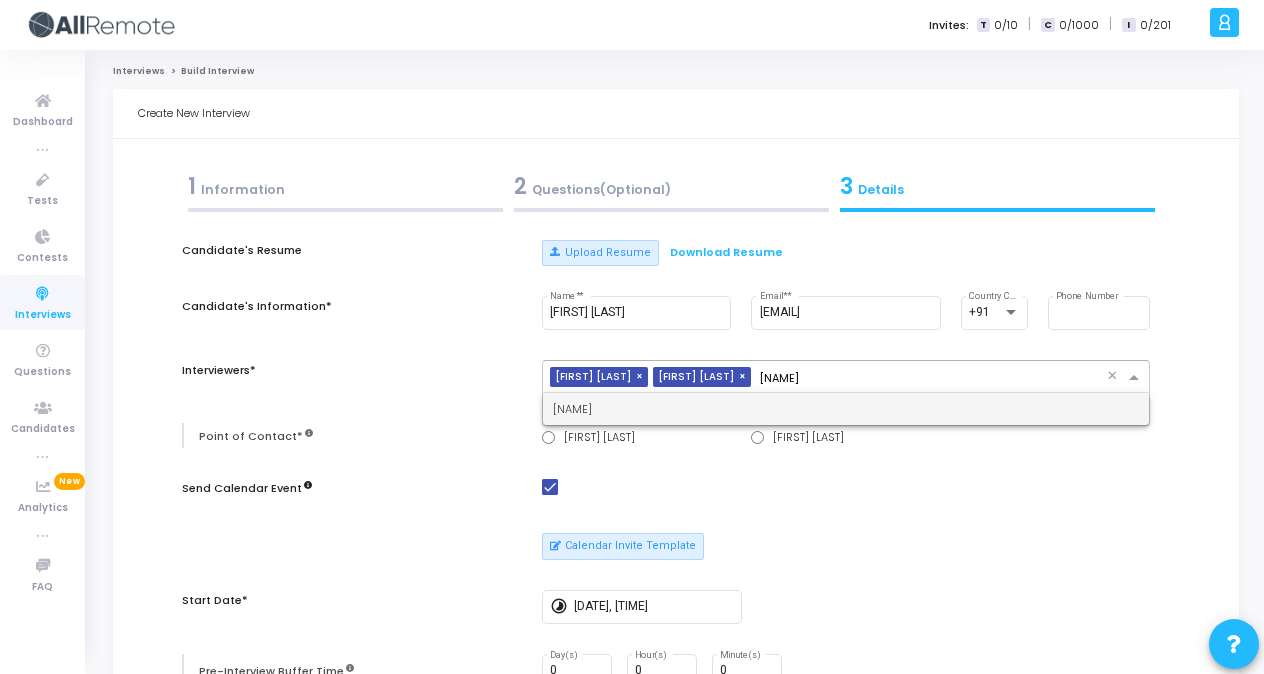 type 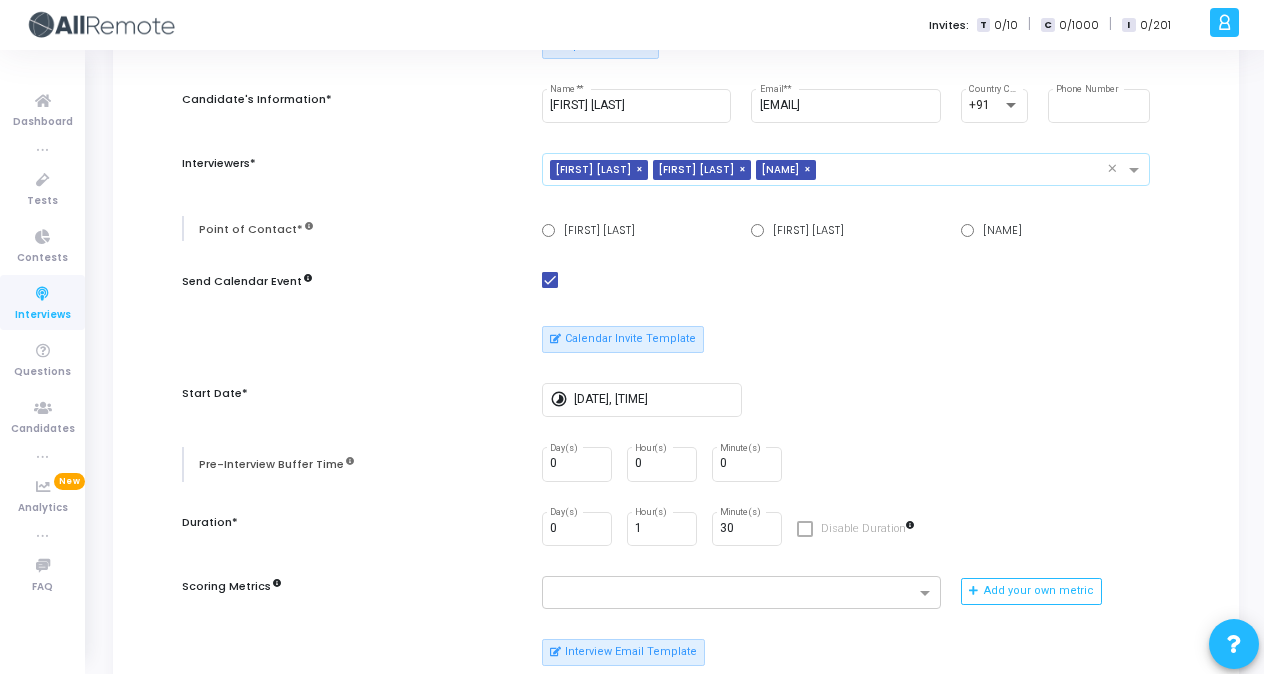 scroll, scrollTop: 213, scrollLeft: 0, axis: vertical 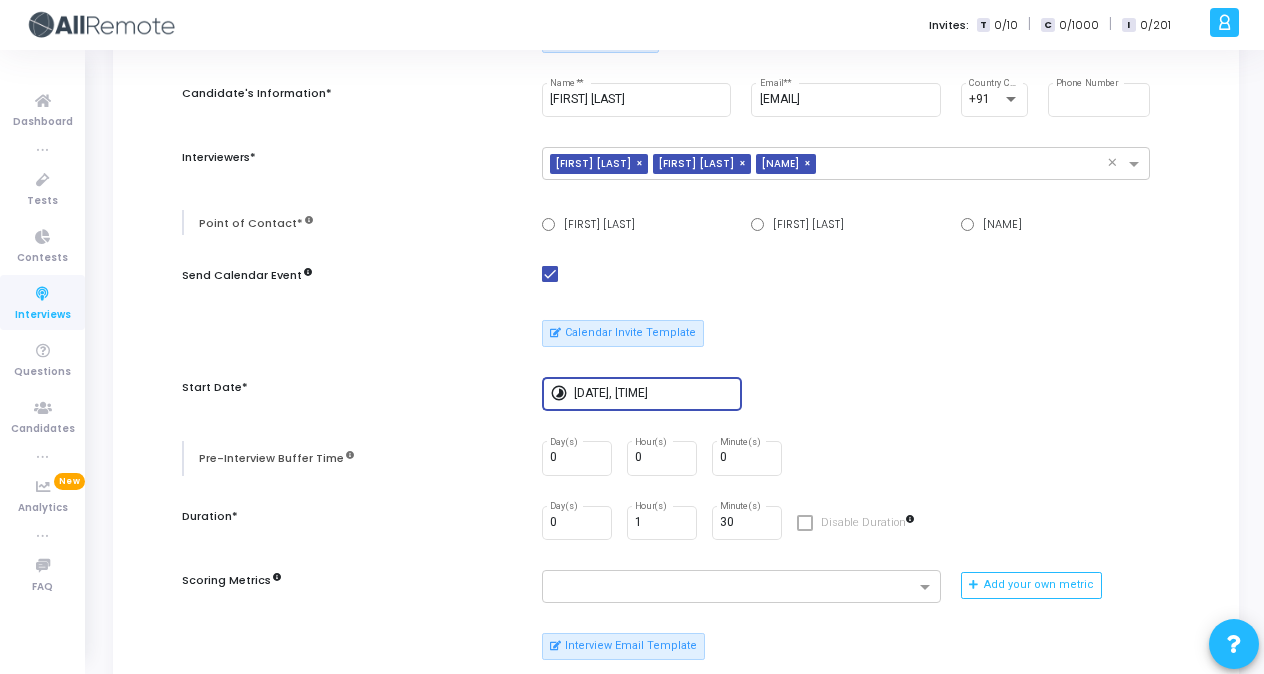click on "[DATE], [TIME]" at bounding box center [654, 394] 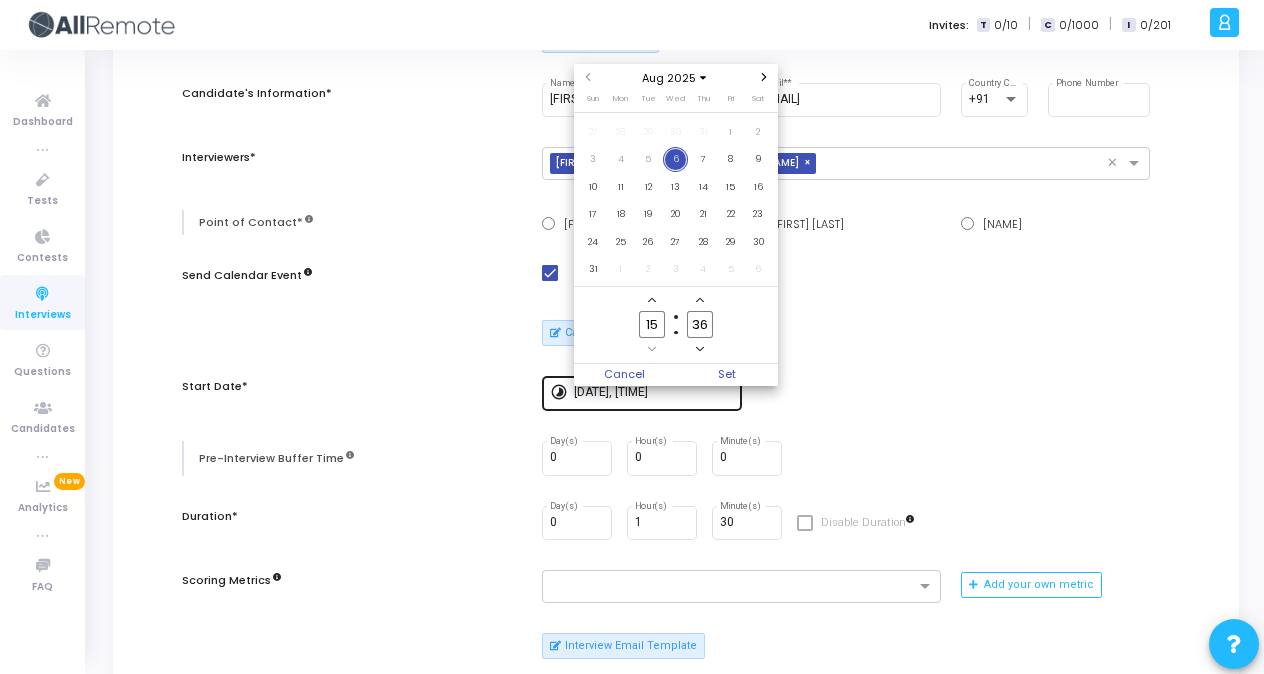 scroll, scrollTop: 0, scrollLeft: 0, axis: both 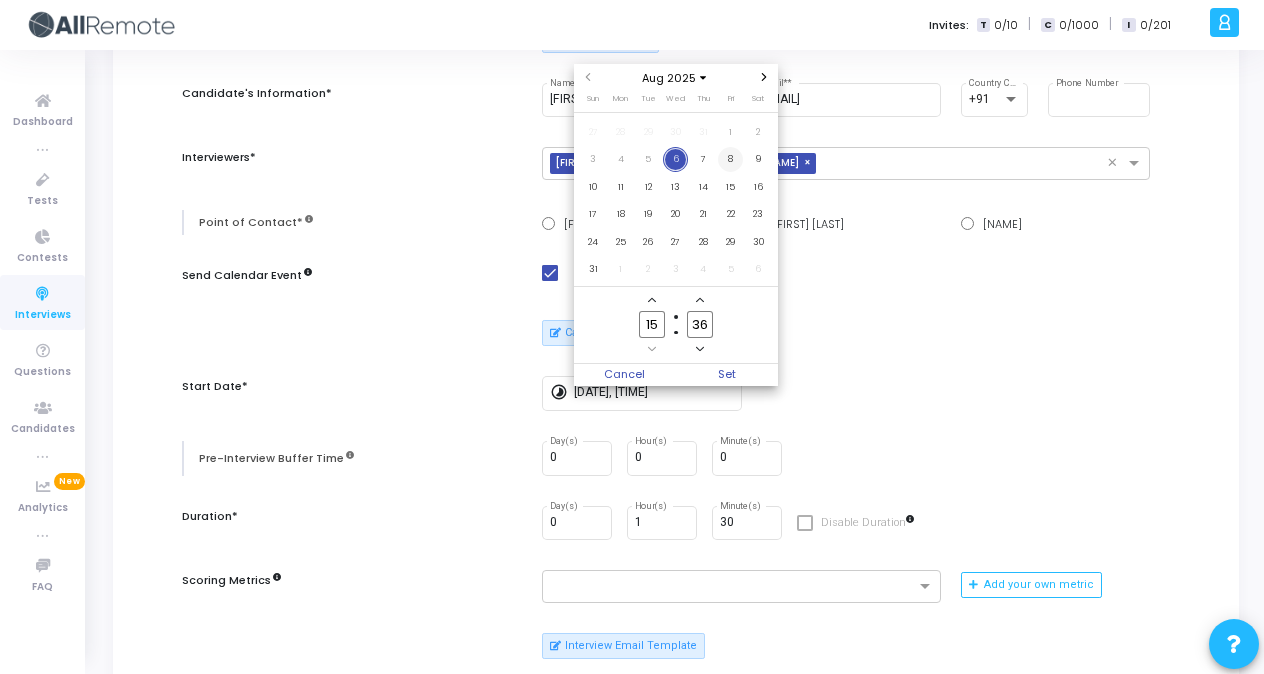 click on "8" at bounding box center [730, 159] 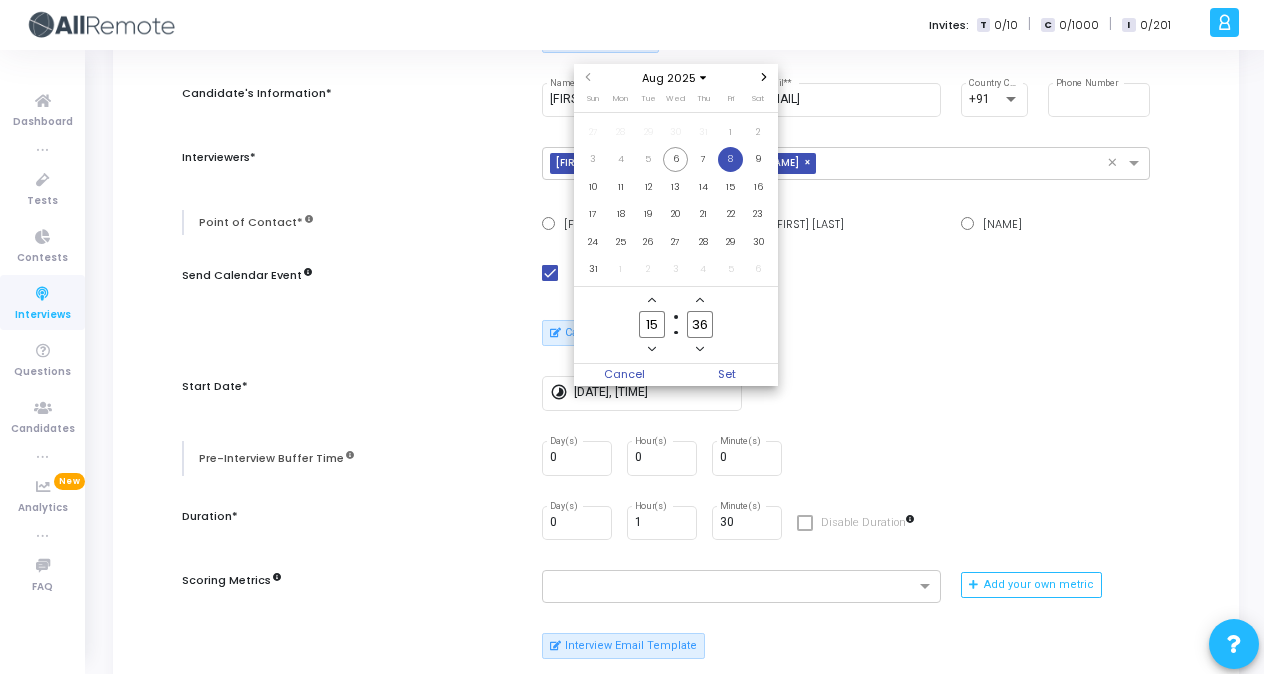 click 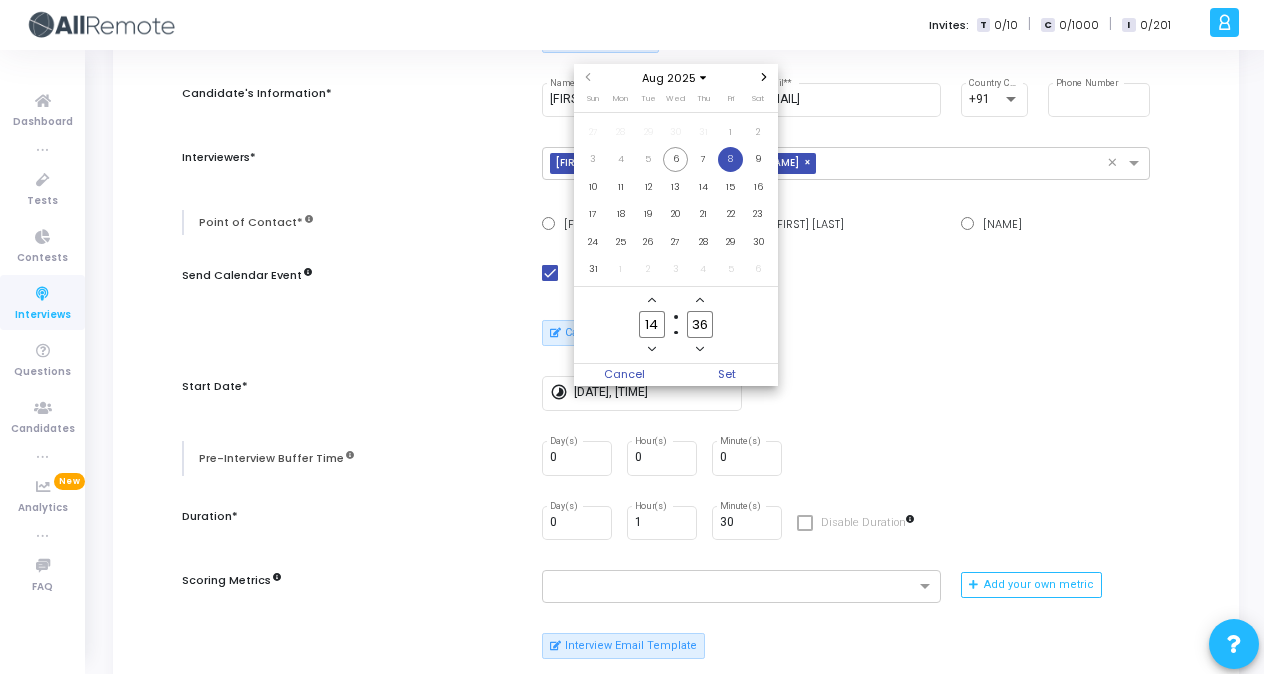 click 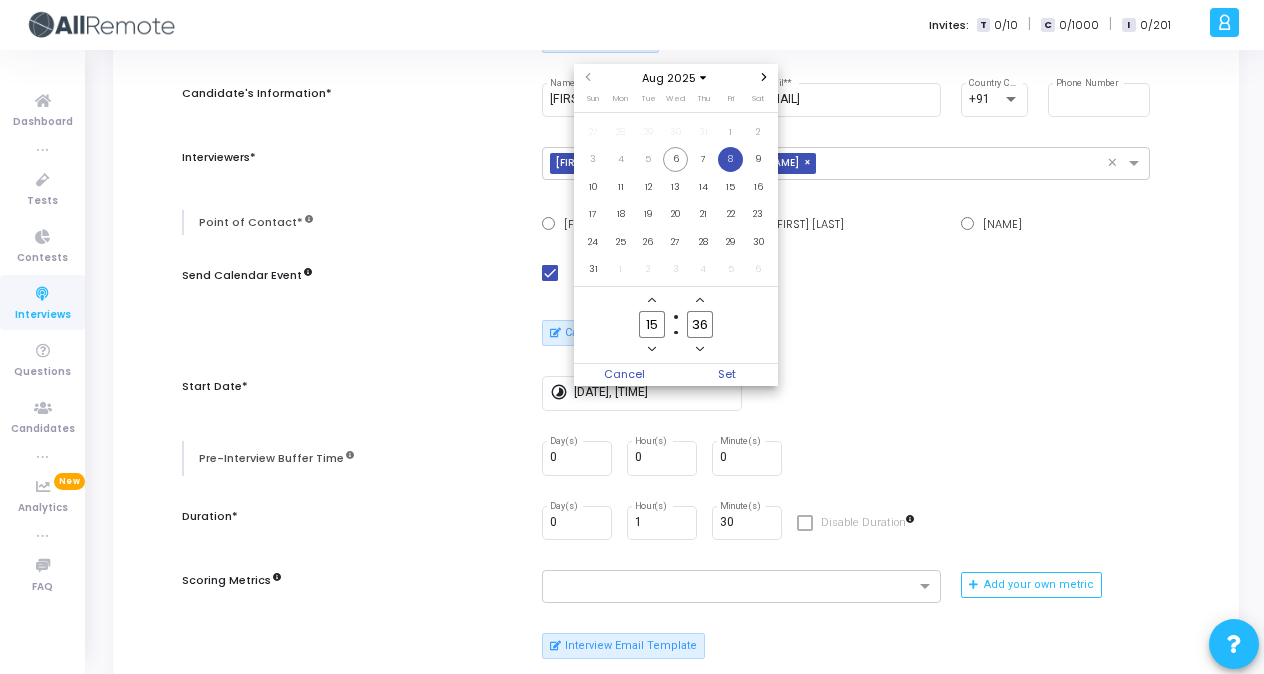 click 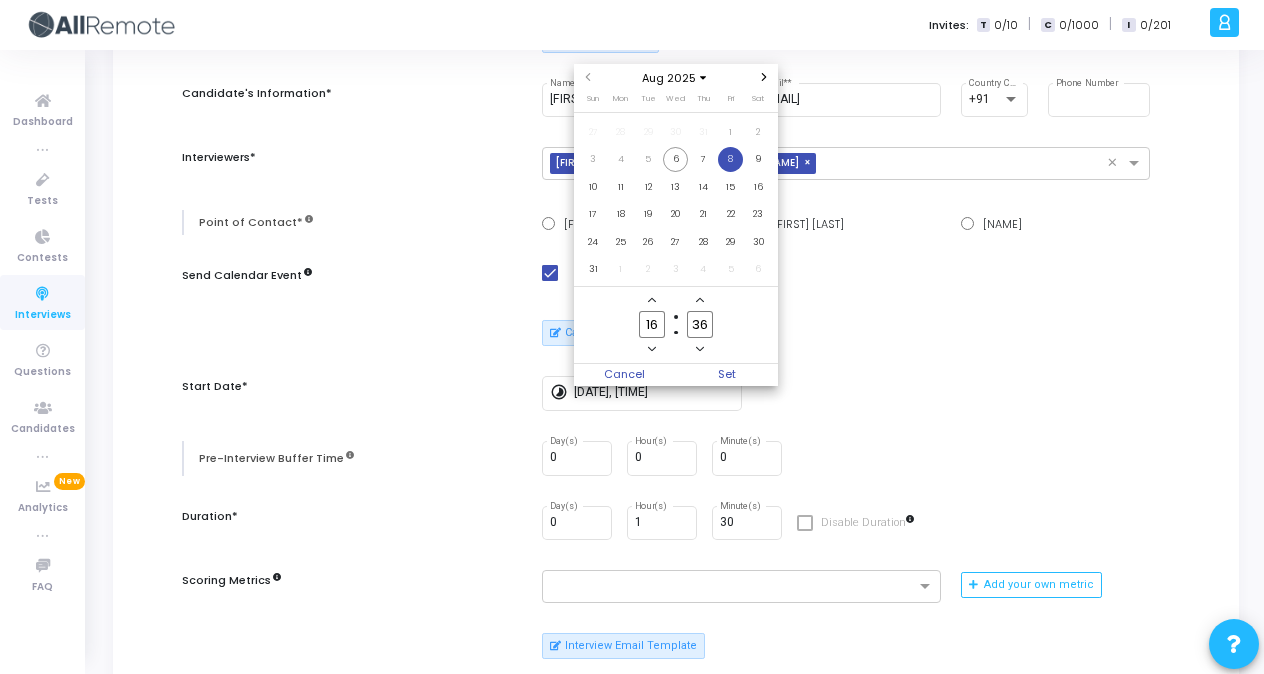 click on "36" 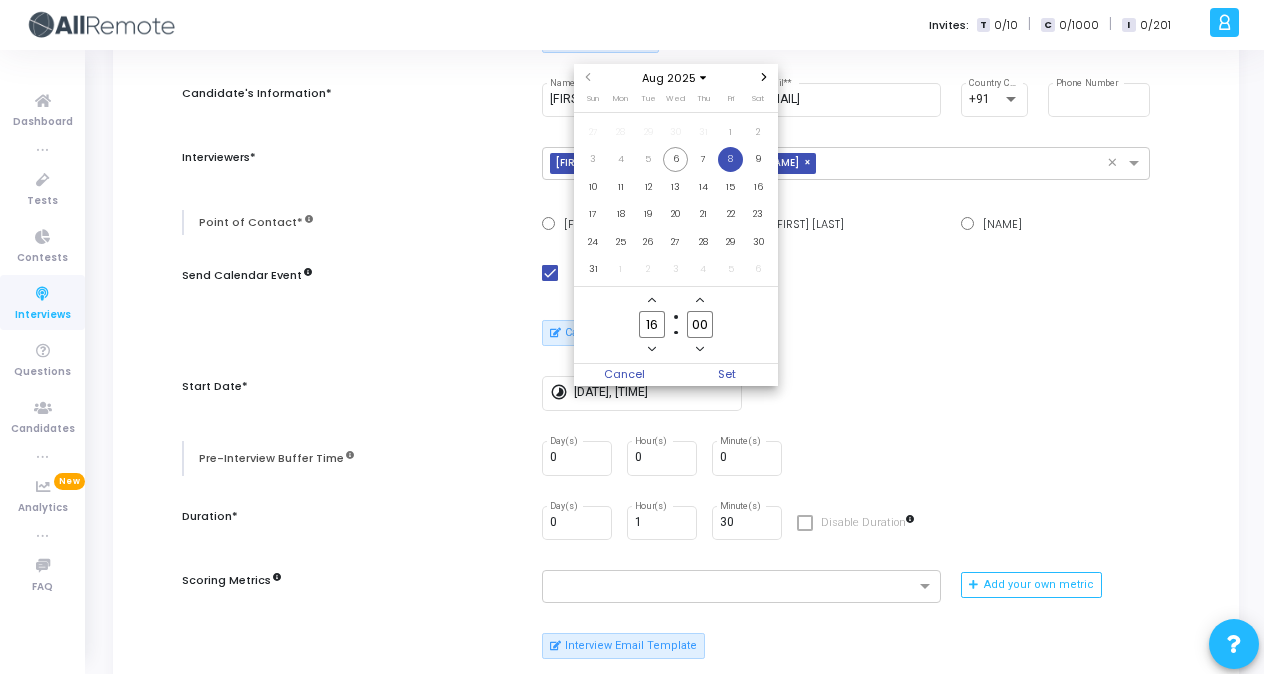 type on "00" 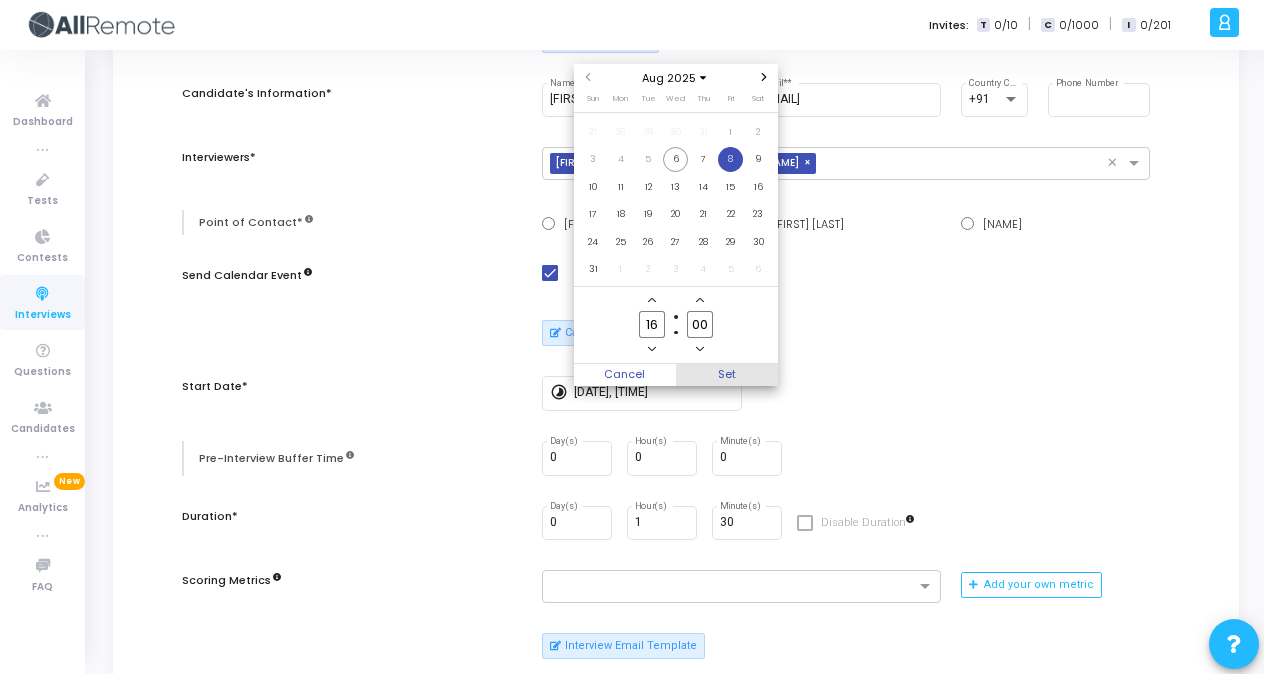 click on "Set" at bounding box center [727, 375] 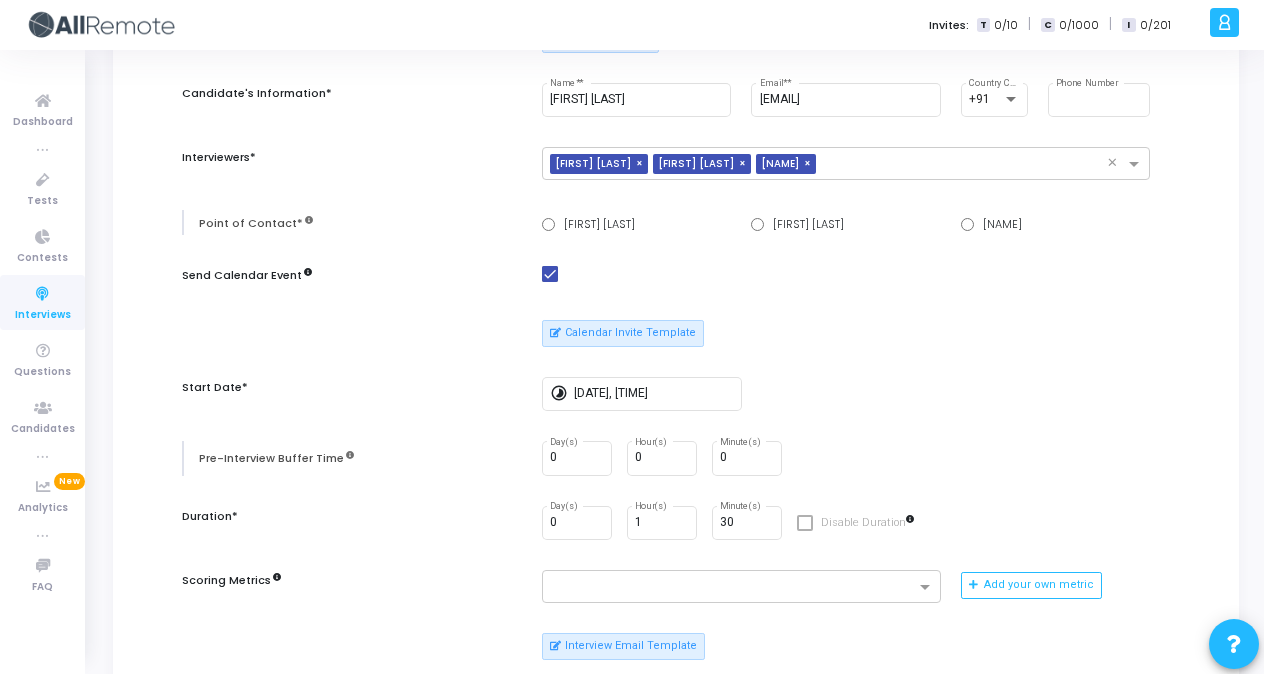 click on "timelapse [DATE], [TIME]" at bounding box center [846, 394] 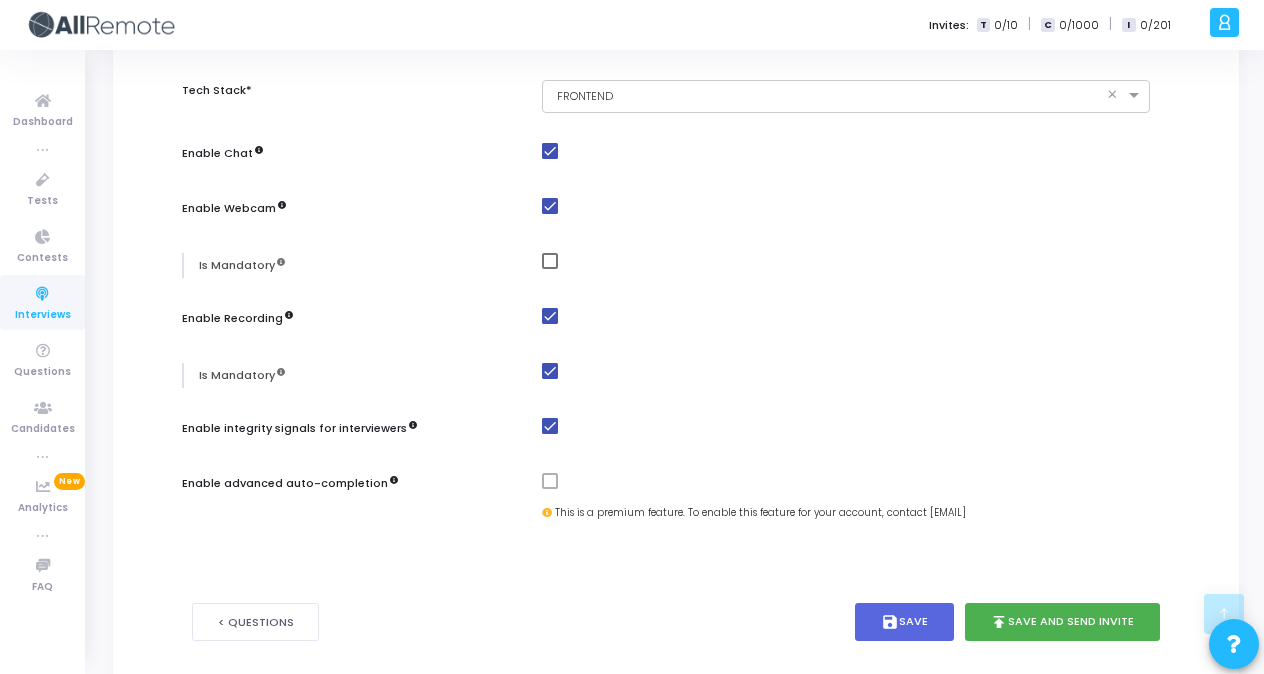 scroll, scrollTop: 1041, scrollLeft: 0, axis: vertical 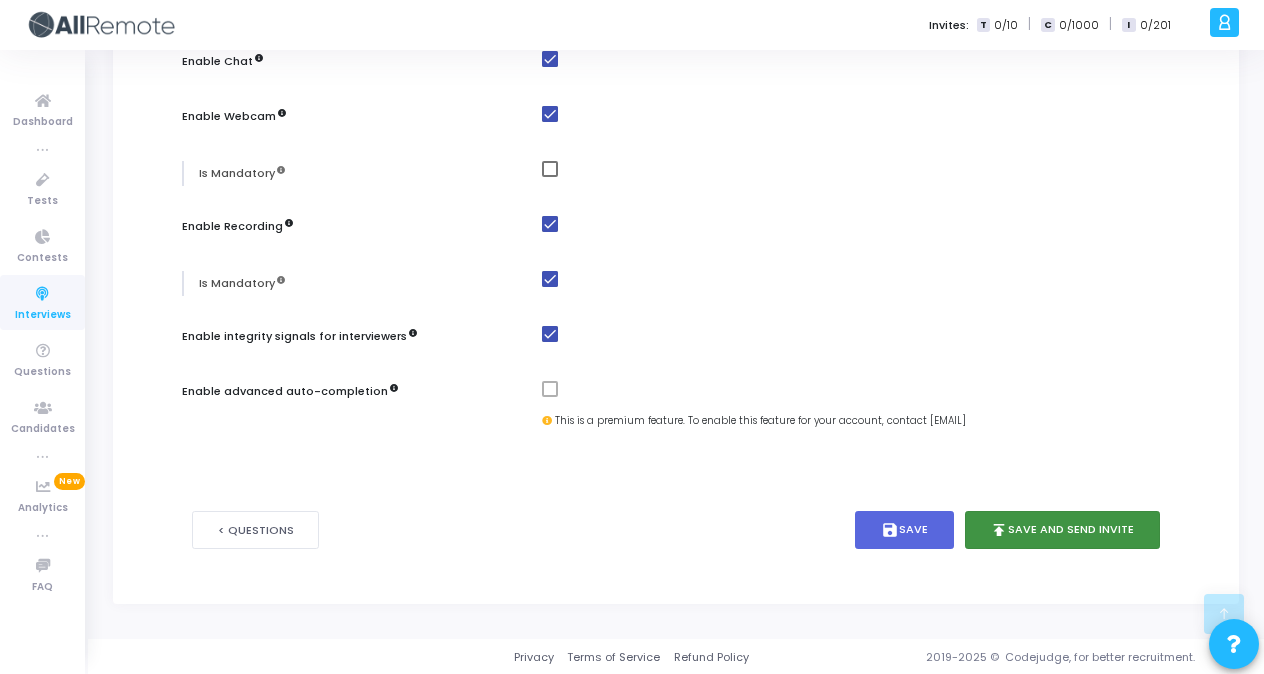 click on "publish  Save and Send Invite" at bounding box center (1063, 530) 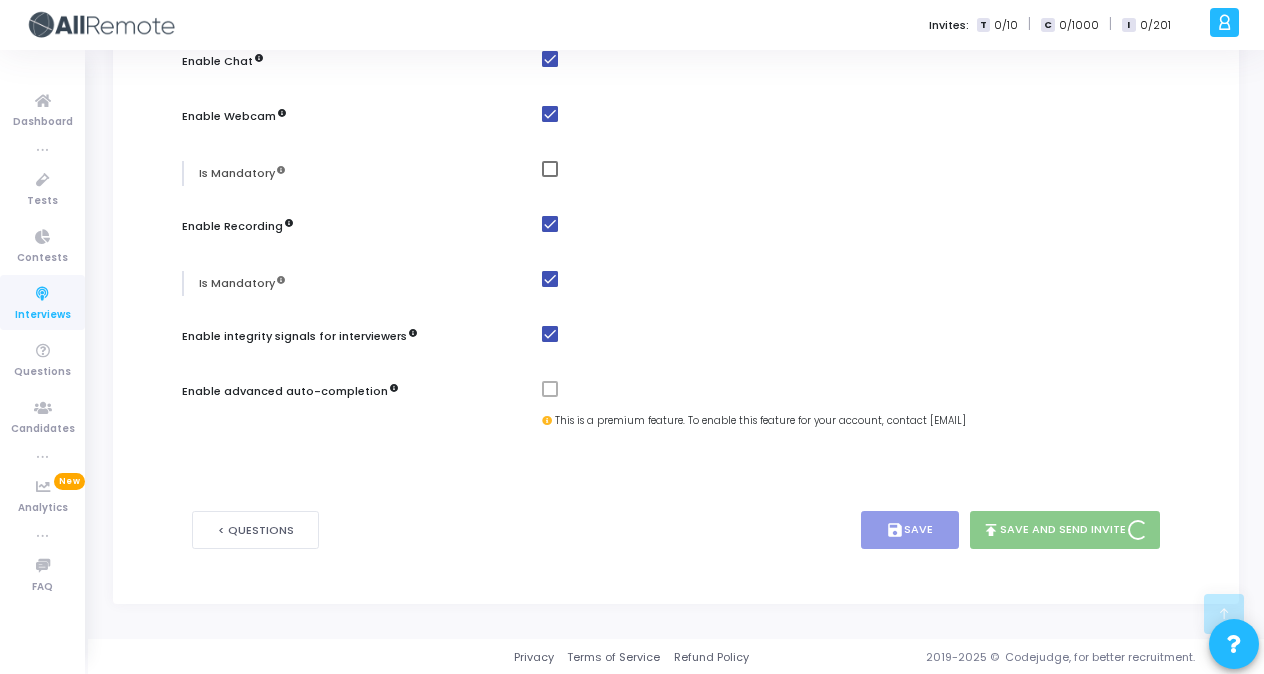 scroll, scrollTop: 0, scrollLeft: 0, axis: both 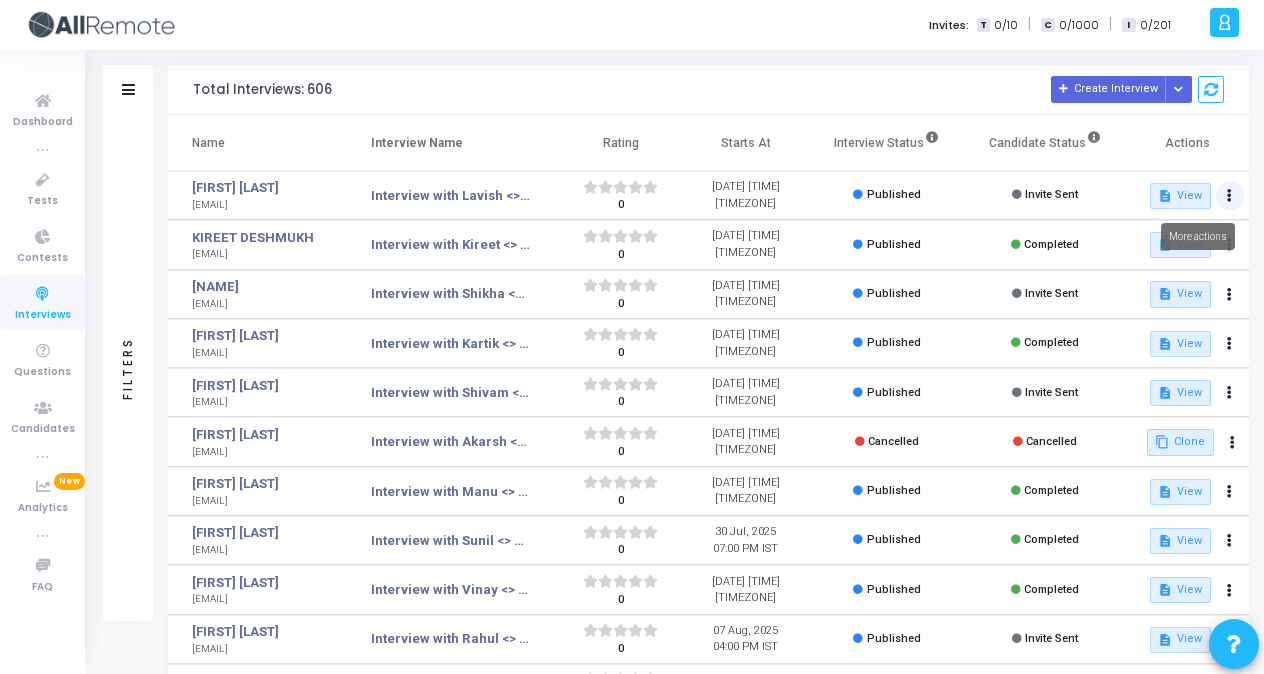 click at bounding box center [1230, 196] 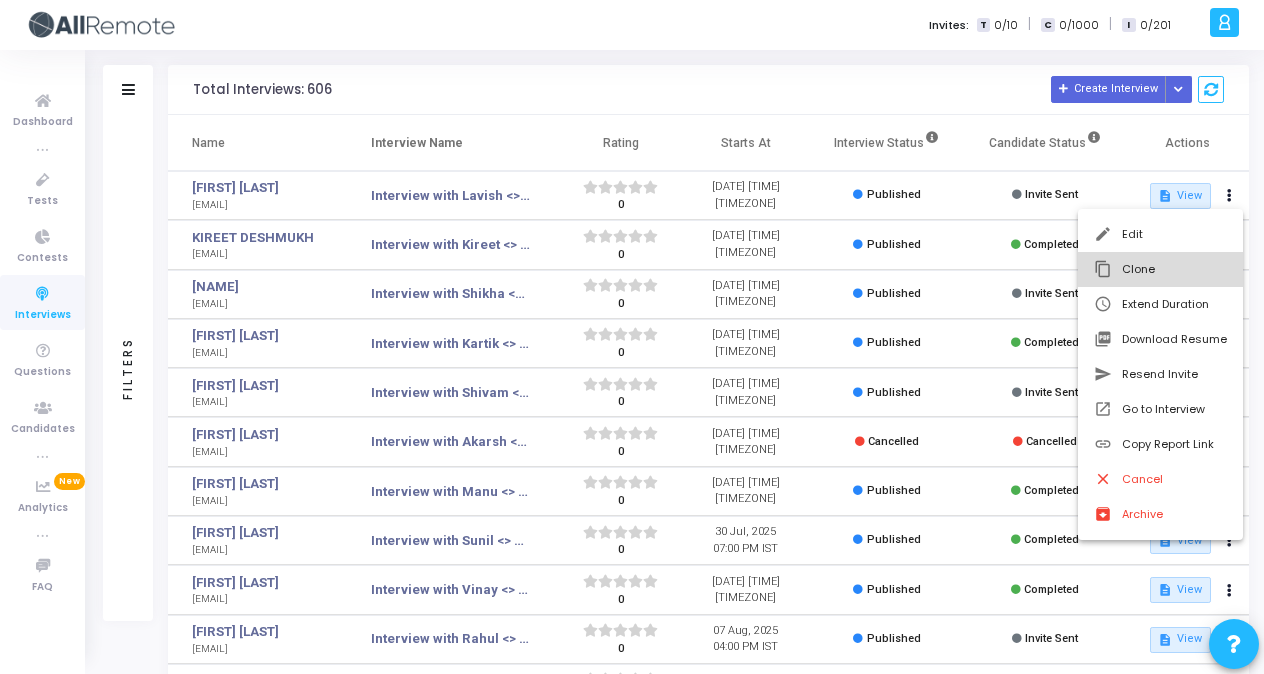 click on "content_copy  Clone" at bounding box center [1160, 269] 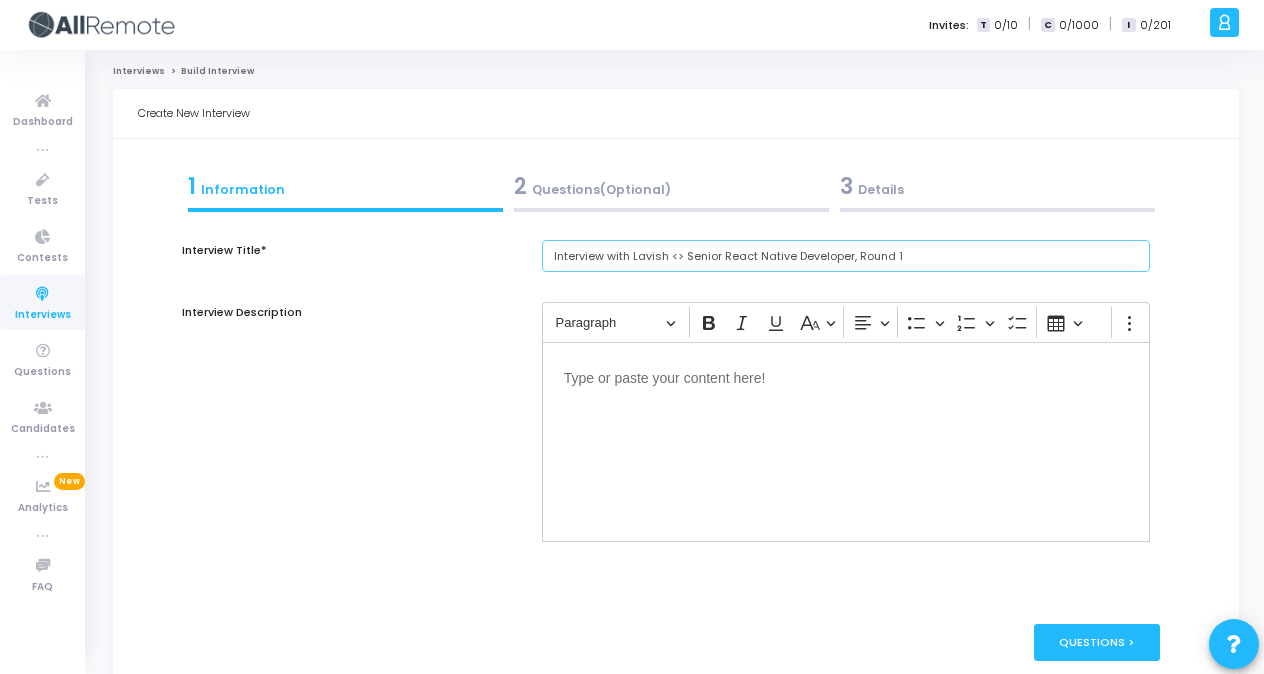 click on "Interview with Lavish <> Senior React Native Developer, Round 1" at bounding box center [846, 256] 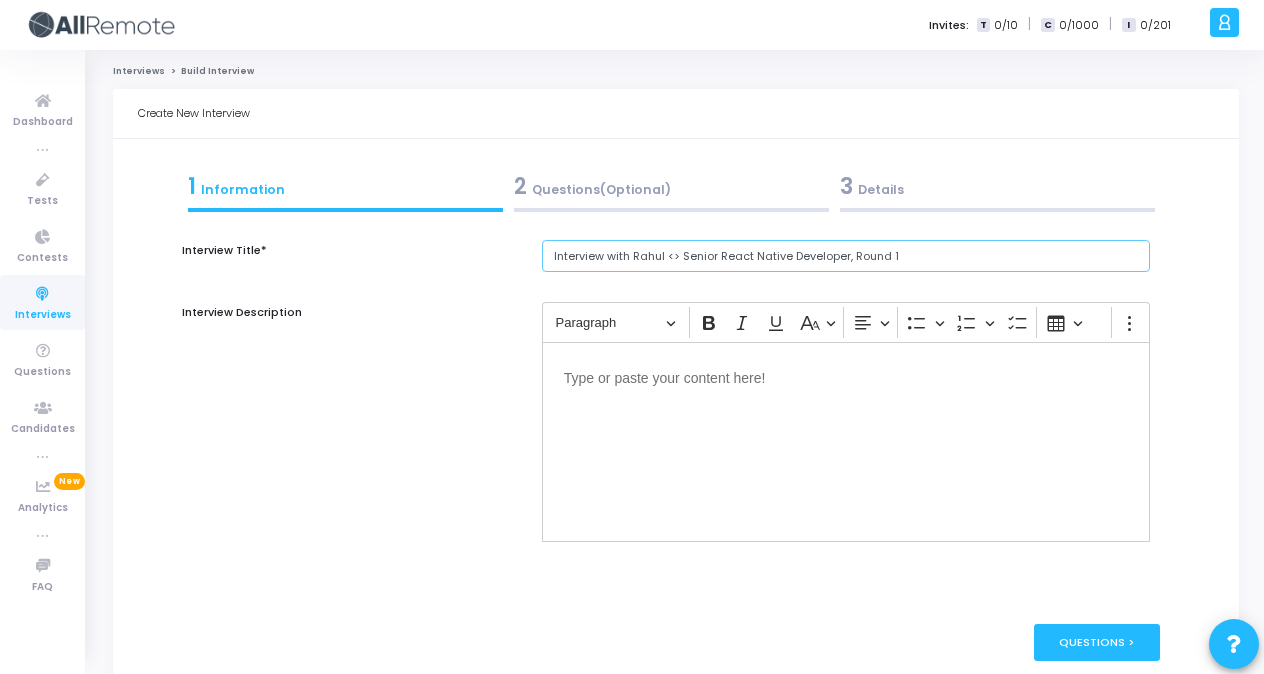 type on "Interview with Rahul <> Senior React Native Developer, Round 1" 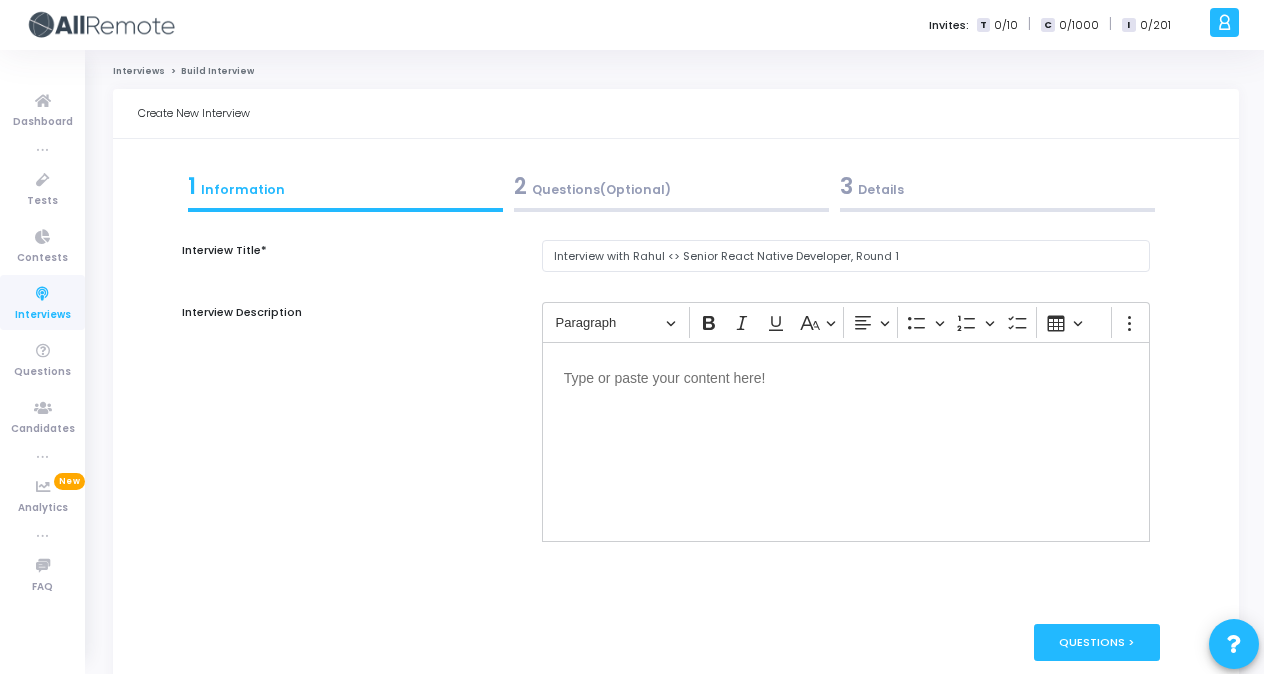 click on "3  Details" at bounding box center (997, 186) 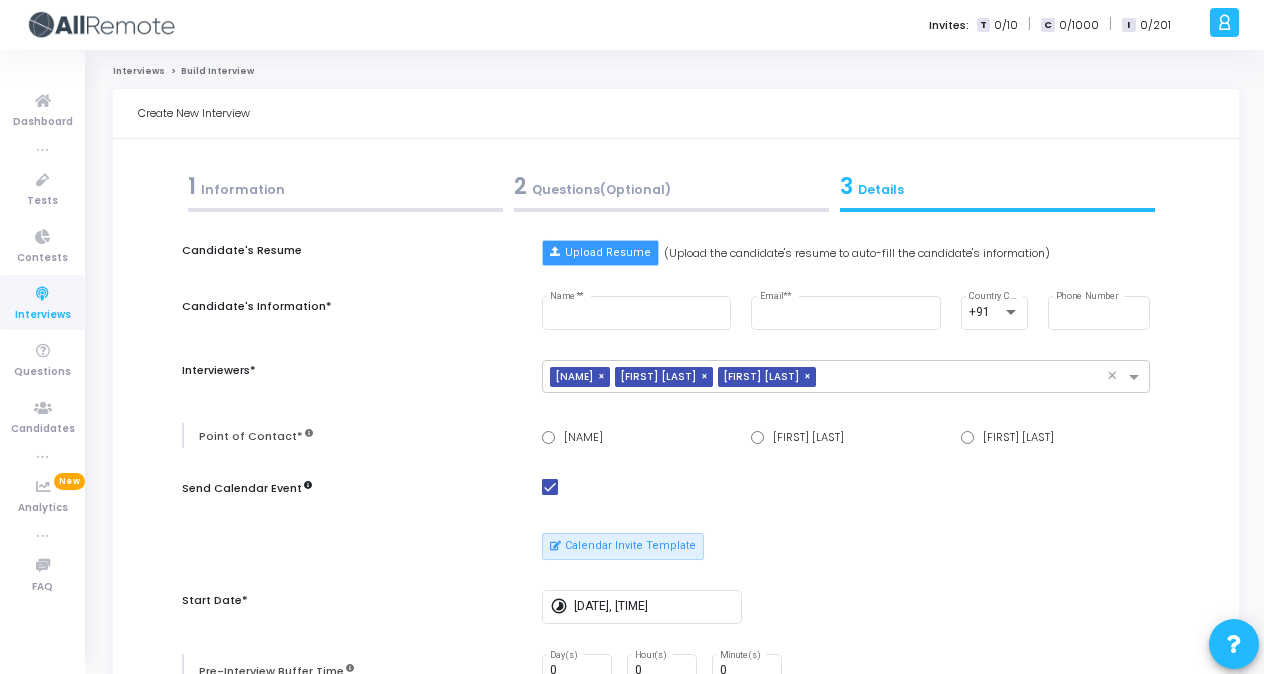 click on "Upload Resume" at bounding box center [600, 253] 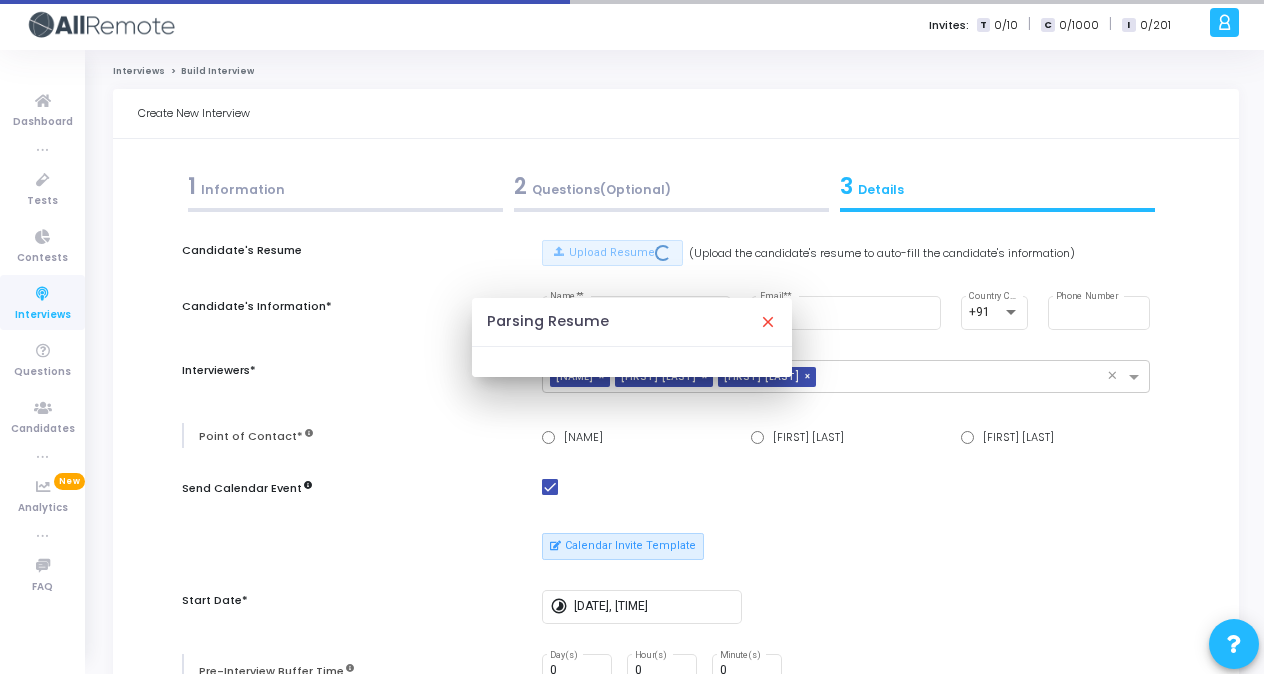 type on "[FIRST] [LAST]" 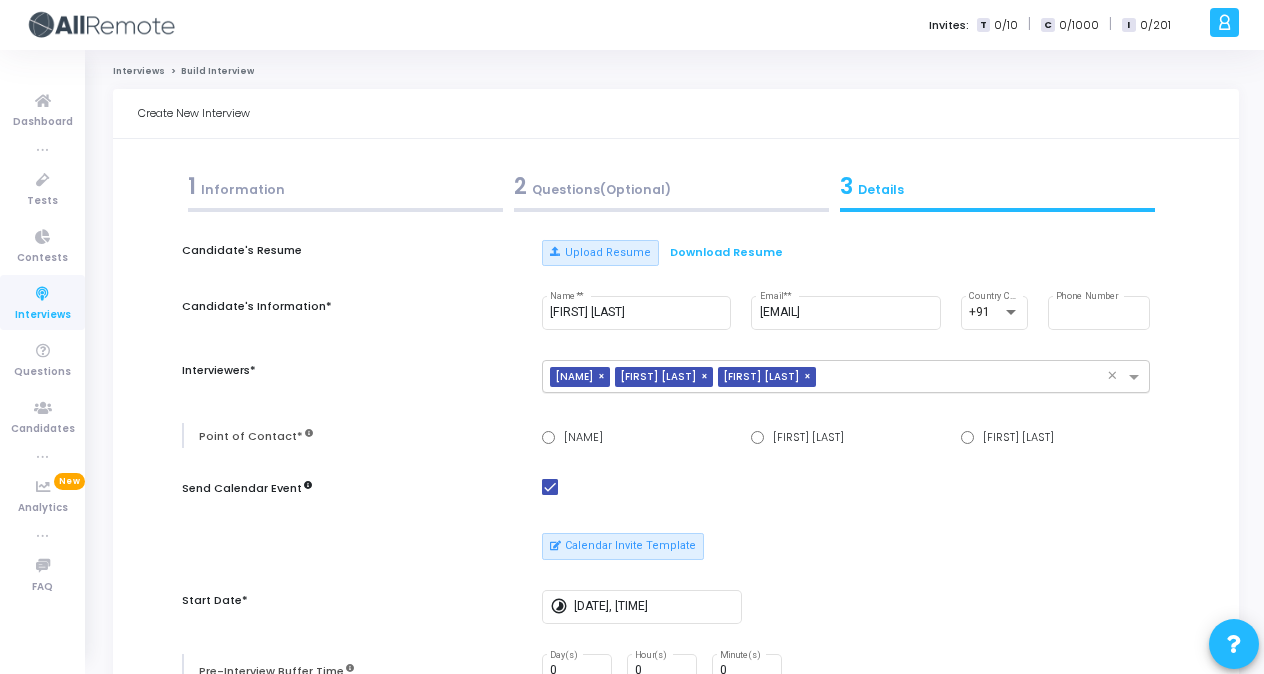 click on "×" at bounding box center (604, 377) 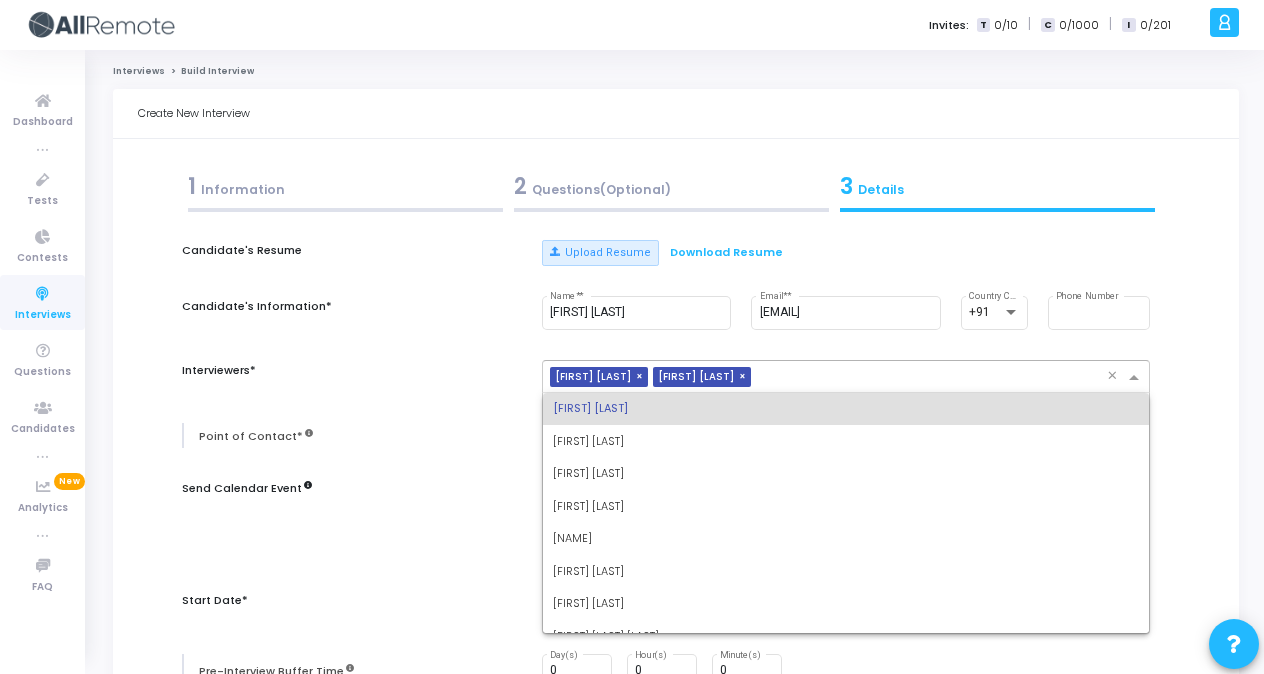 click at bounding box center (933, 378) 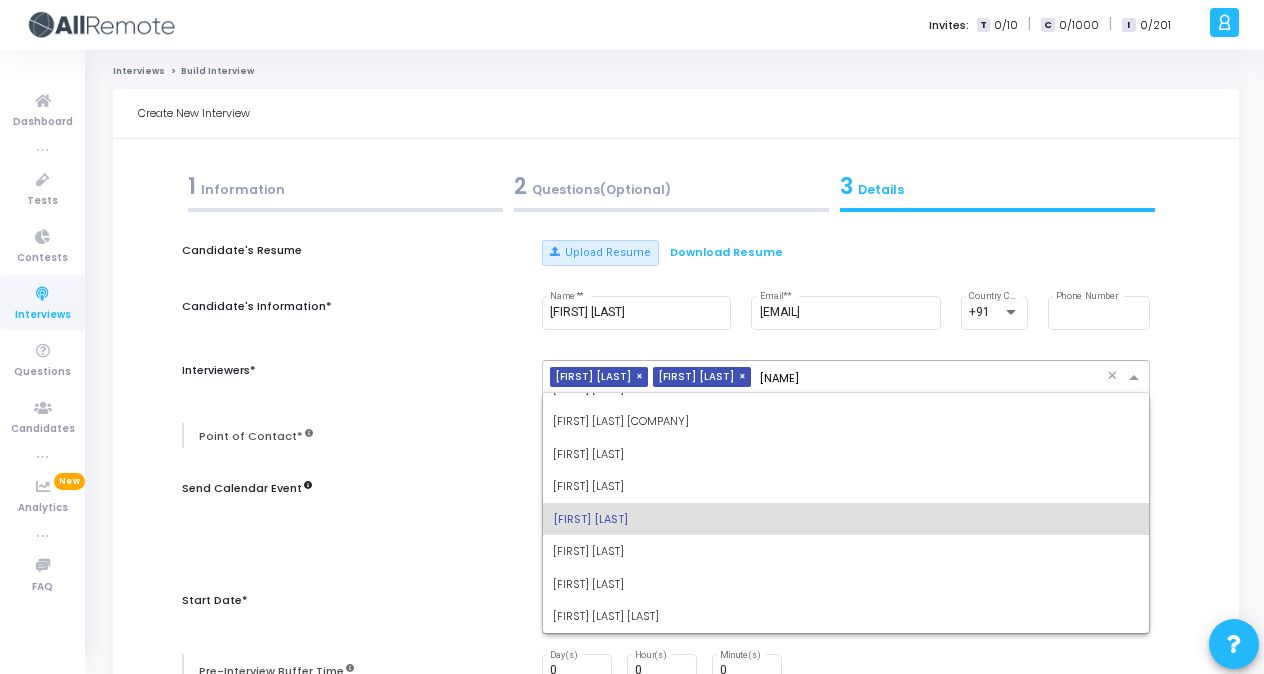 scroll, scrollTop: 0, scrollLeft: 0, axis: both 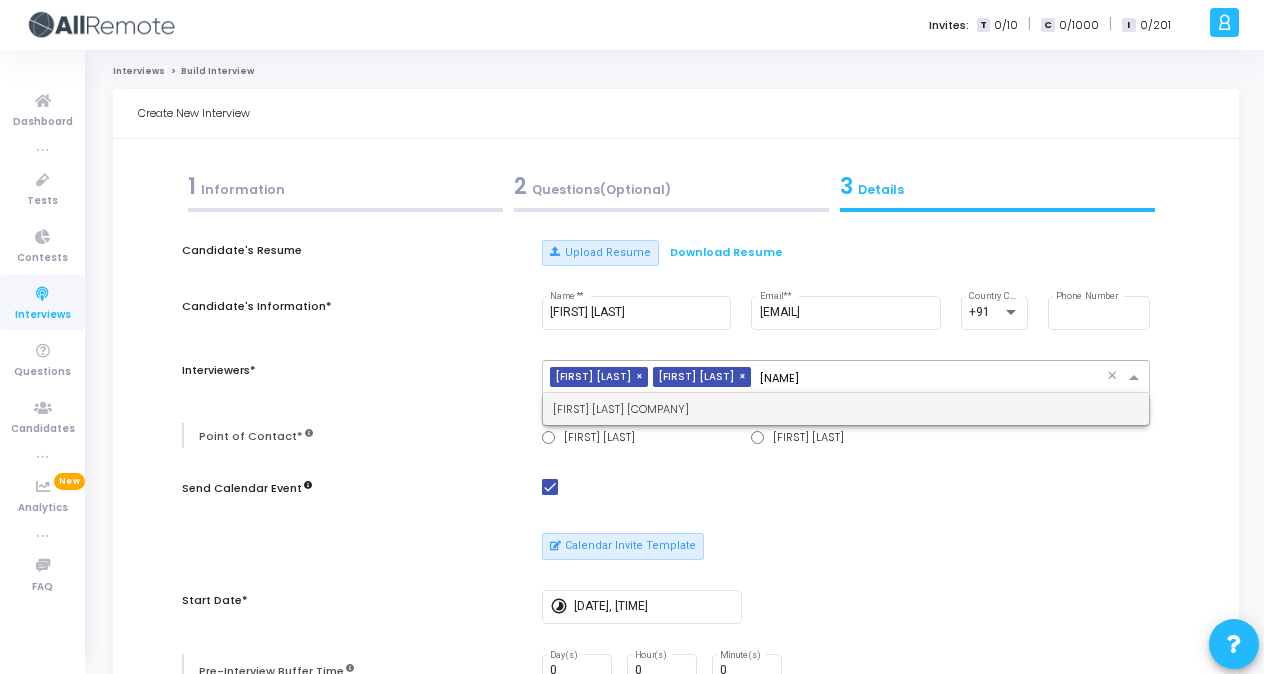 type on "[NAME]" 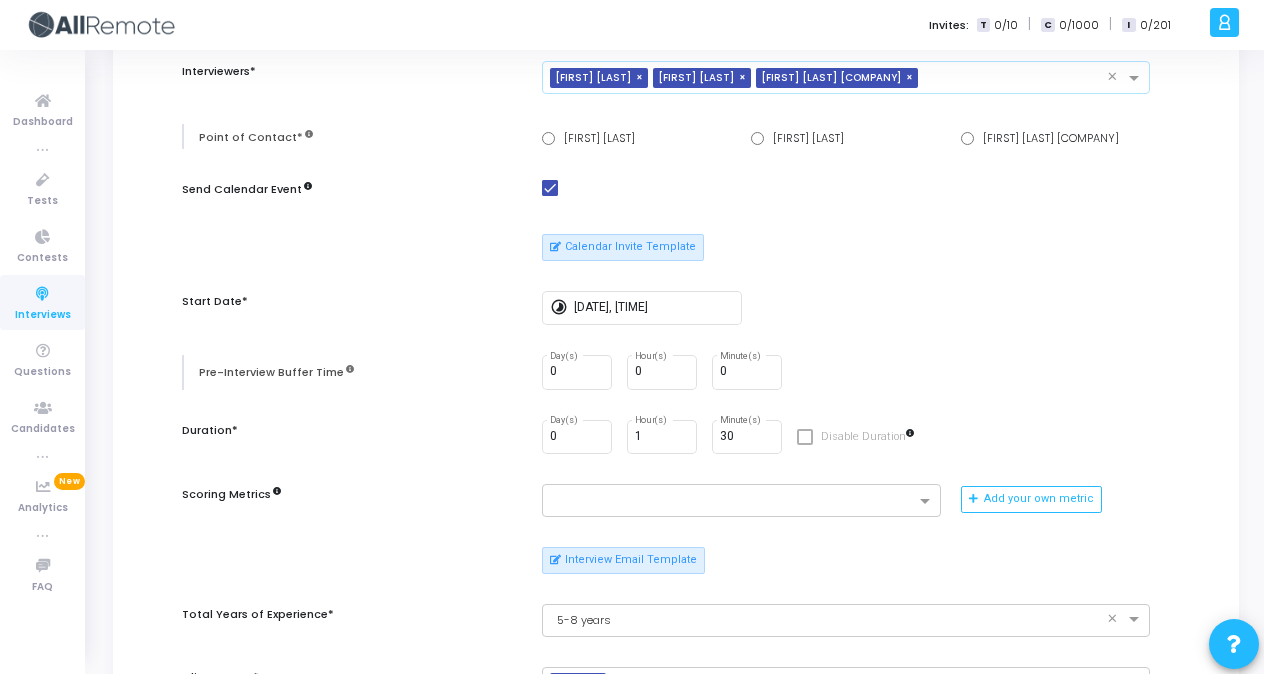 scroll, scrollTop: 310, scrollLeft: 0, axis: vertical 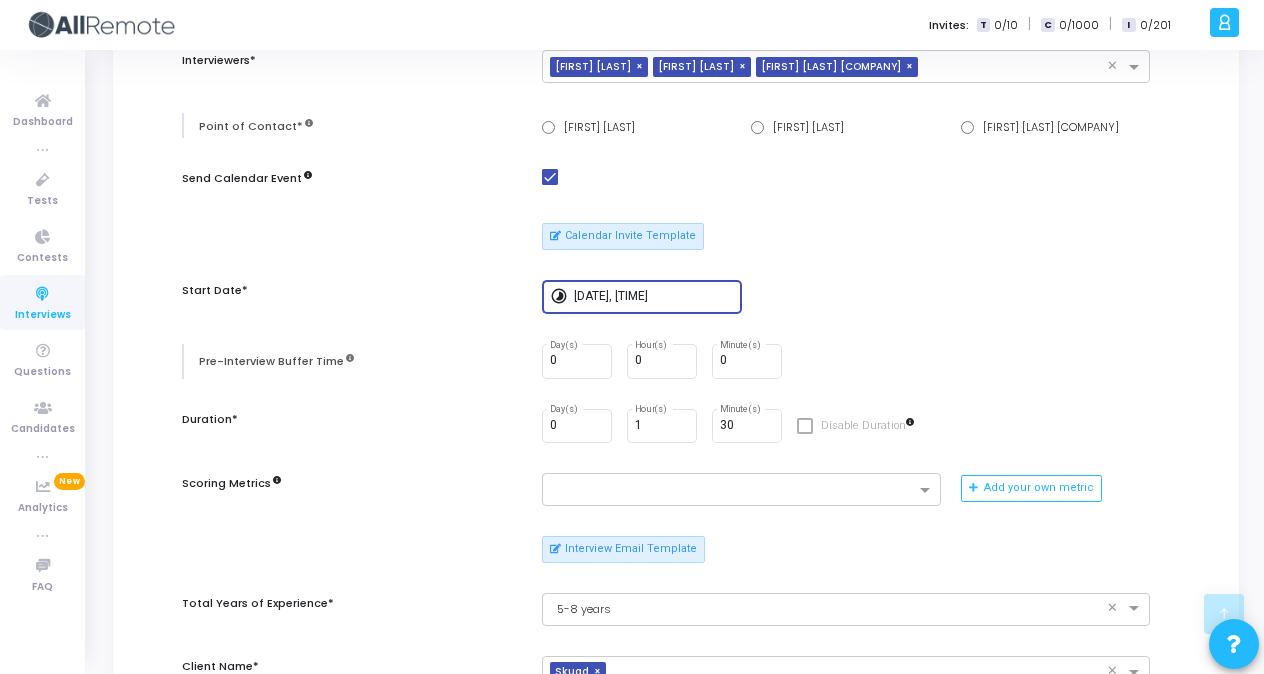 click on "[DATE], [TIME]" at bounding box center (654, 297) 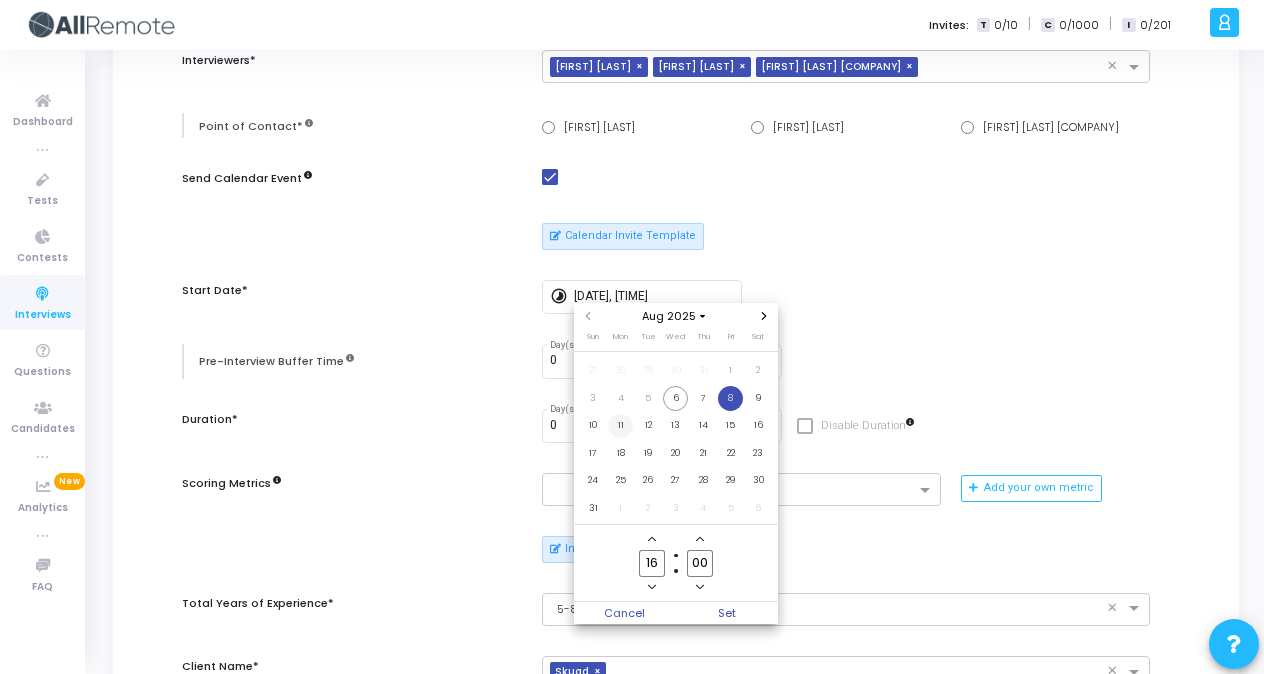 click on "11" at bounding box center (620, 426) 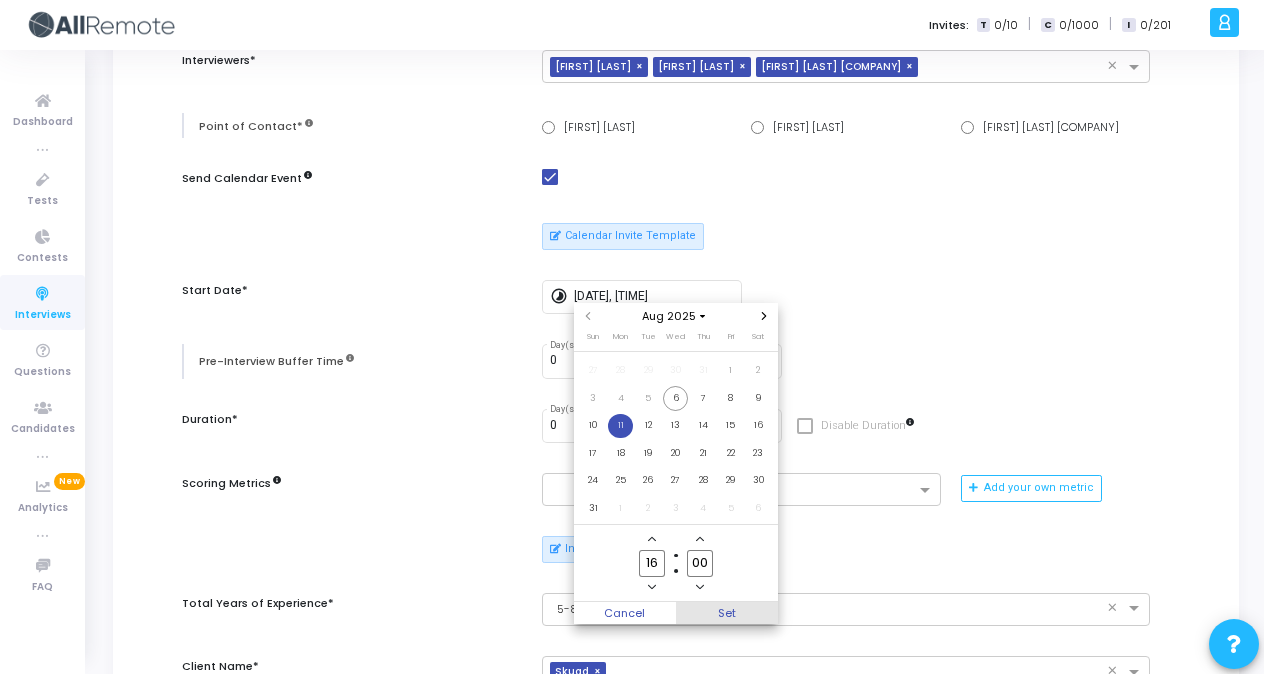 click on "Set" at bounding box center (727, 613) 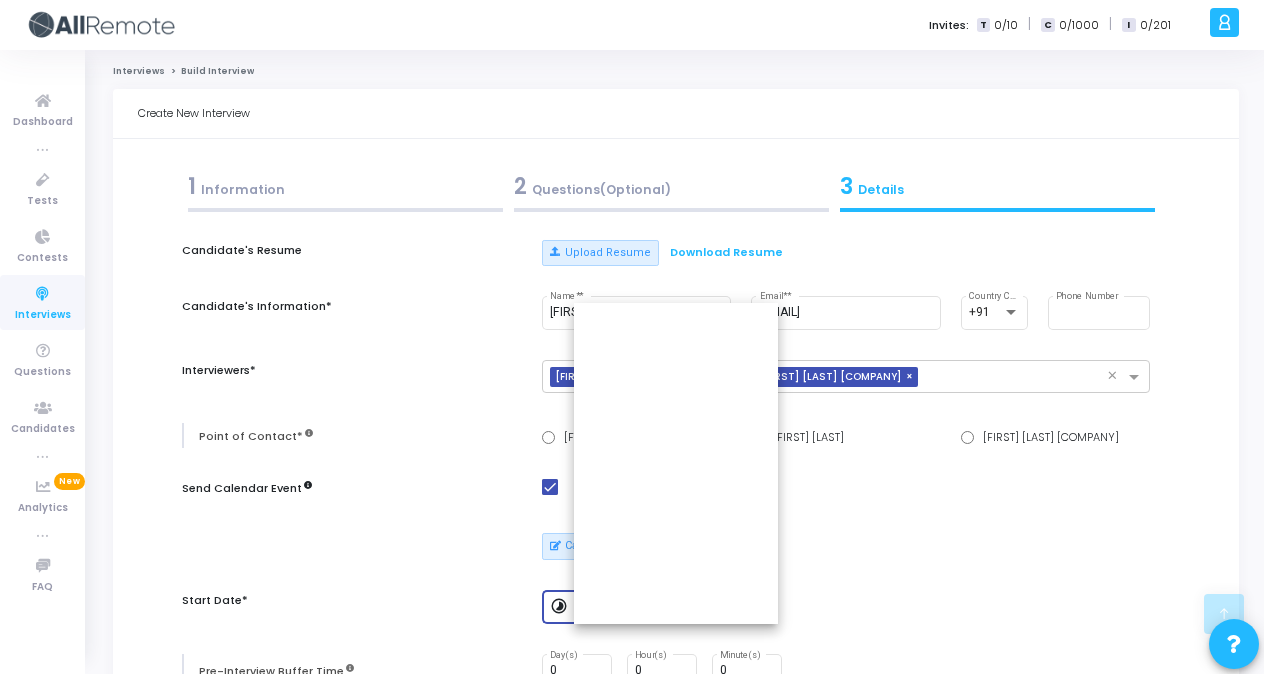 scroll, scrollTop: 310, scrollLeft: 0, axis: vertical 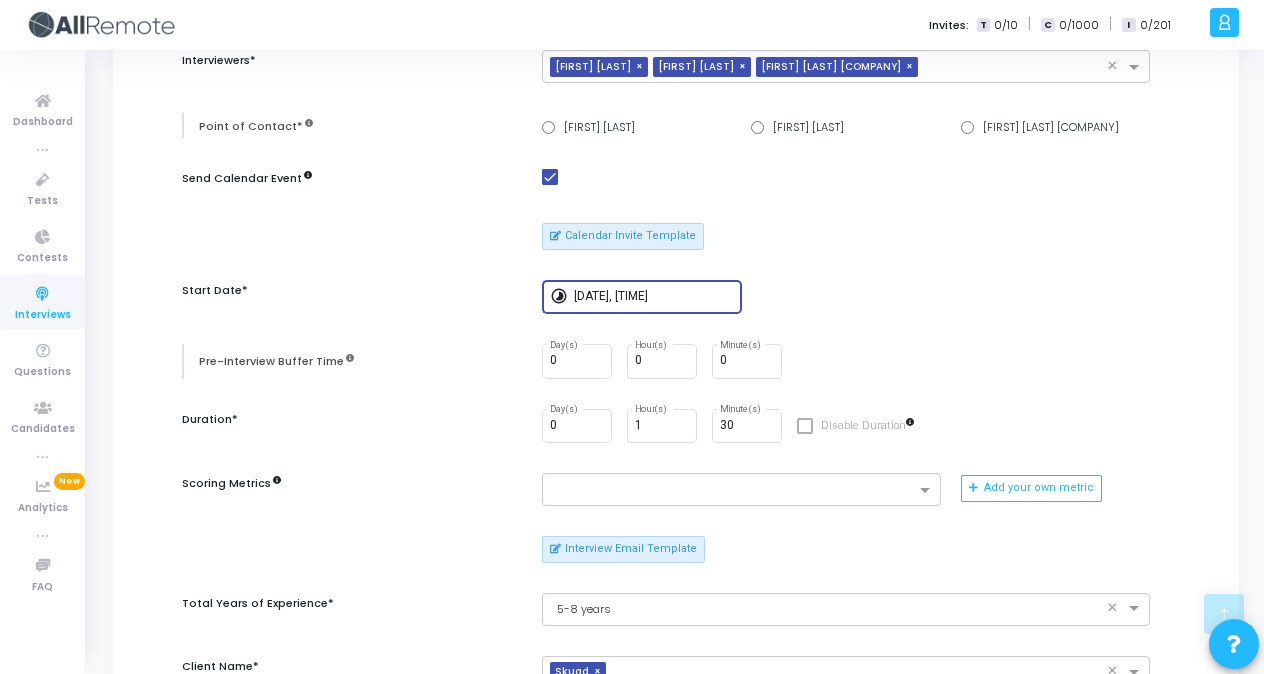 click on "0 Day(s) 0 Hour(s) 0 Minute(s)" at bounding box center [846, 361] 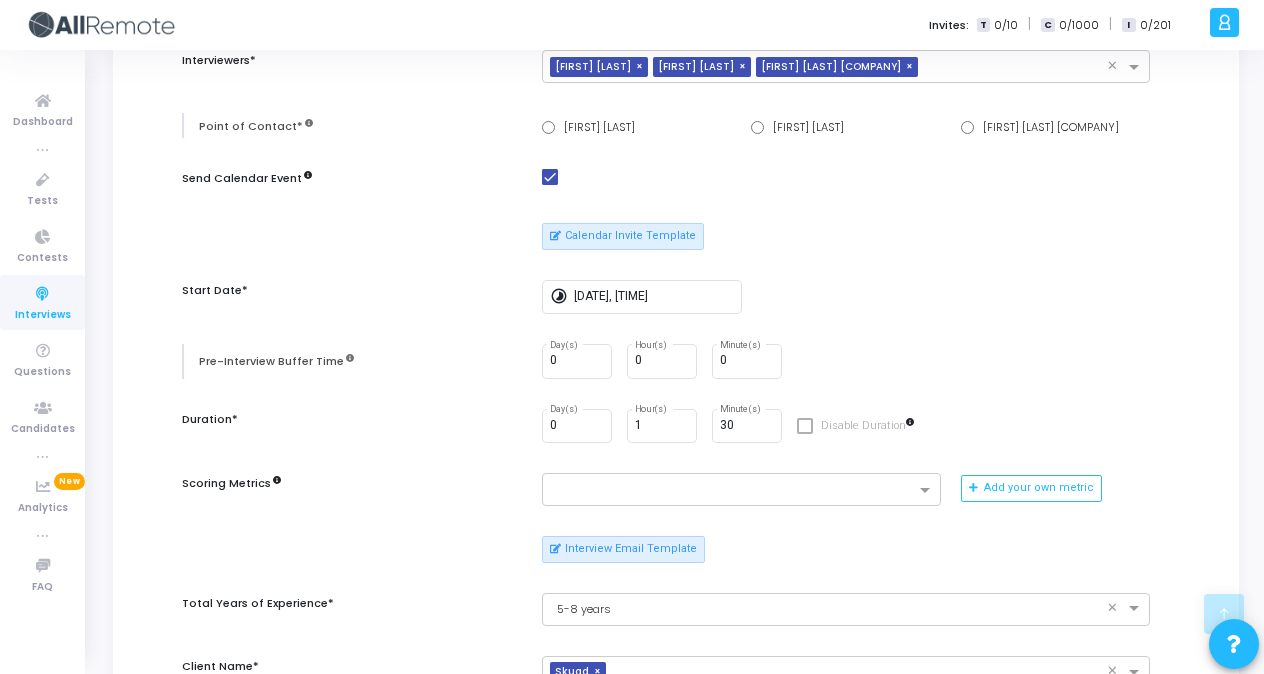 scroll, scrollTop: 0, scrollLeft: 0, axis: both 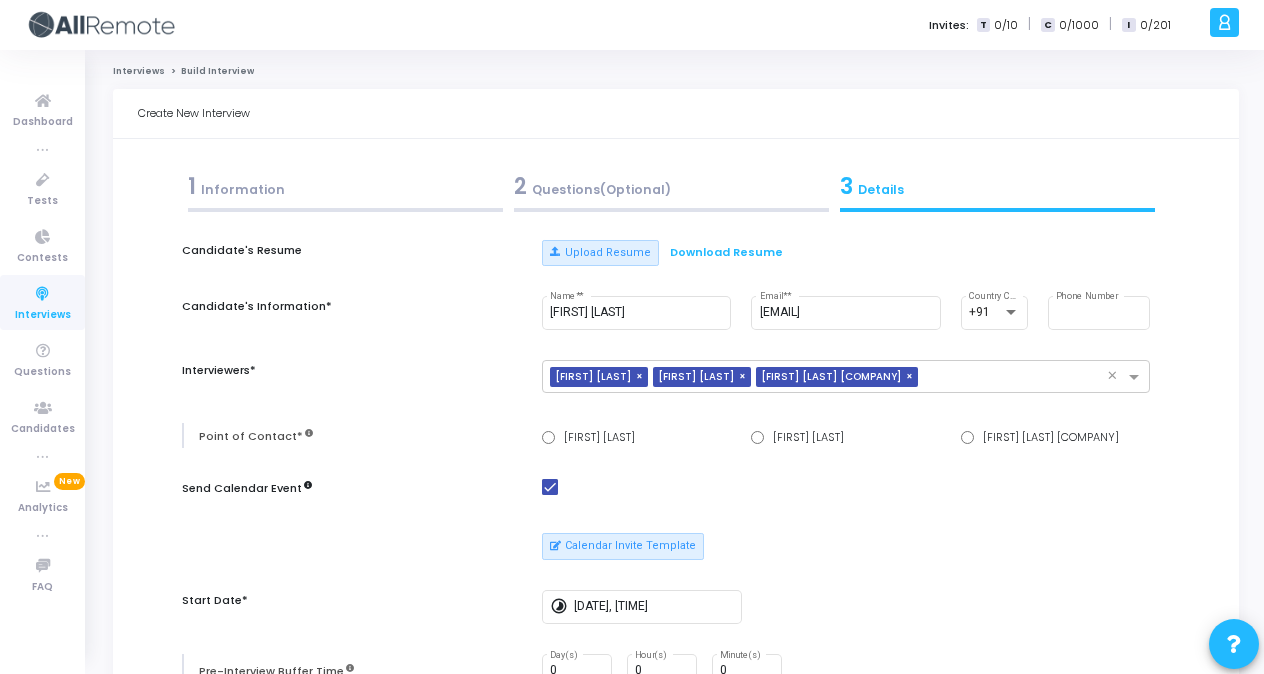 click on "1  Information" at bounding box center [345, 186] 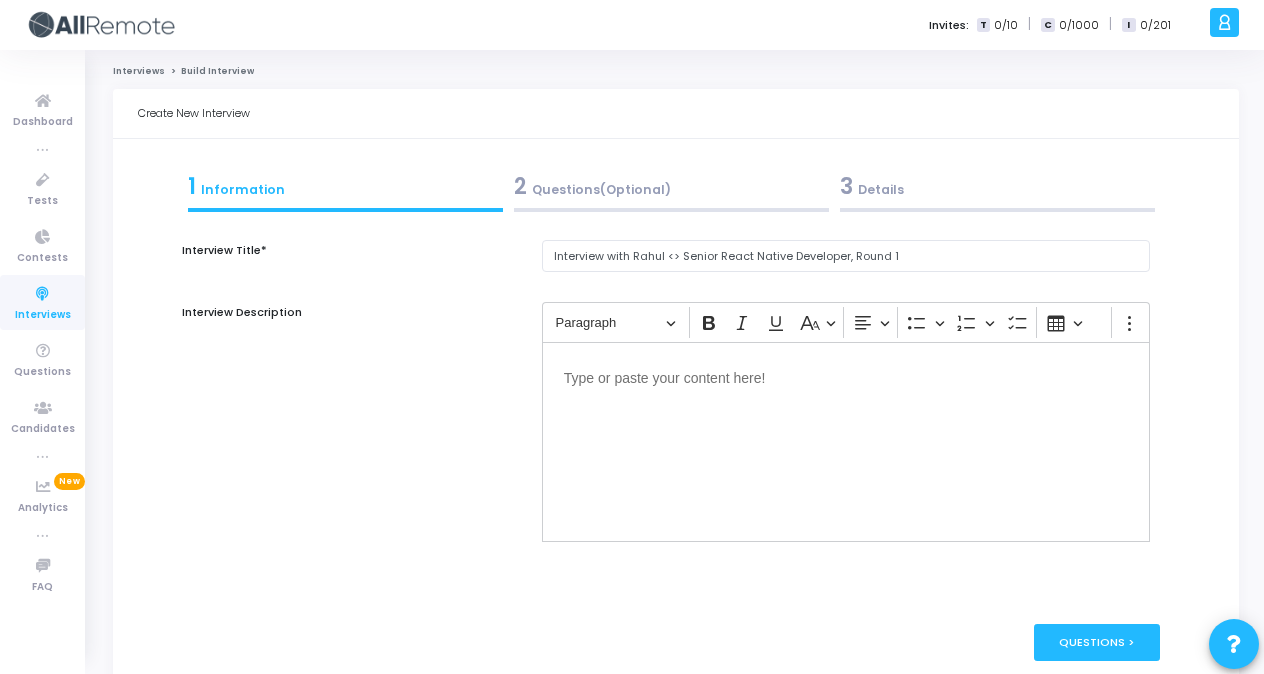 click on "2  Questions(Optional)" at bounding box center [671, 186] 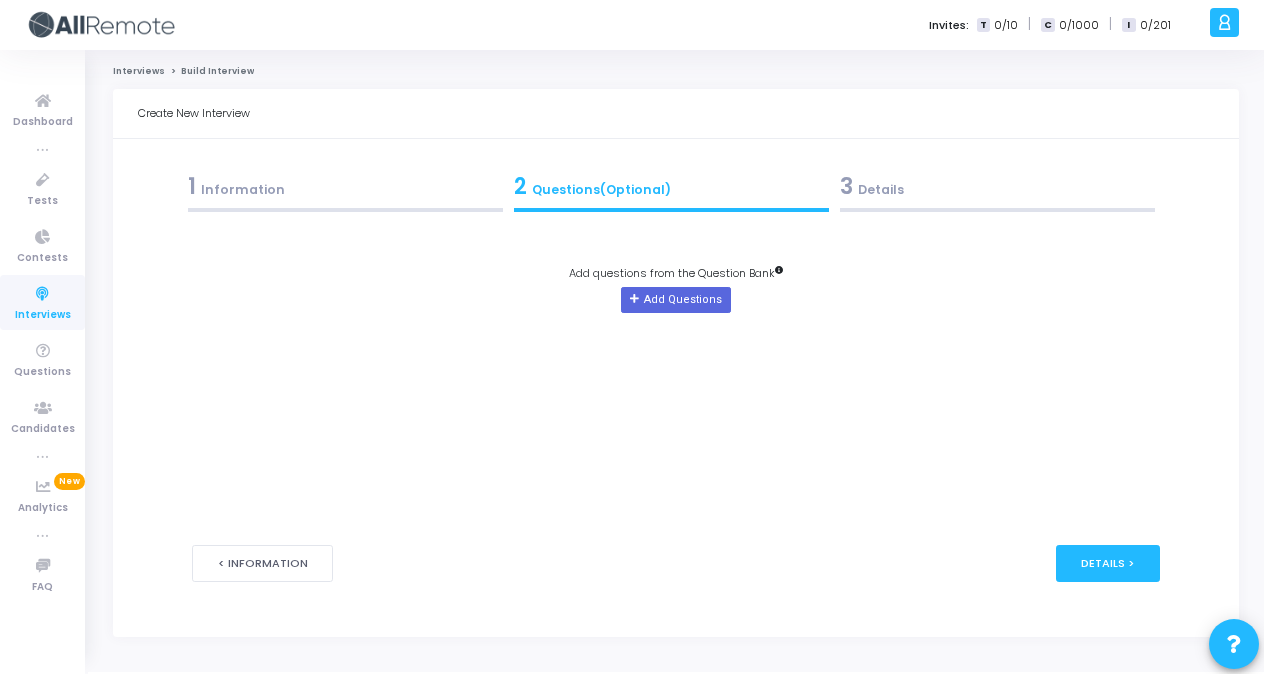 click on "3  Details" at bounding box center [997, 186] 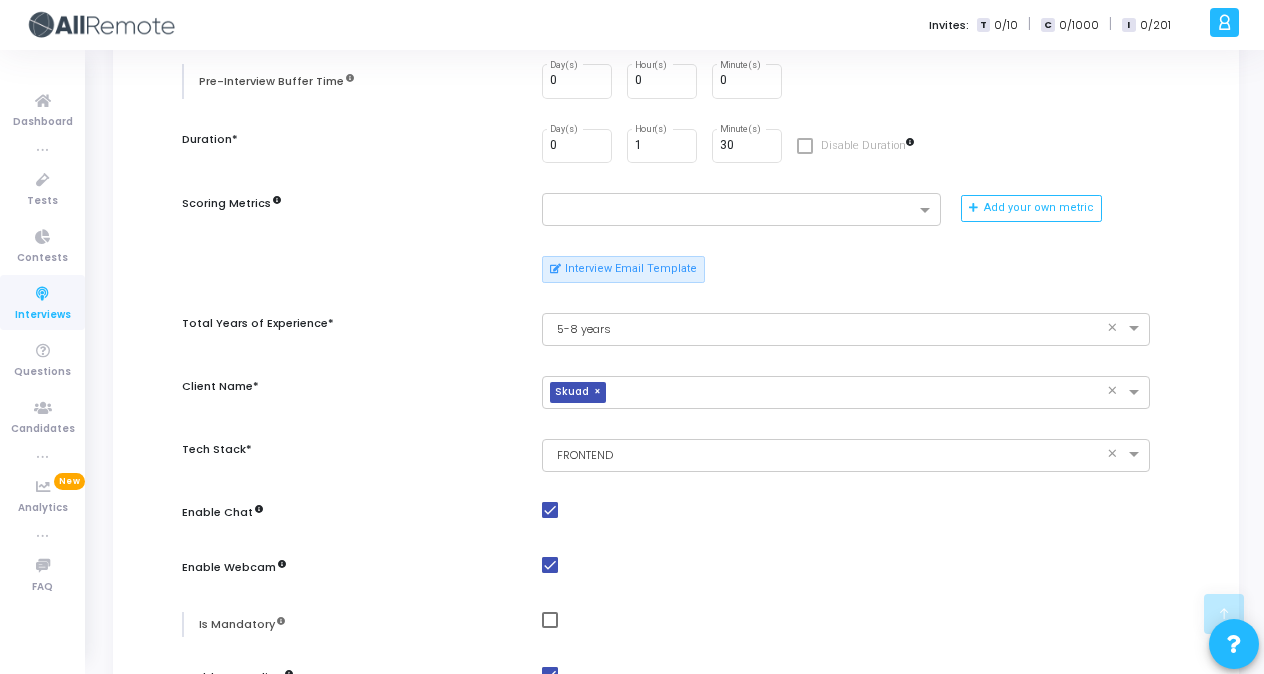 scroll, scrollTop: 591, scrollLeft: 0, axis: vertical 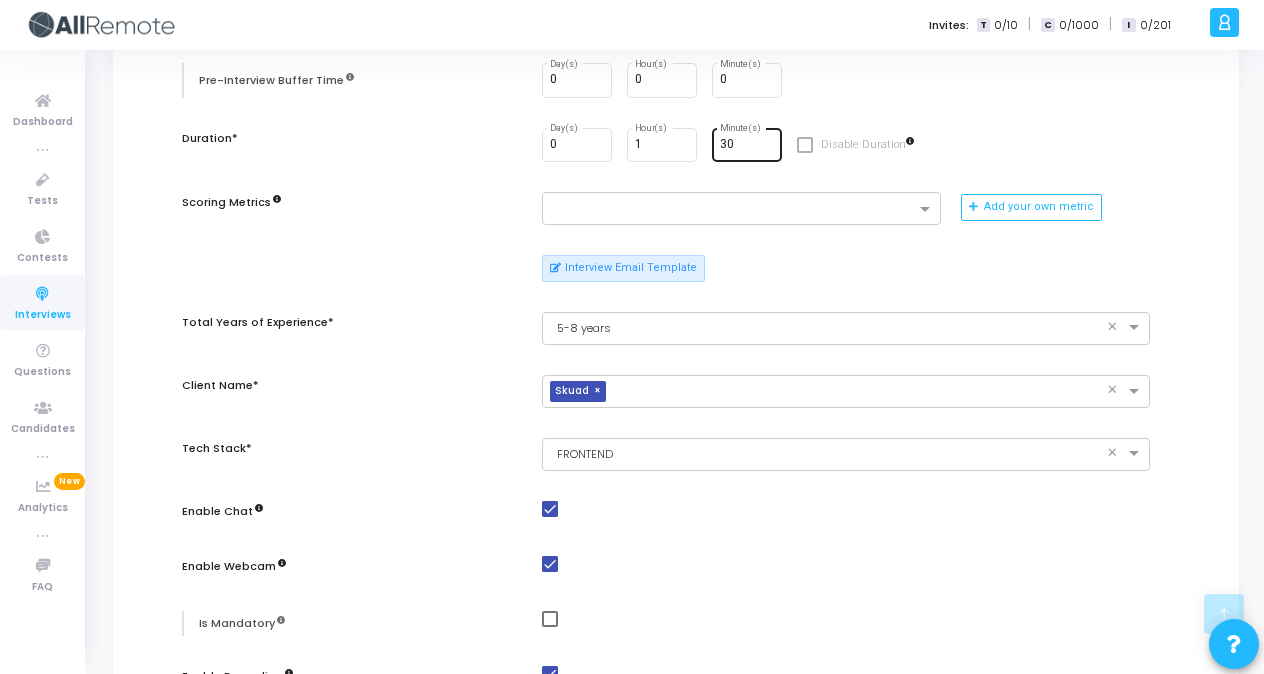 click on "[DURATION]" at bounding box center [747, 143] 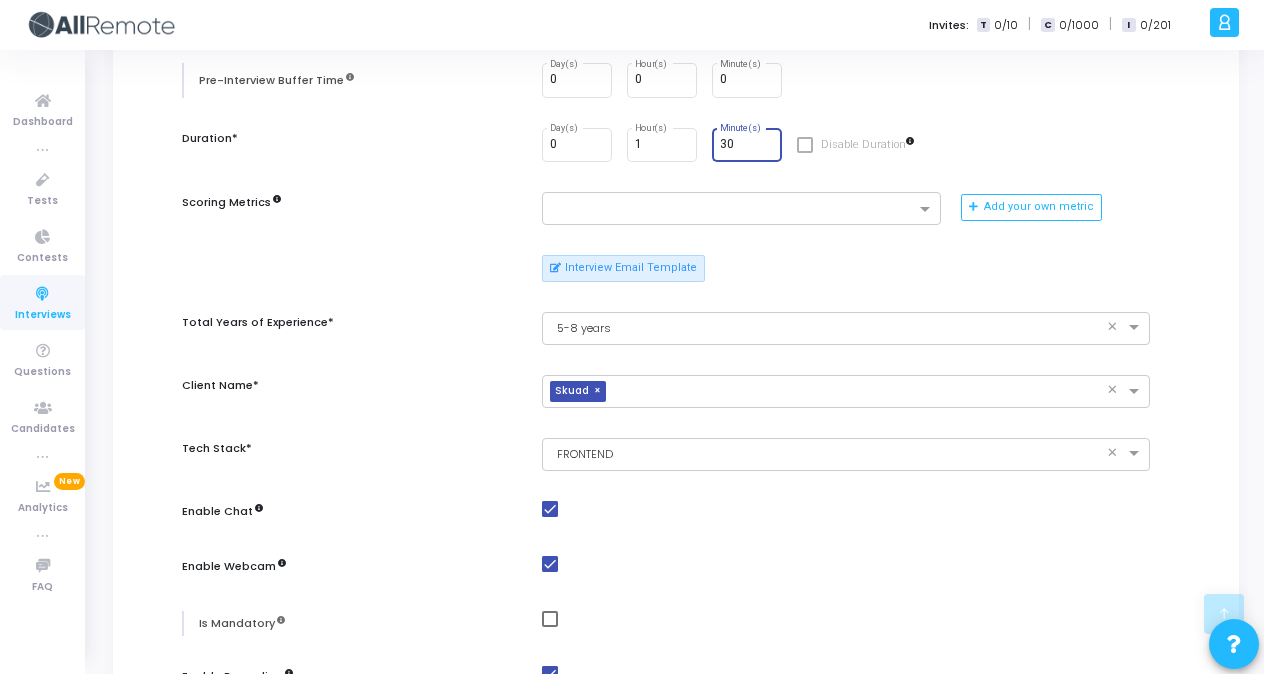 type on "3" 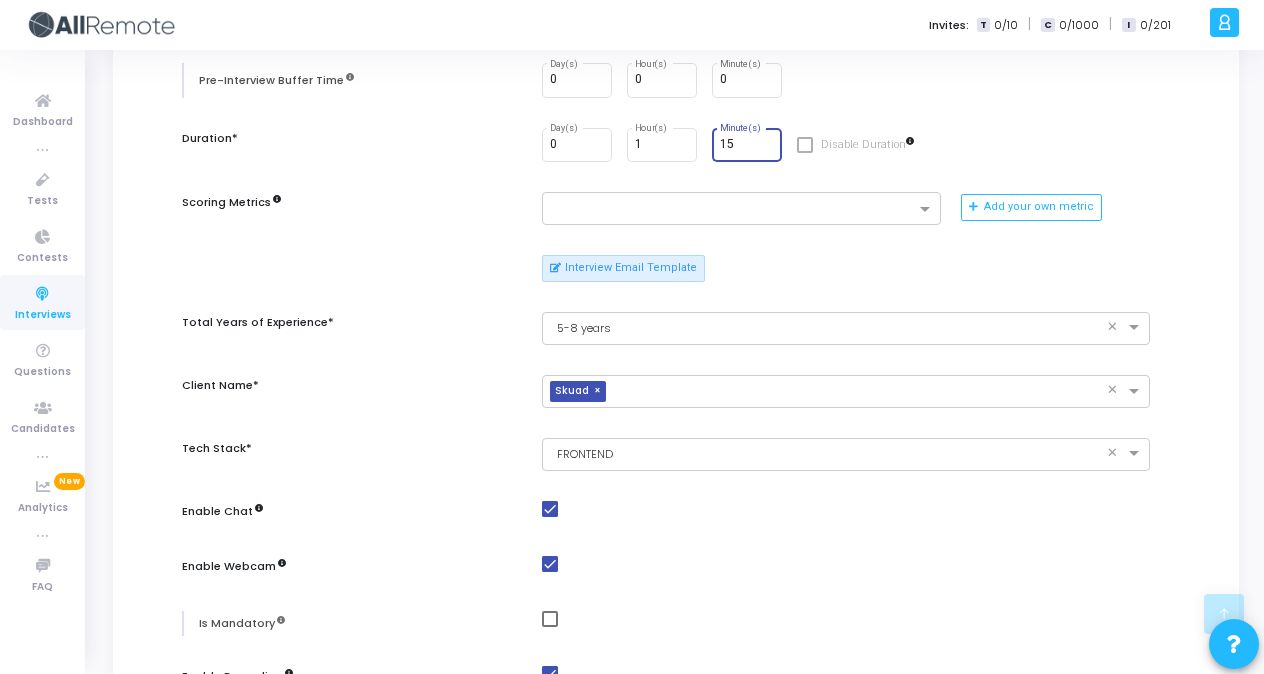 type on "15" 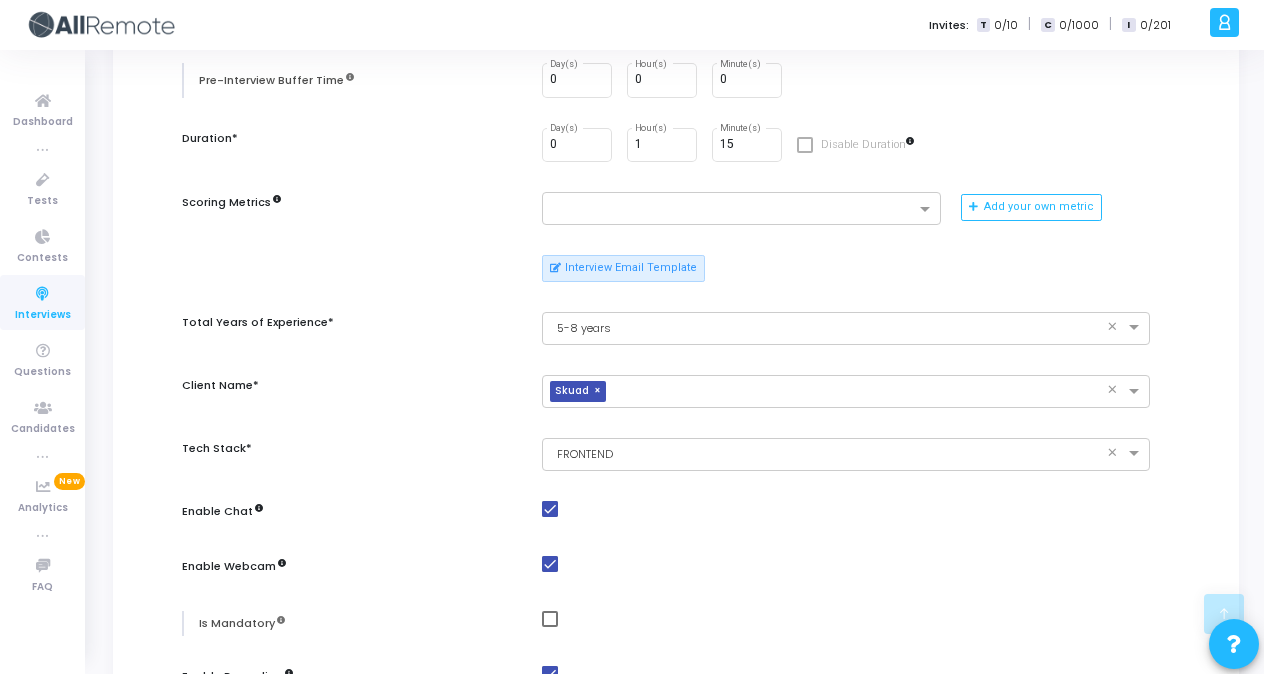 scroll, scrollTop: 1041, scrollLeft: 0, axis: vertical 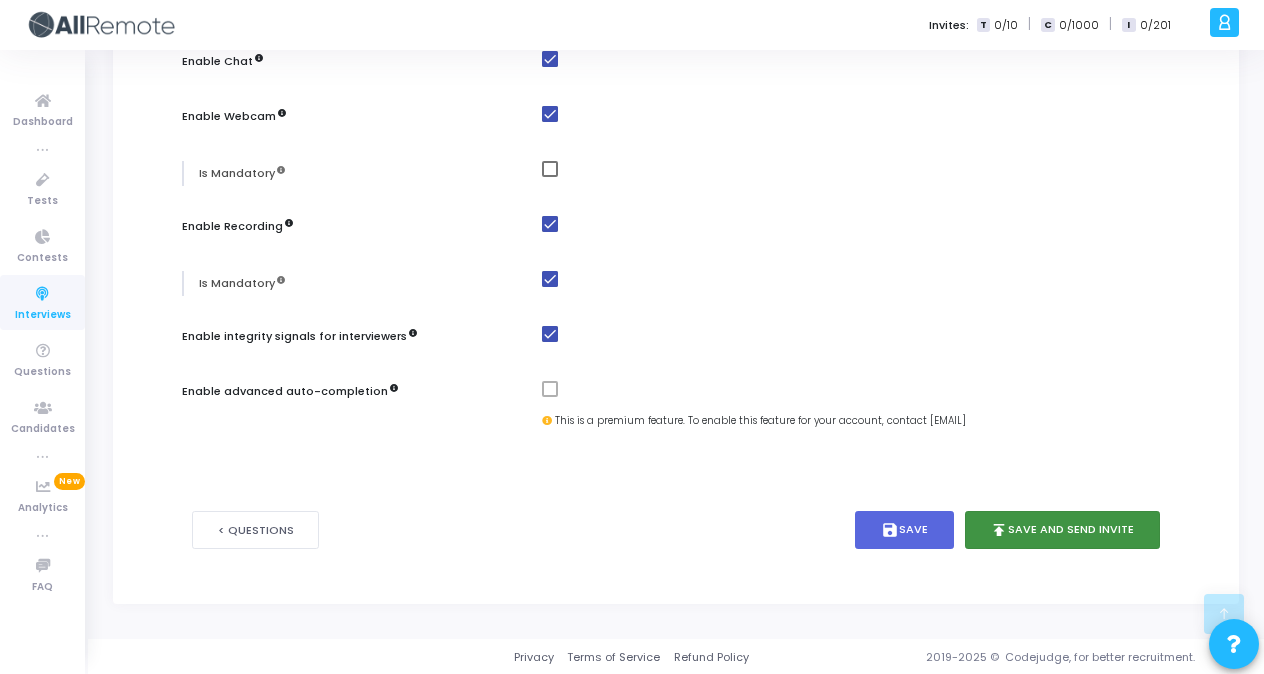 click on "publish  Save and Send Invite" at bounding box center [1063, 530] 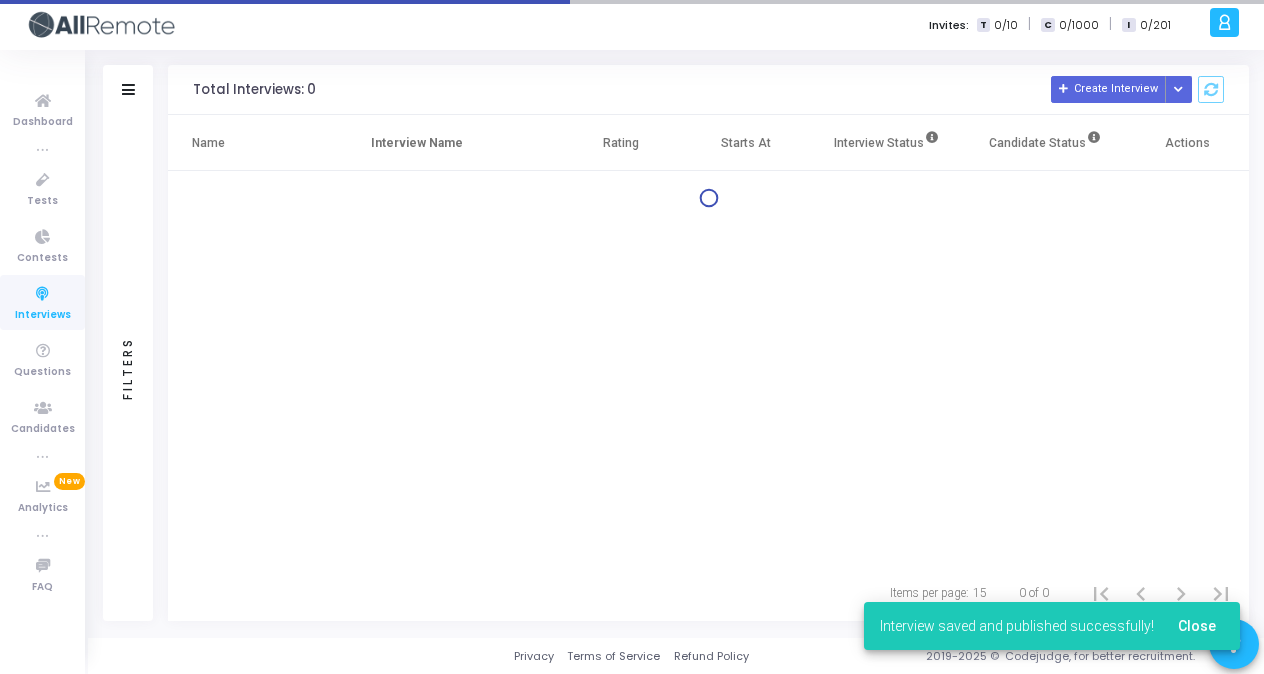 scroll, scrollTop: 0, scrollLeft: 0, axis: both 